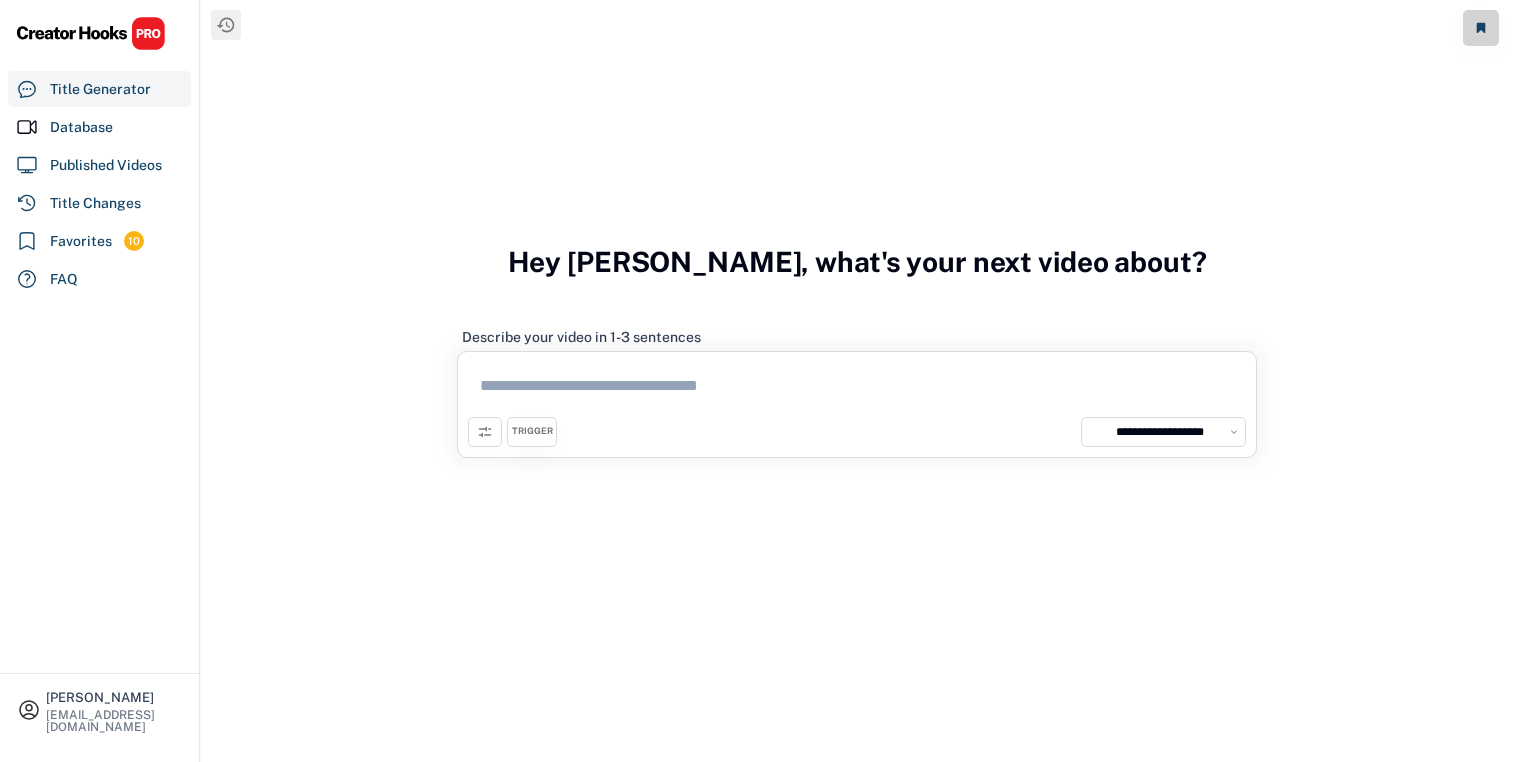 select on "**********" 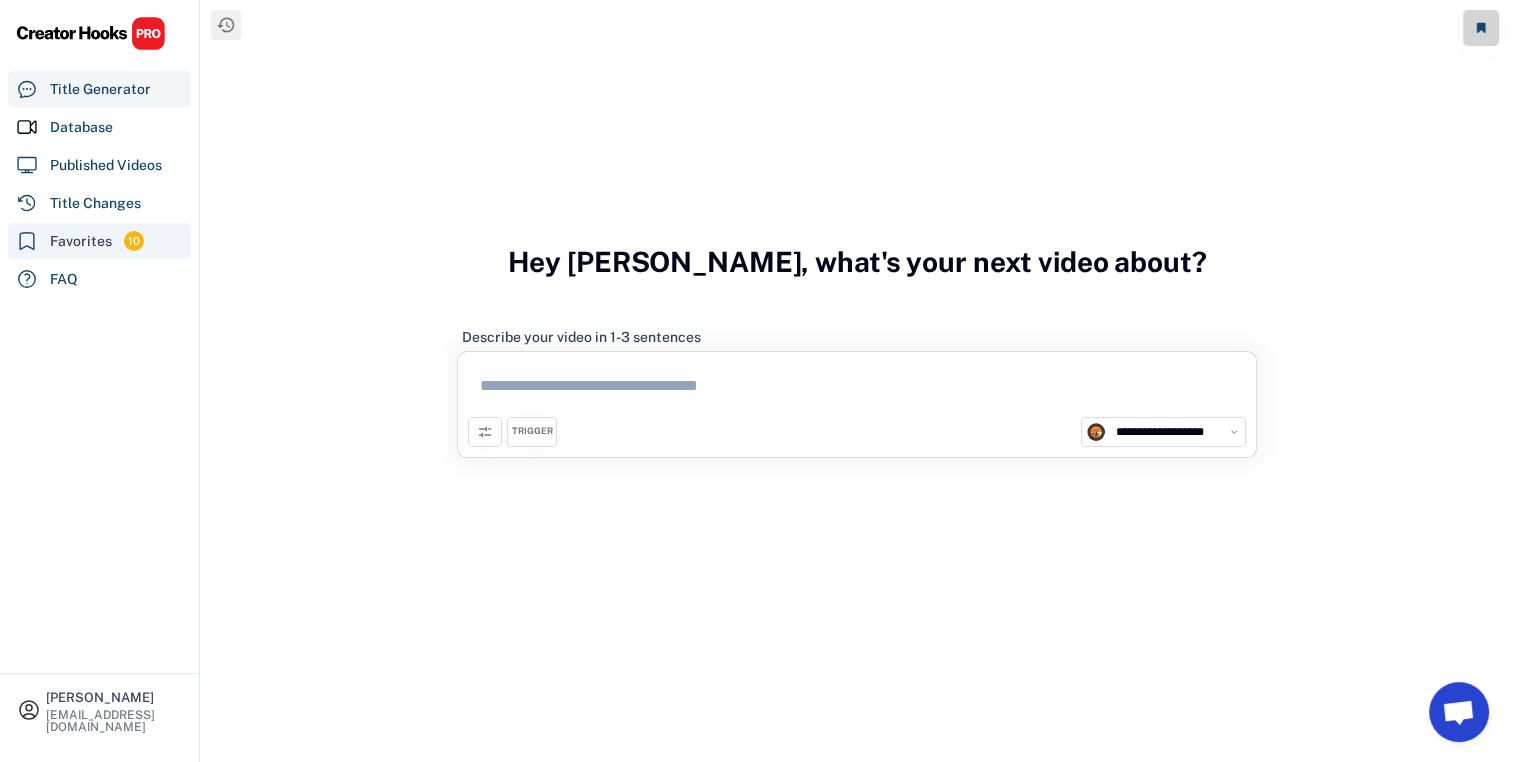 click on "Favorites" at bounding box center [81, 241] 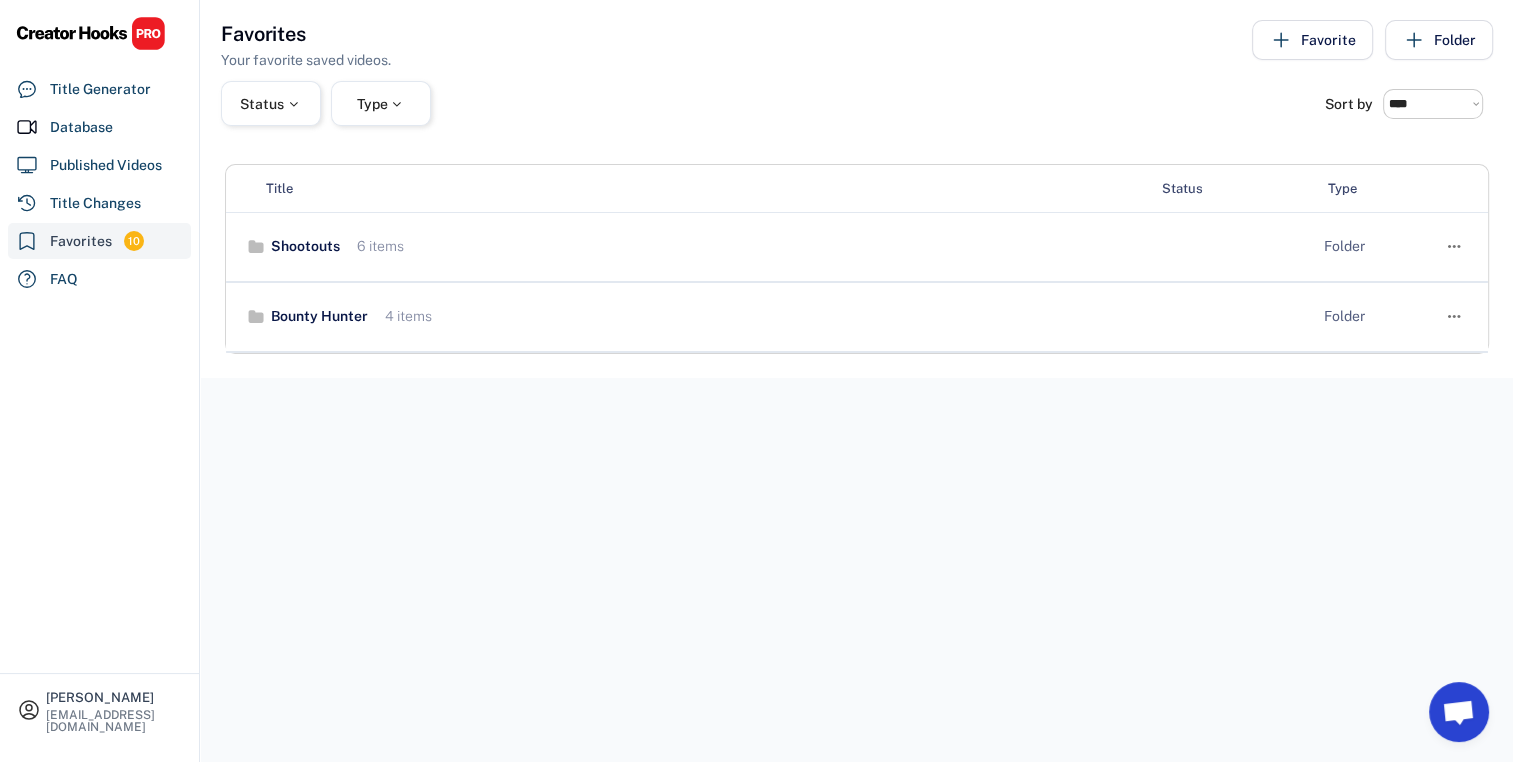 click on "Favorites 10" at bounding box center (99, 241) 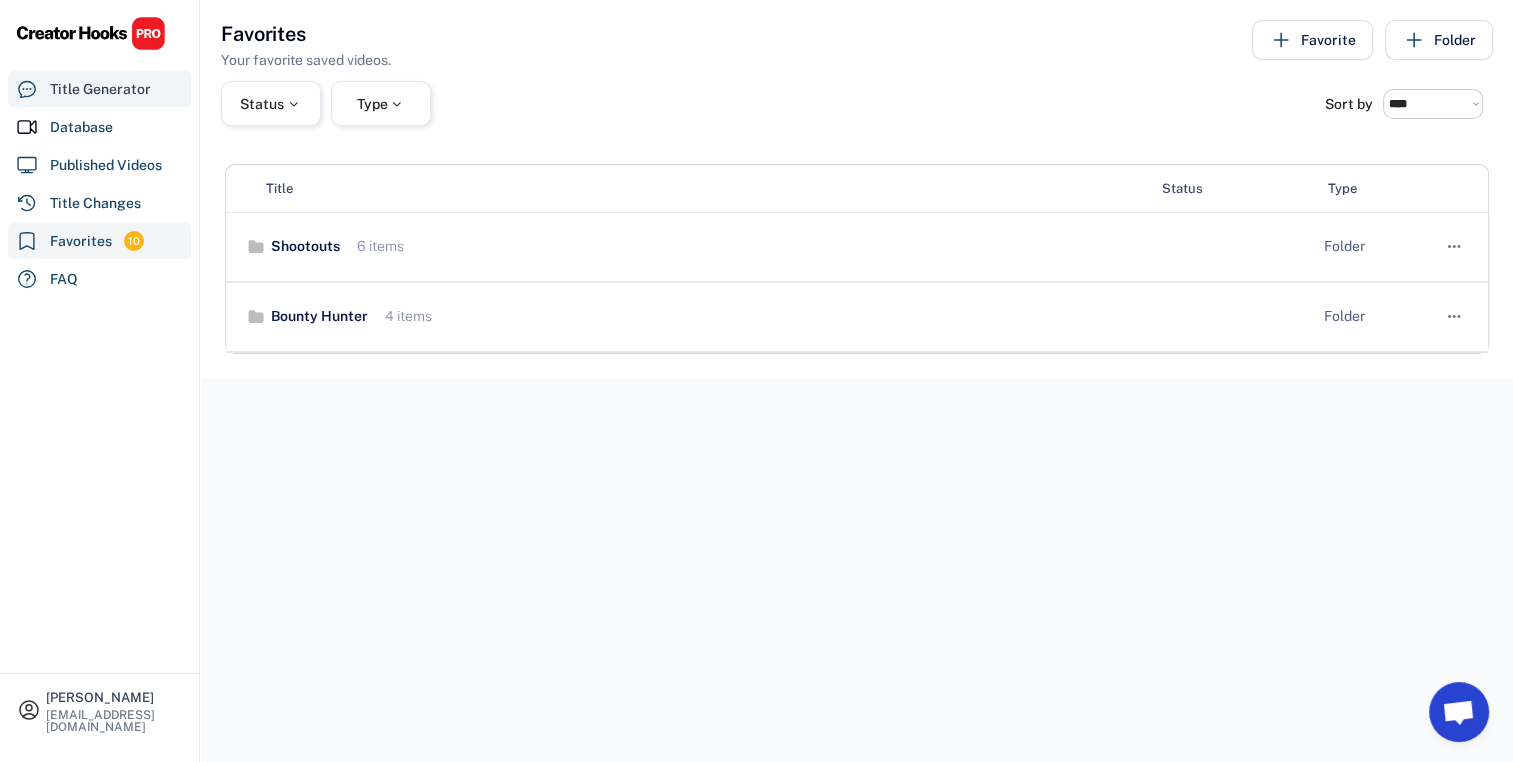 click on "Title Generator" at bounding box center [100, 89] 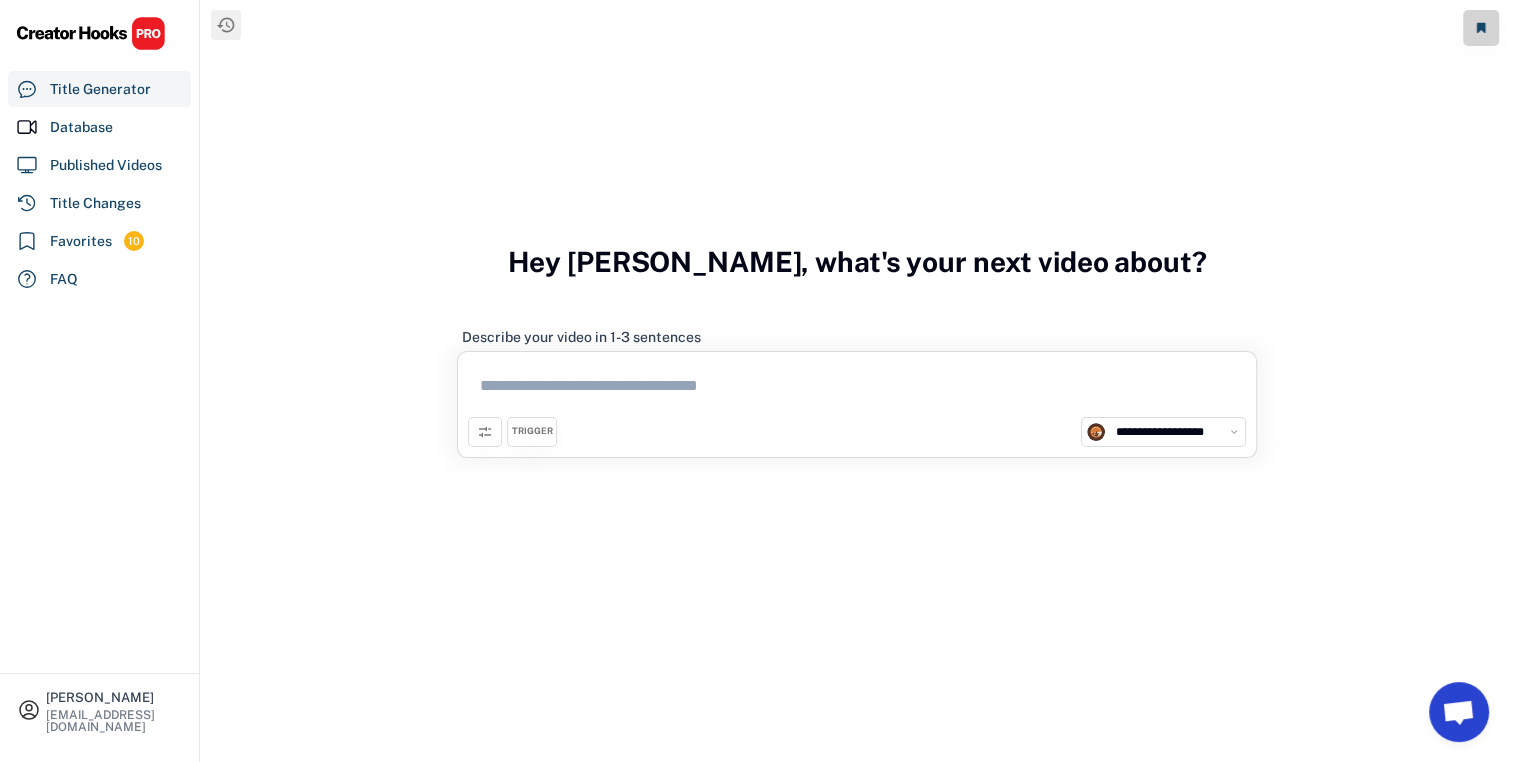 click at bounding box center [857, 389] 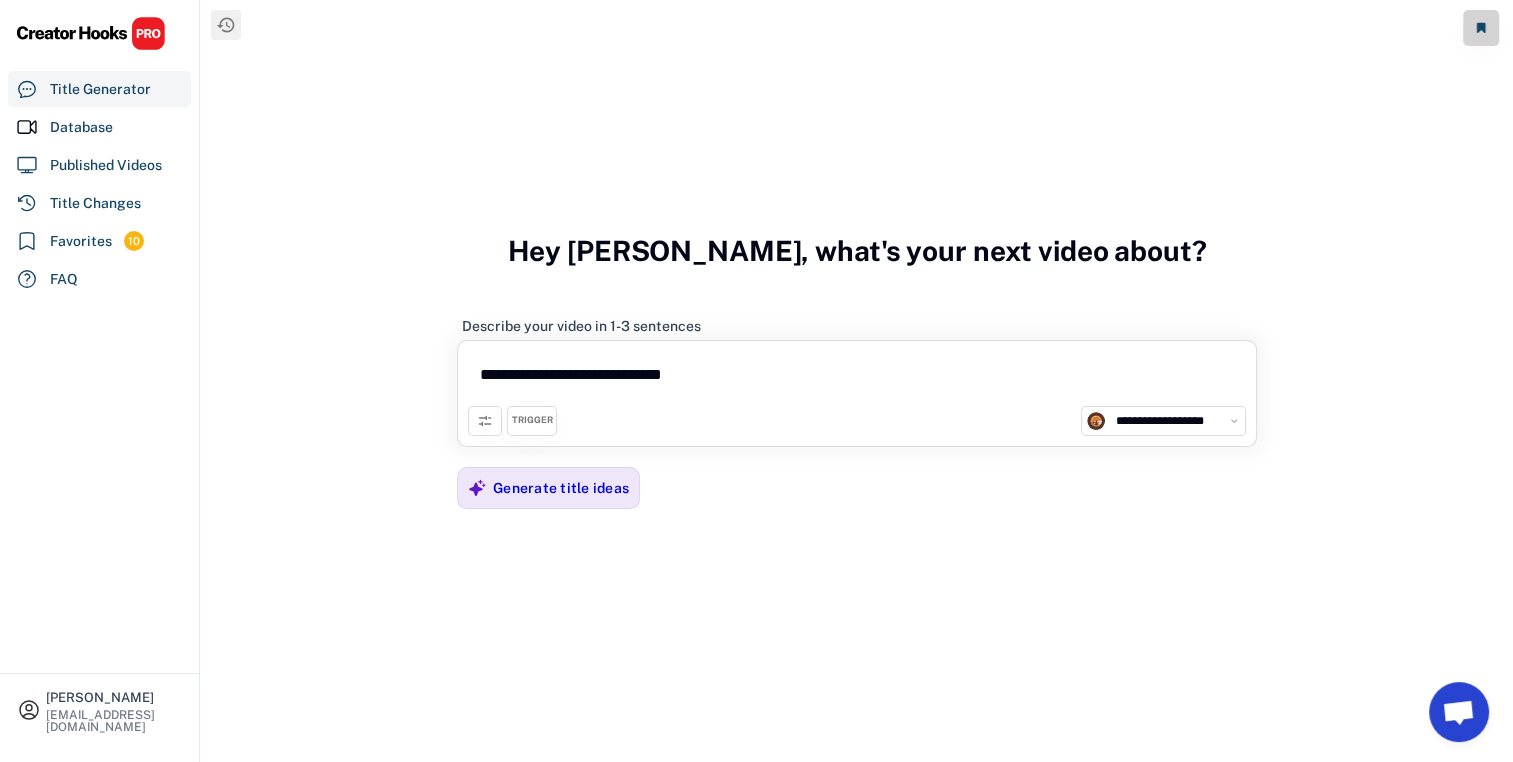 click on "**********" at bounding box center (857, 378) 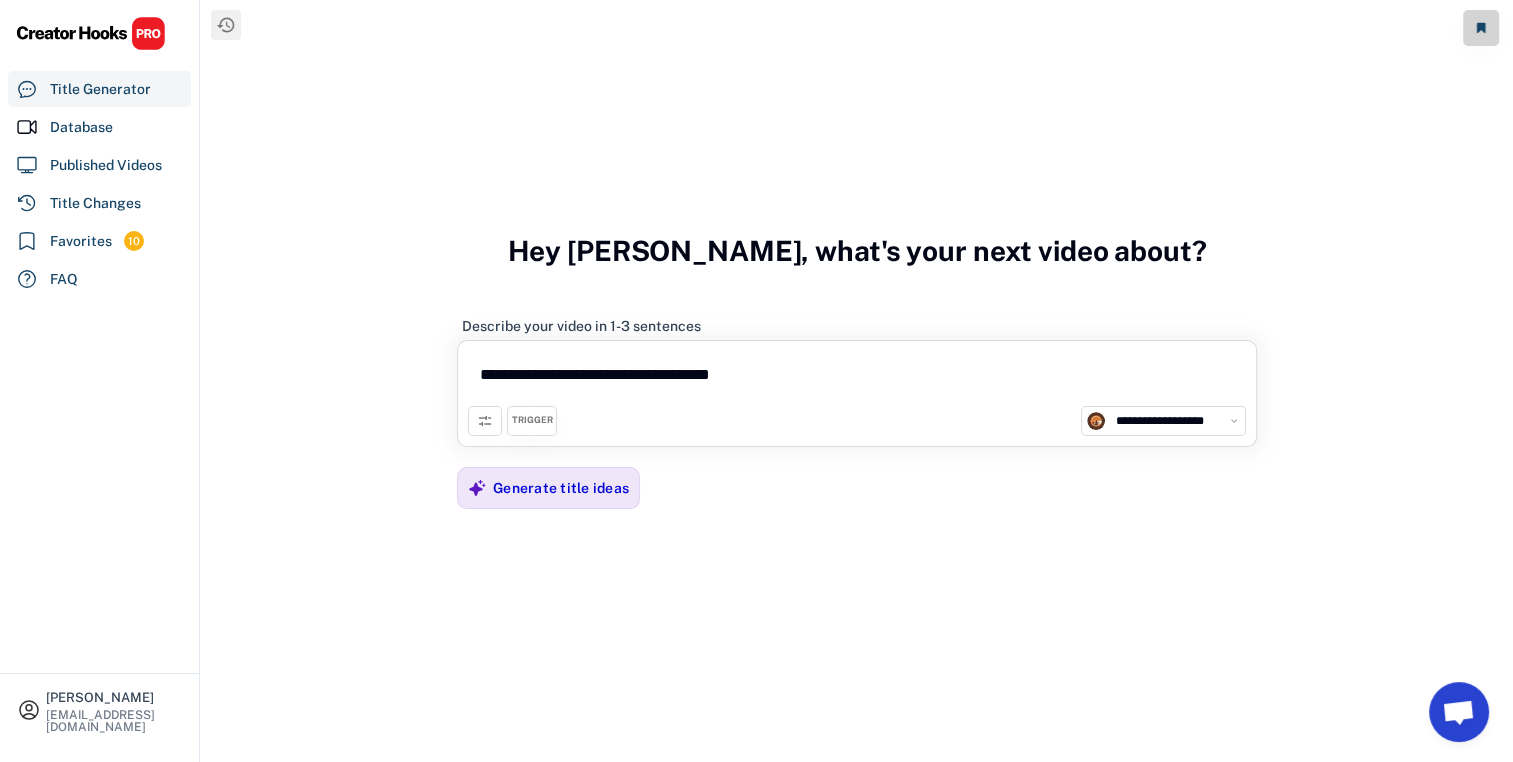 click on "**********" at bounding box center (857, 378) 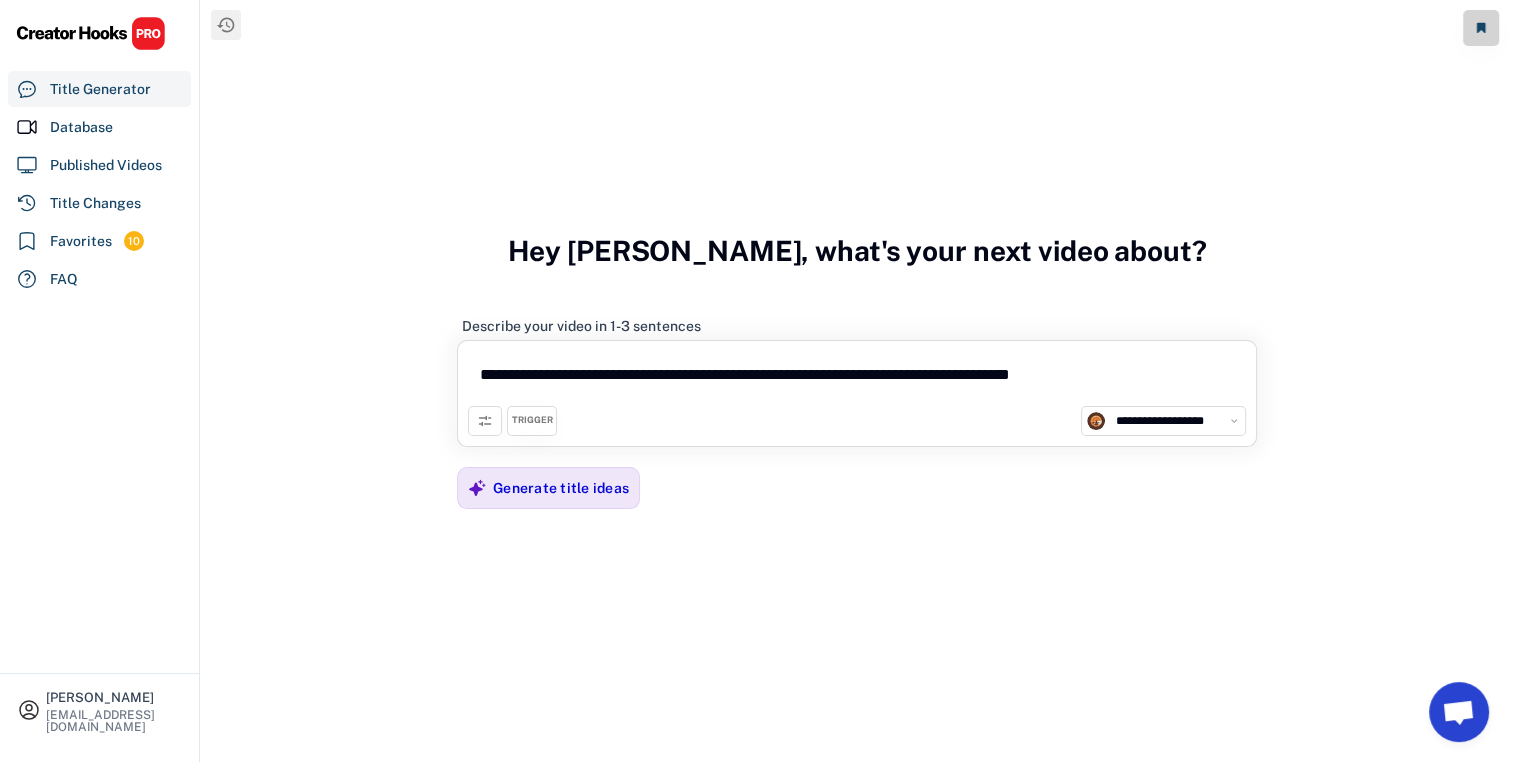 drag, startPoint x: 580, startPoint y: 372, endPoint x: 541, endPoint y: 376, distance: 39.20459 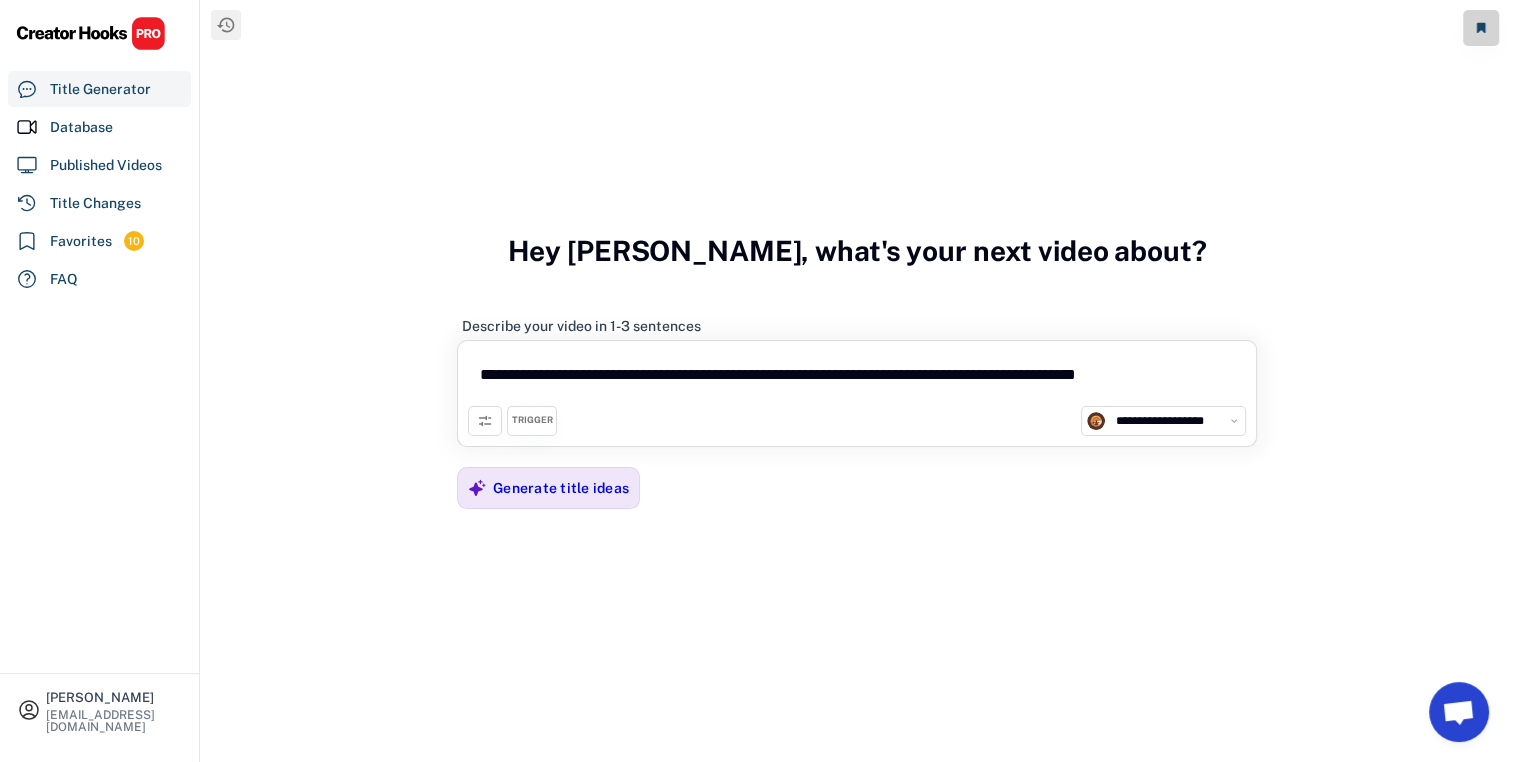 click on "**********" at bounding box center (857, 378) 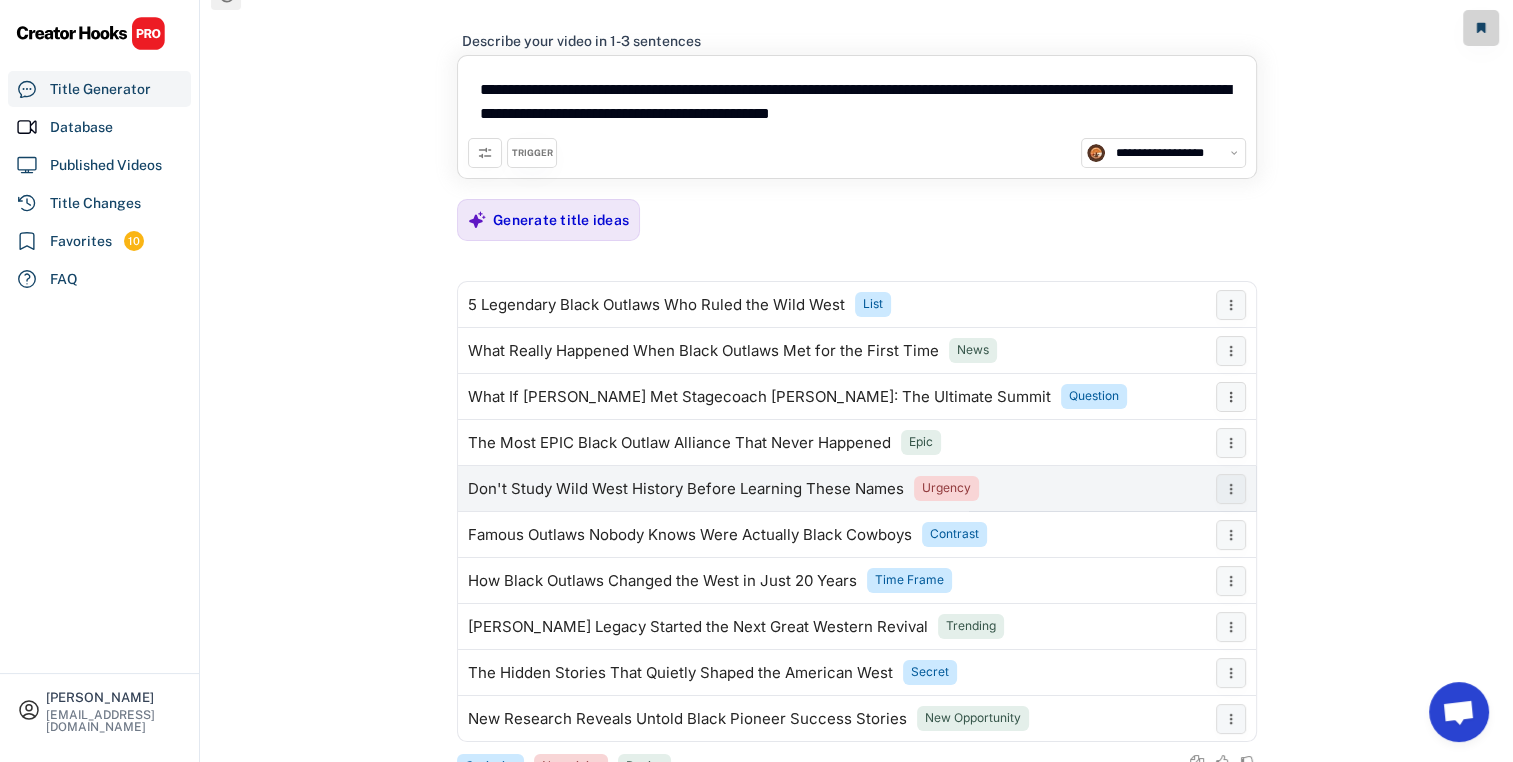 scroll, scrollTop: 0, scrollLeft: 0, axis: both 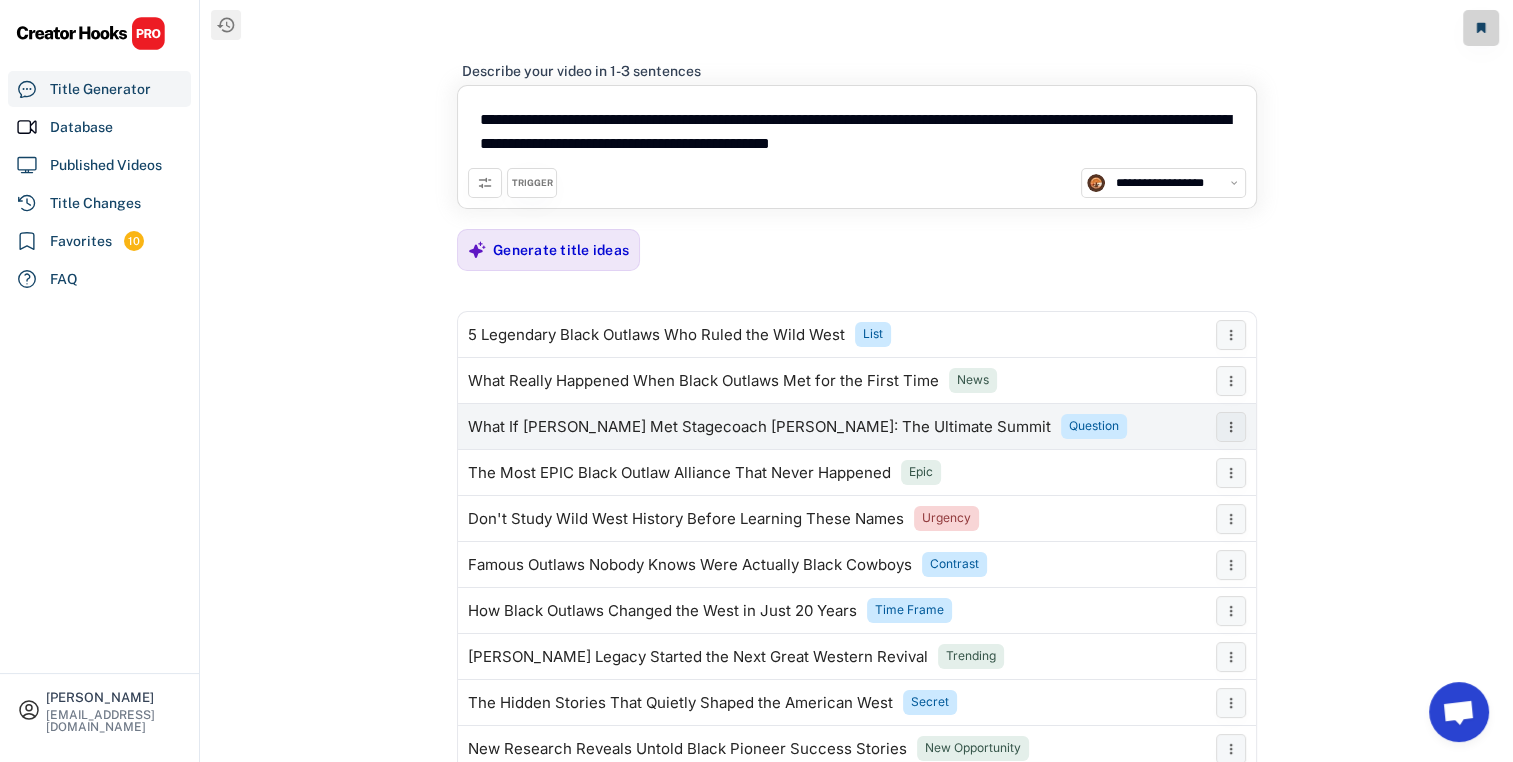 type on "**********" 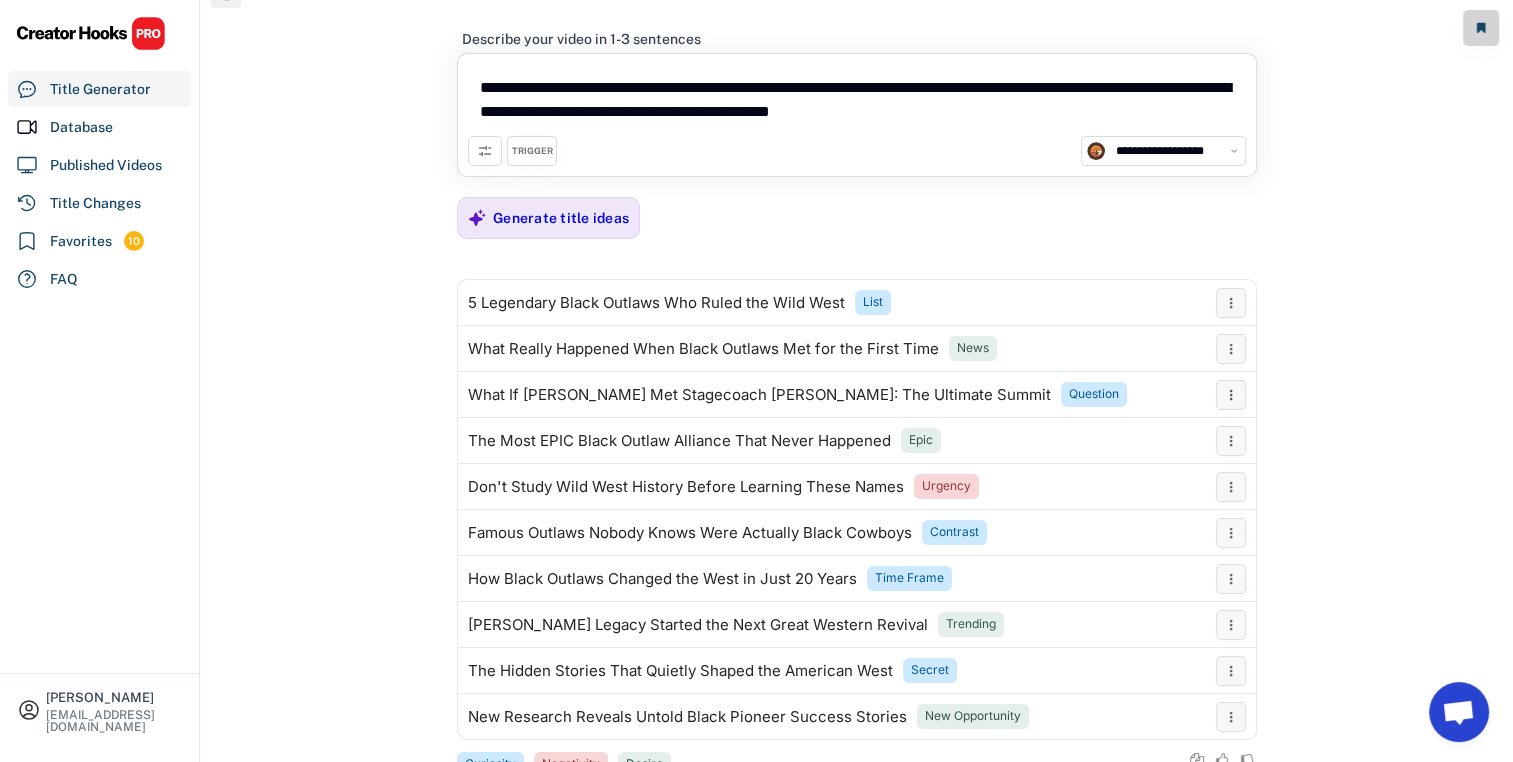 scroll, scrollTop: 0, scrollLeft: 0, axis: both 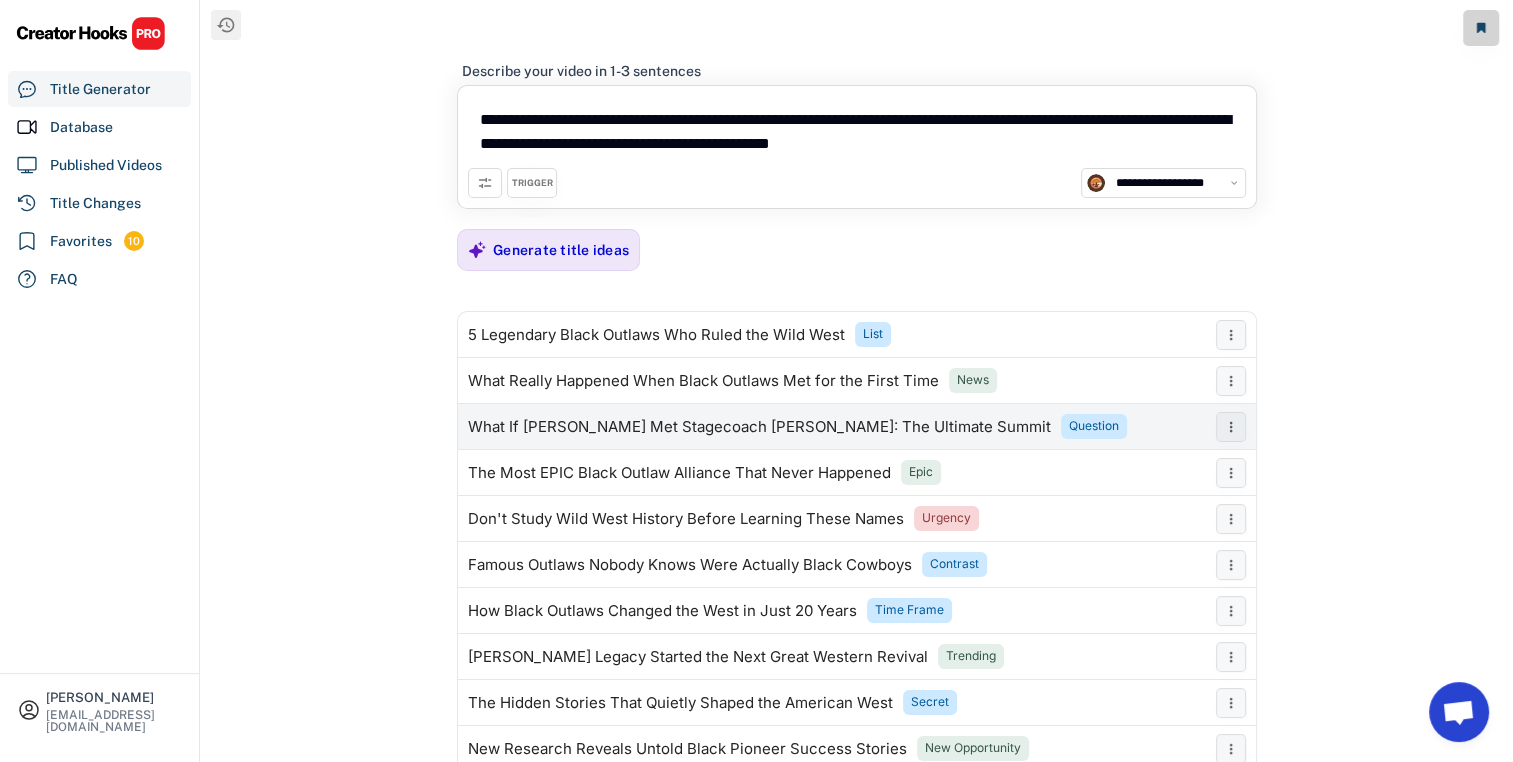 click on "What If [PERSON_NAME] Met Stagecoach [PERSON_NAME]: The Ultimate Summit Question" at bounding box center (832, 427) 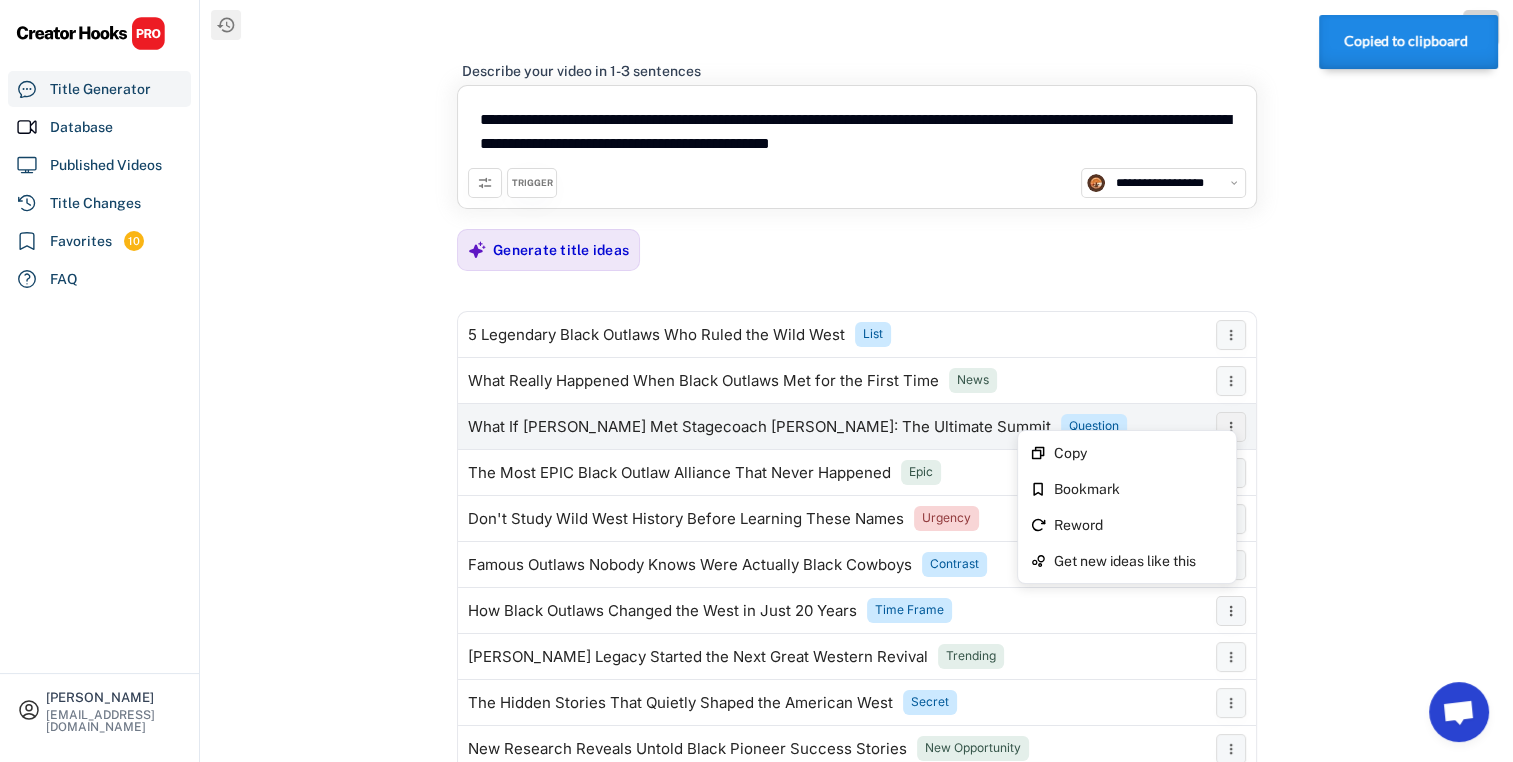 click 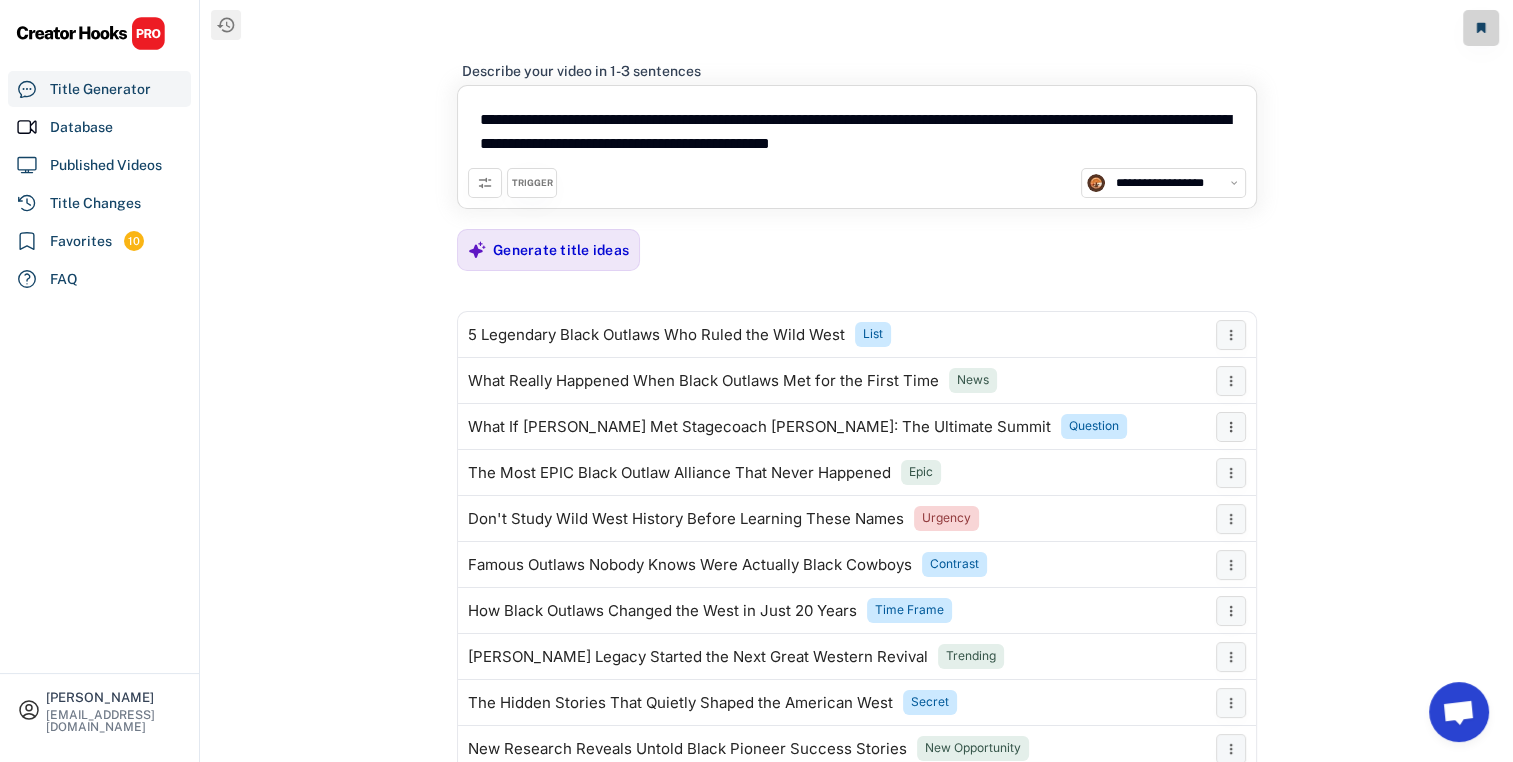 click on "**********" at bounding box center (857, 383) 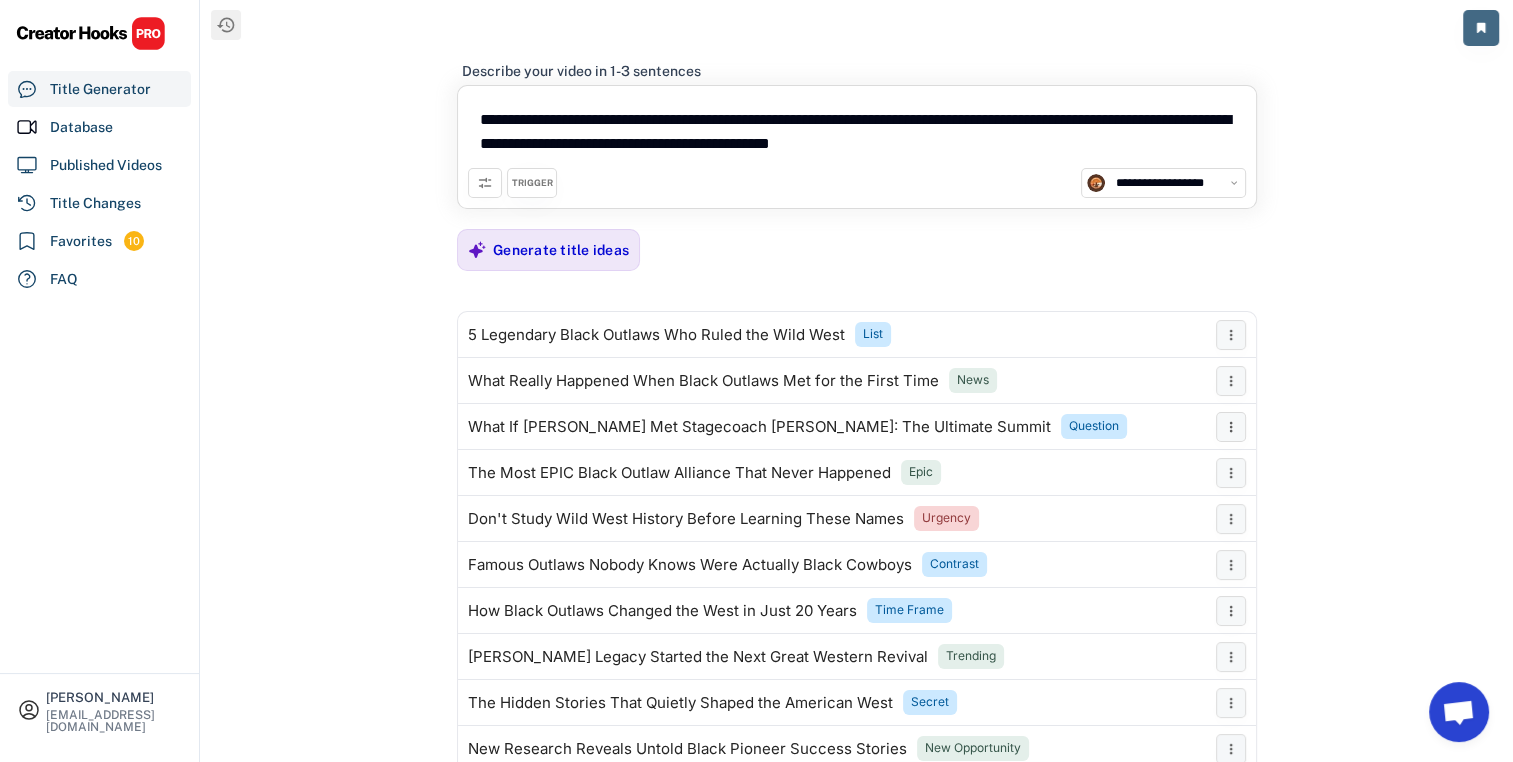 click 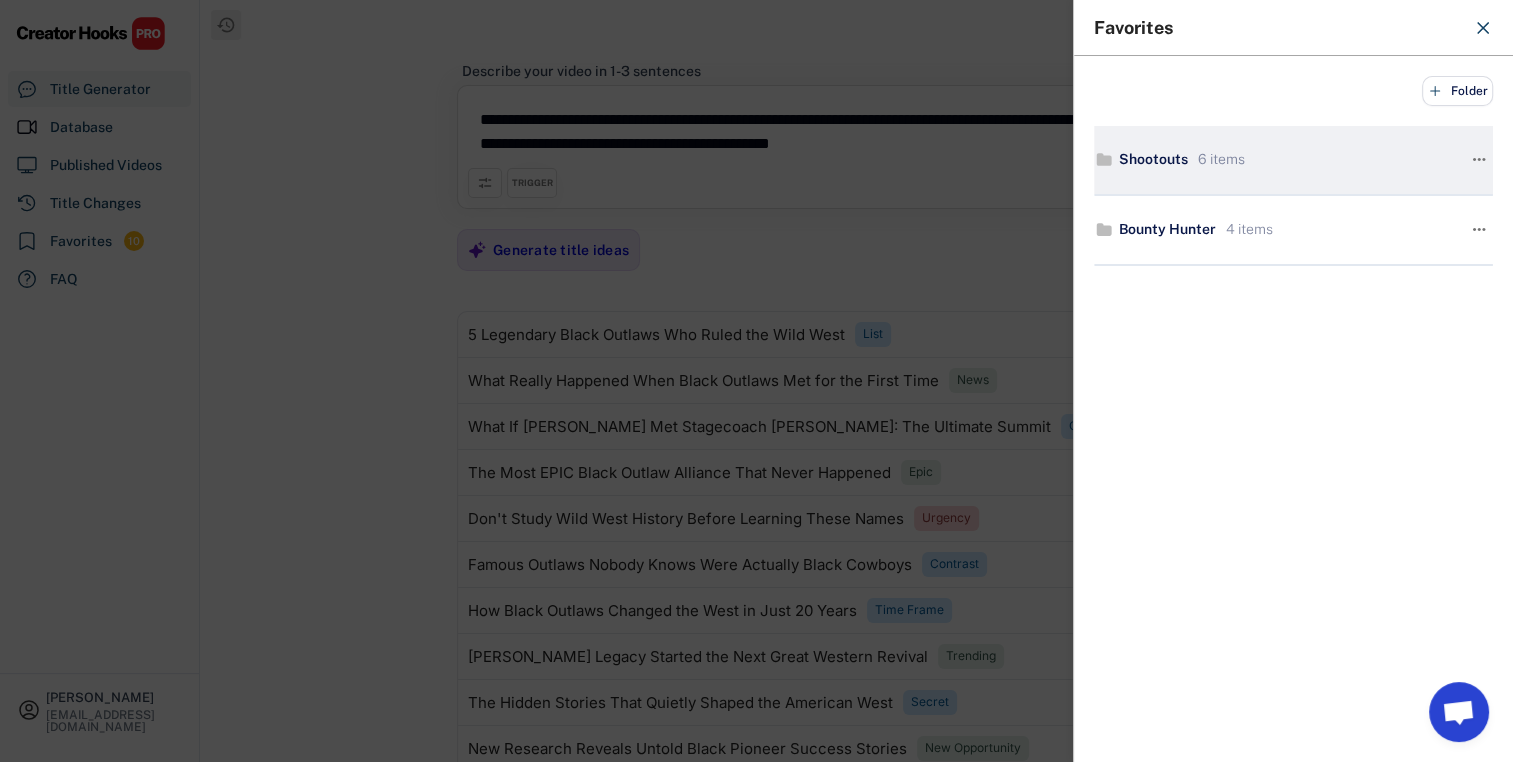 click on "Shootouts 6 items
" at bounding box center [1293, 160] 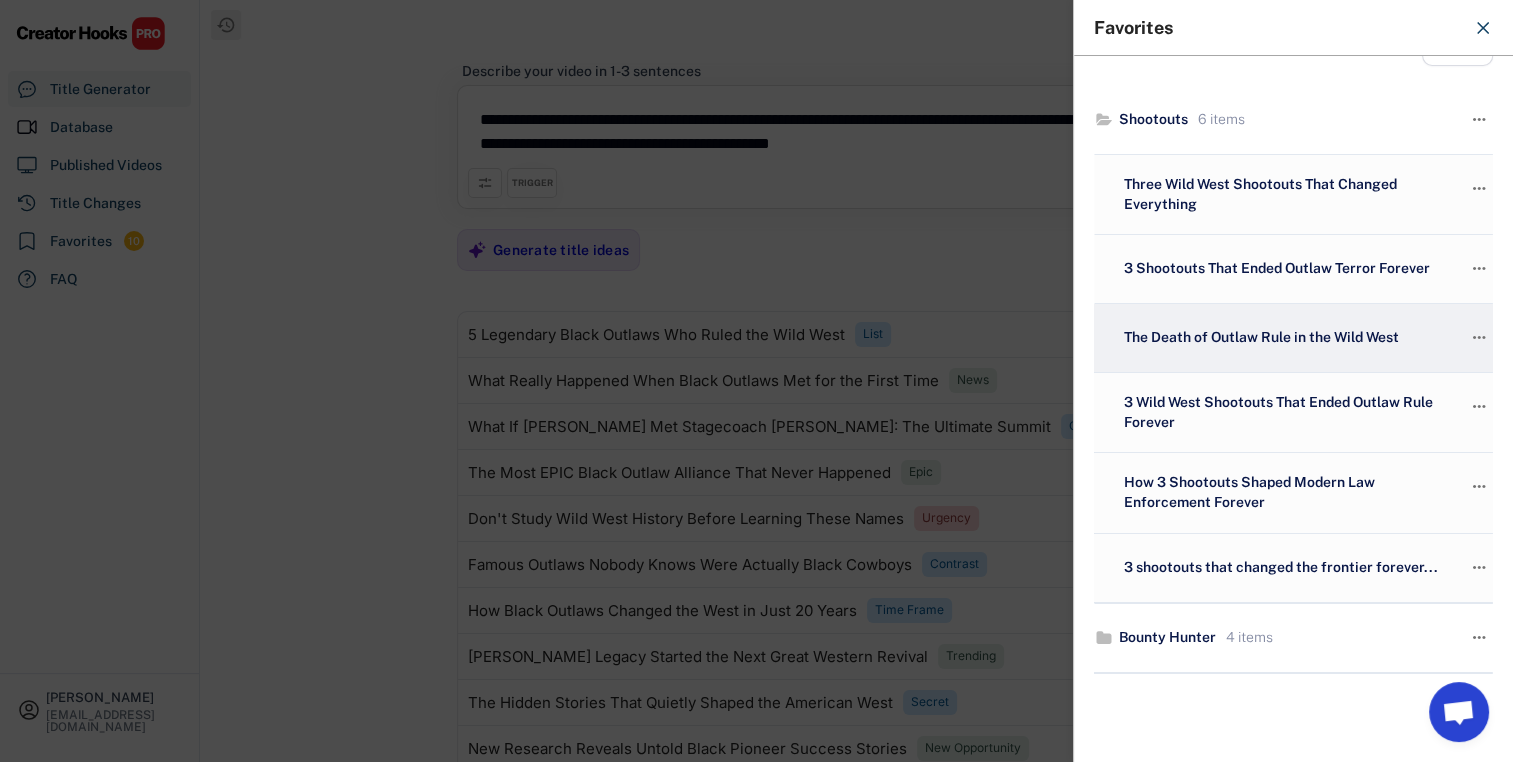 scroll, scrollTop: 0, scrollLeft: 0, axis: both 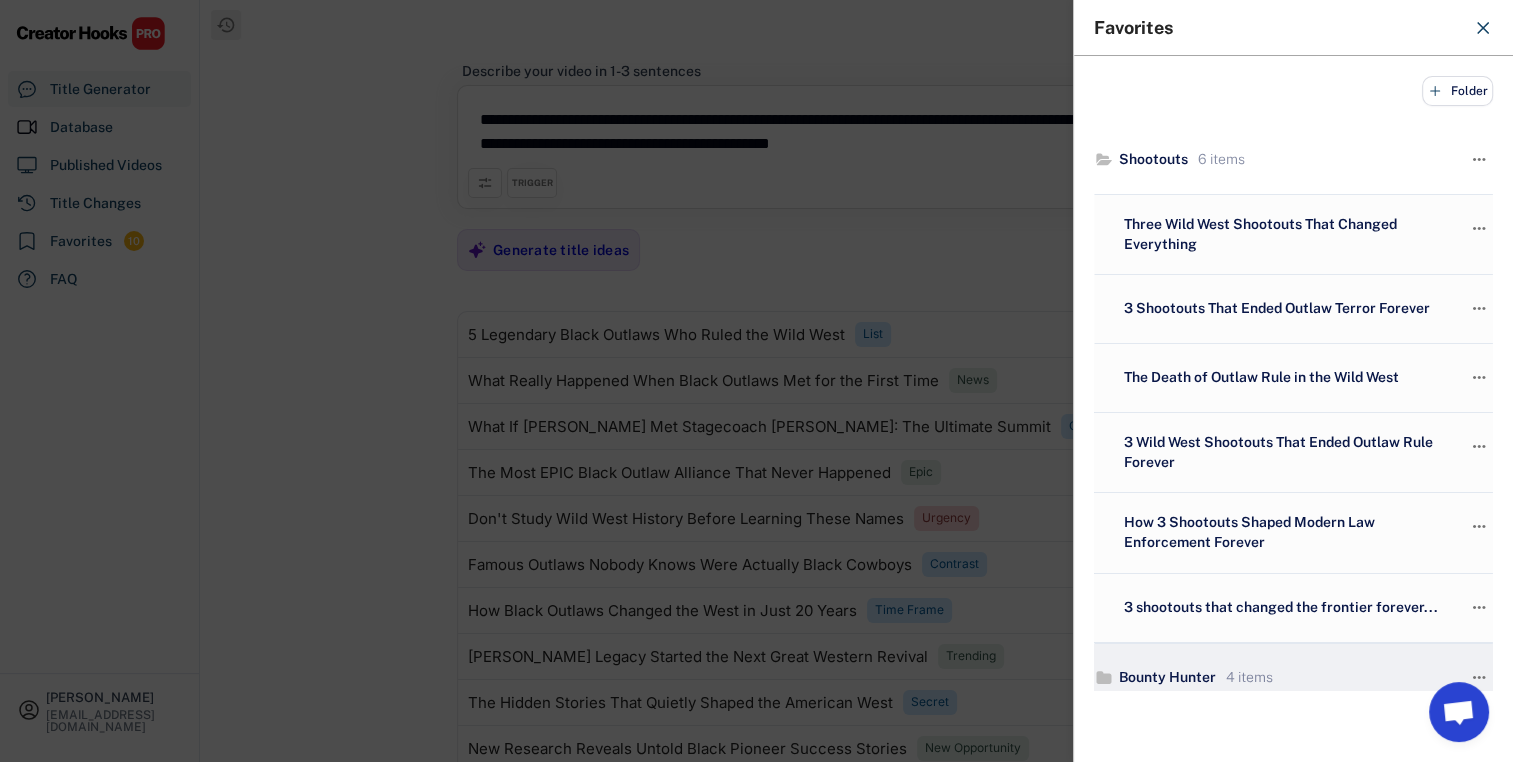 click on "4 items" at bounding box center [1247, 678] 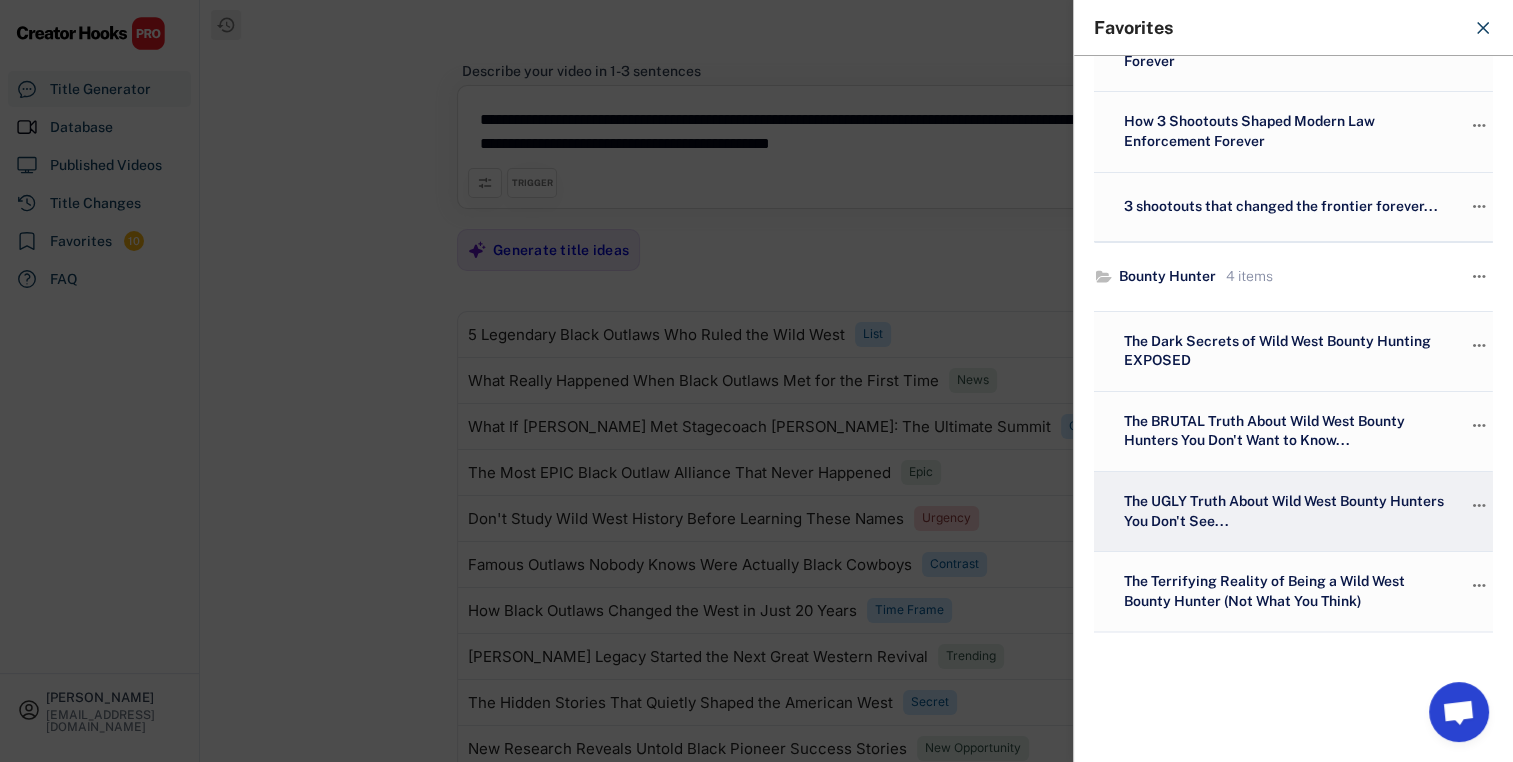 scroll, scrollTop: 0, scrollLeft: 0, axis: both 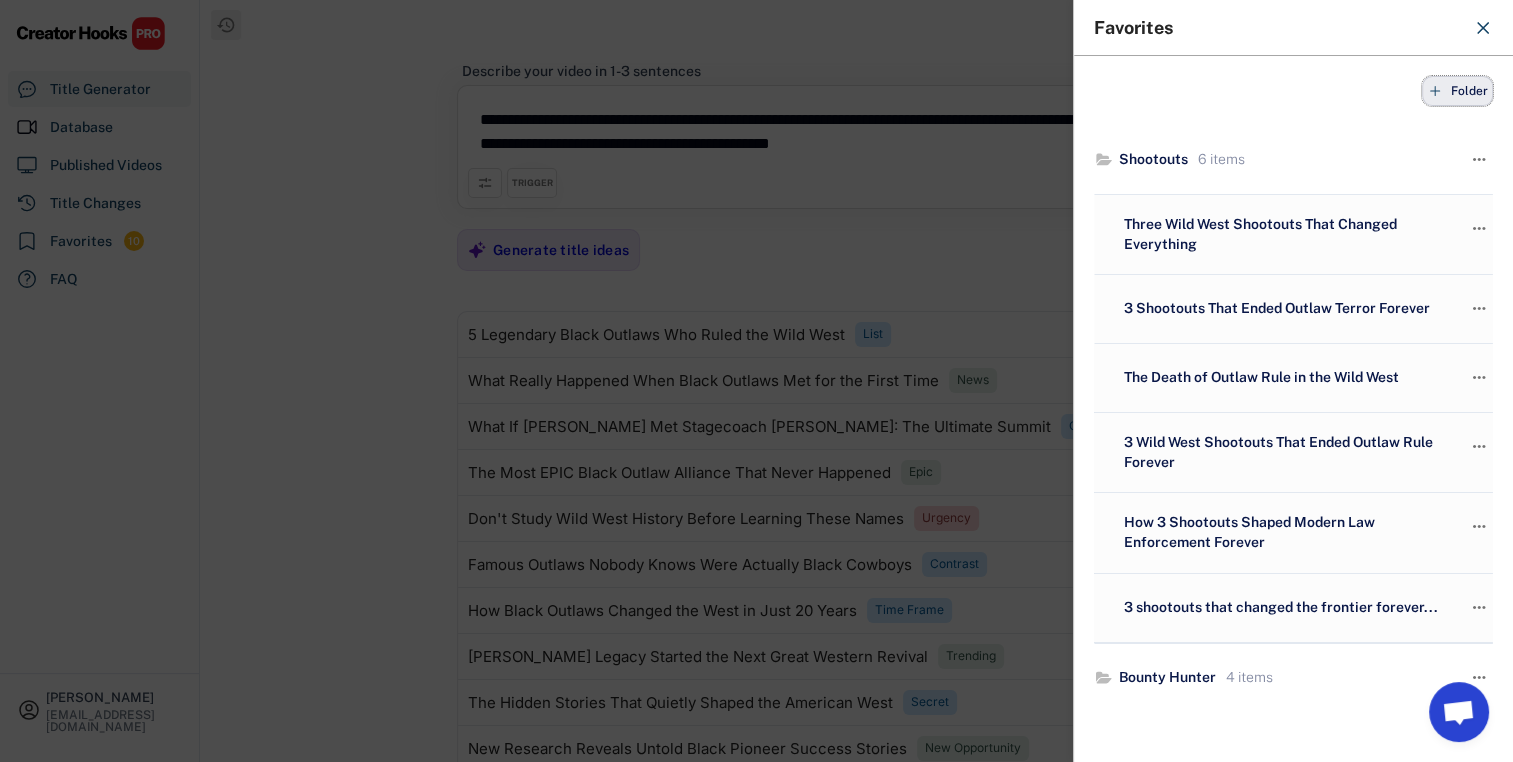 click on "Folder" at bounding box center (1469, 91) 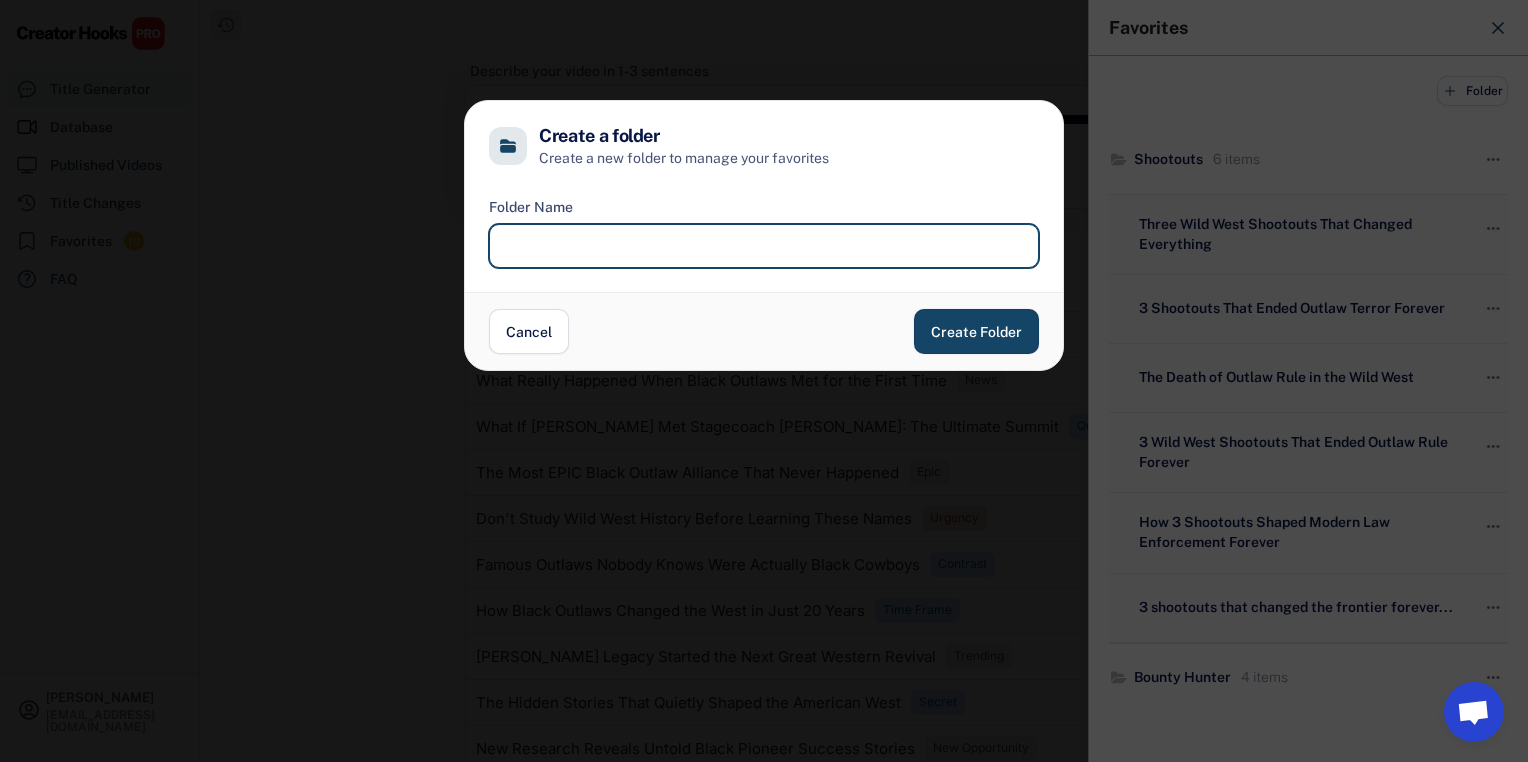 click at bounding box center (764, 246) 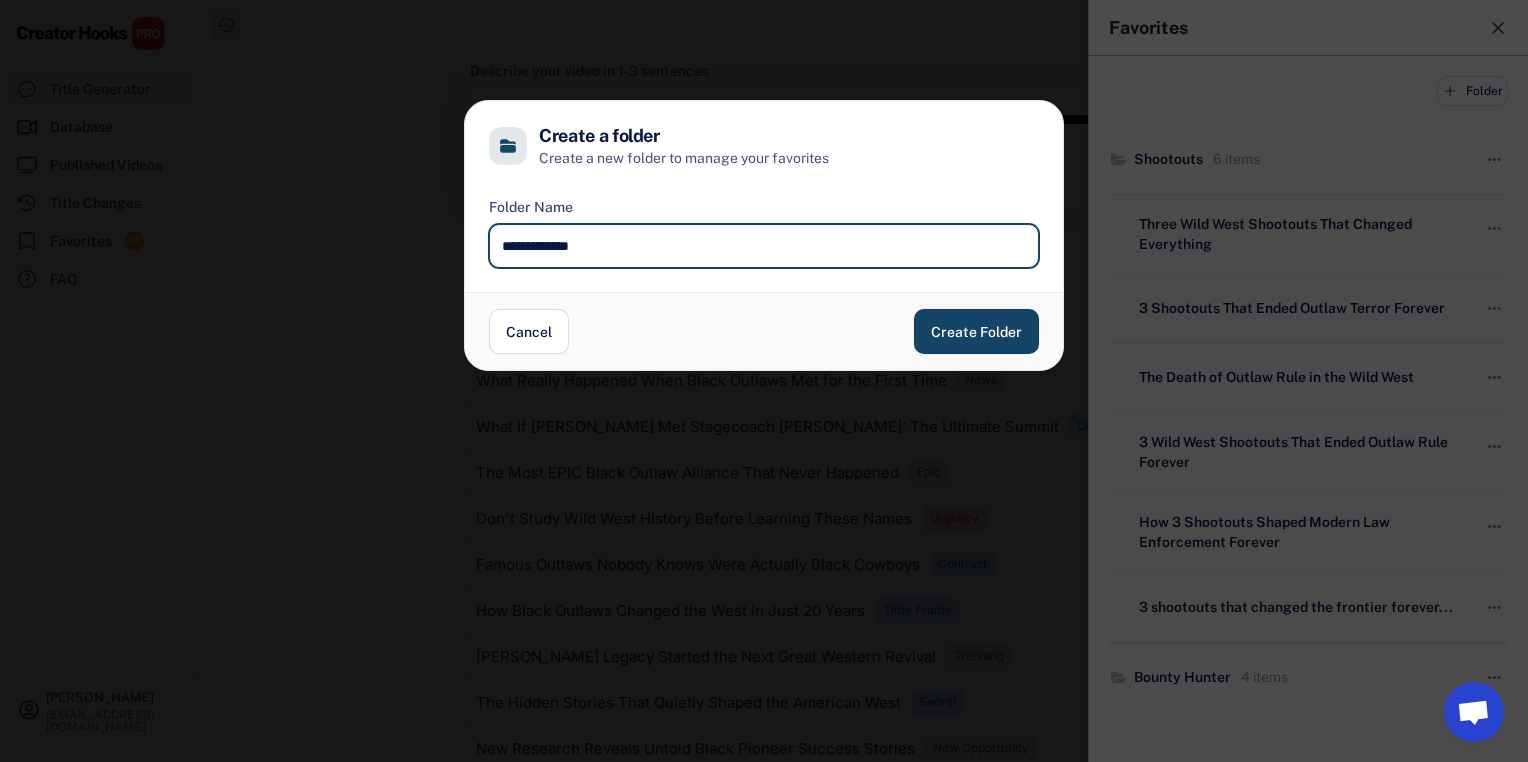 click on "**********" at bounding box center [764, 381] 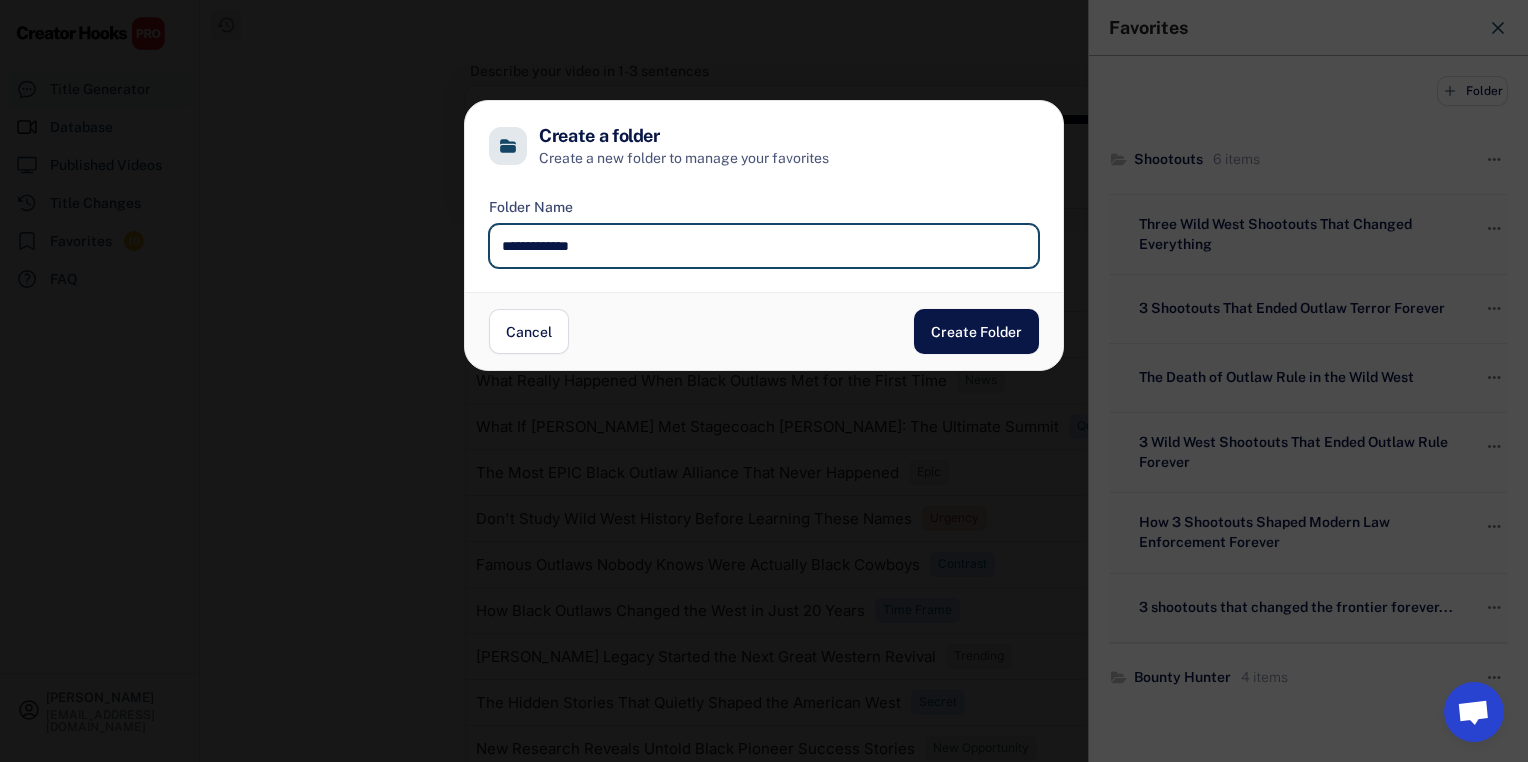 type on "**********" 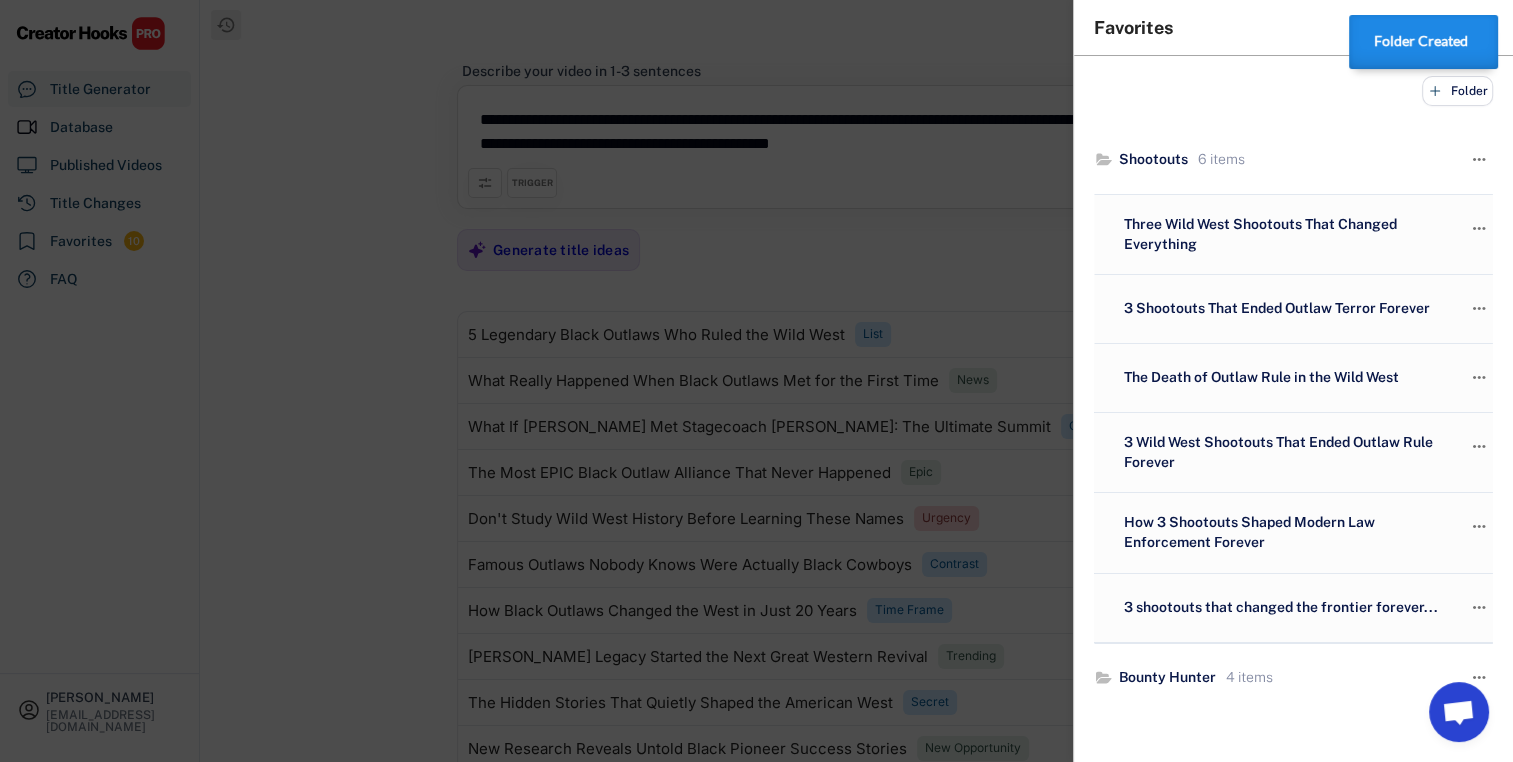 click at bounding box center [756, 381] 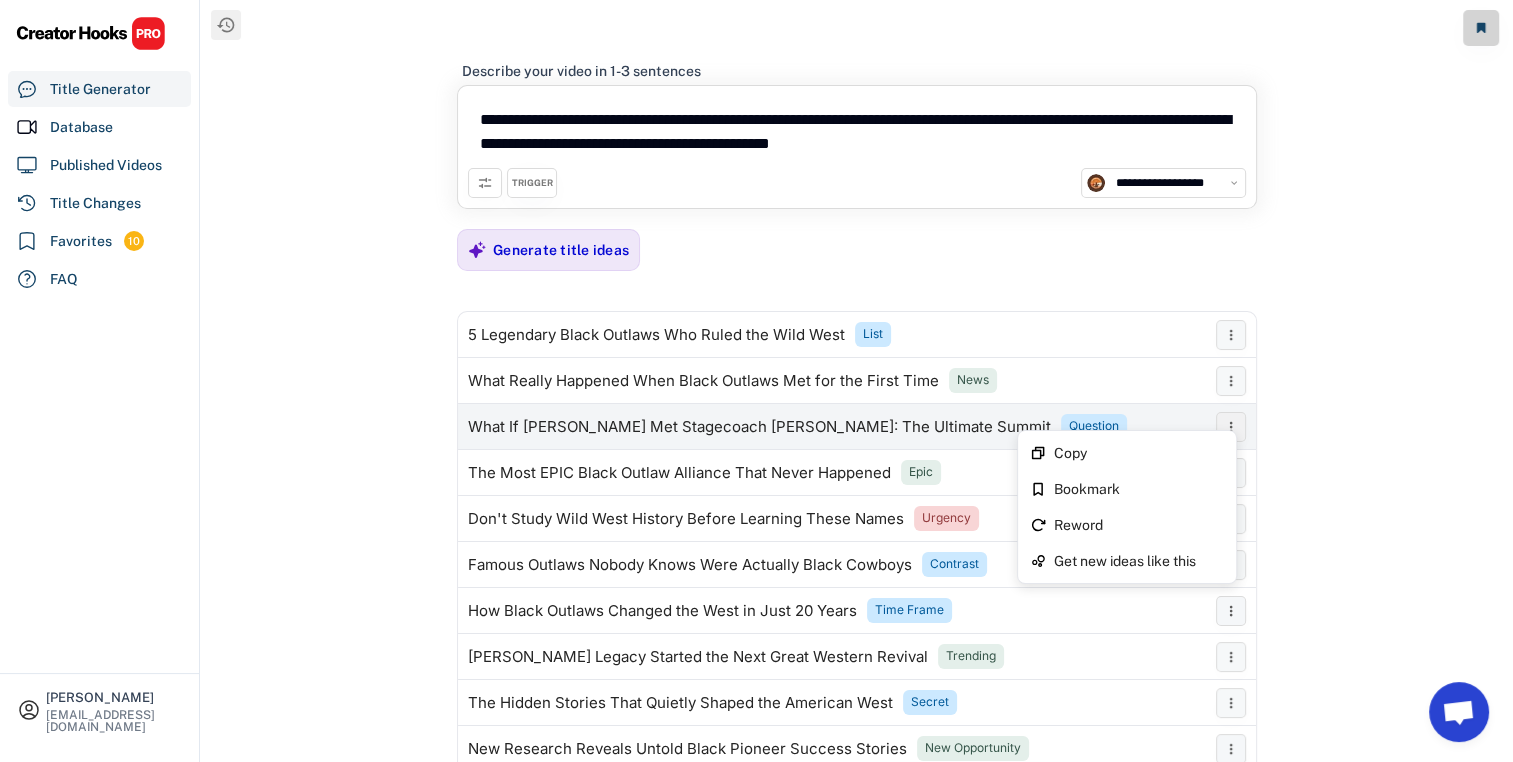 click 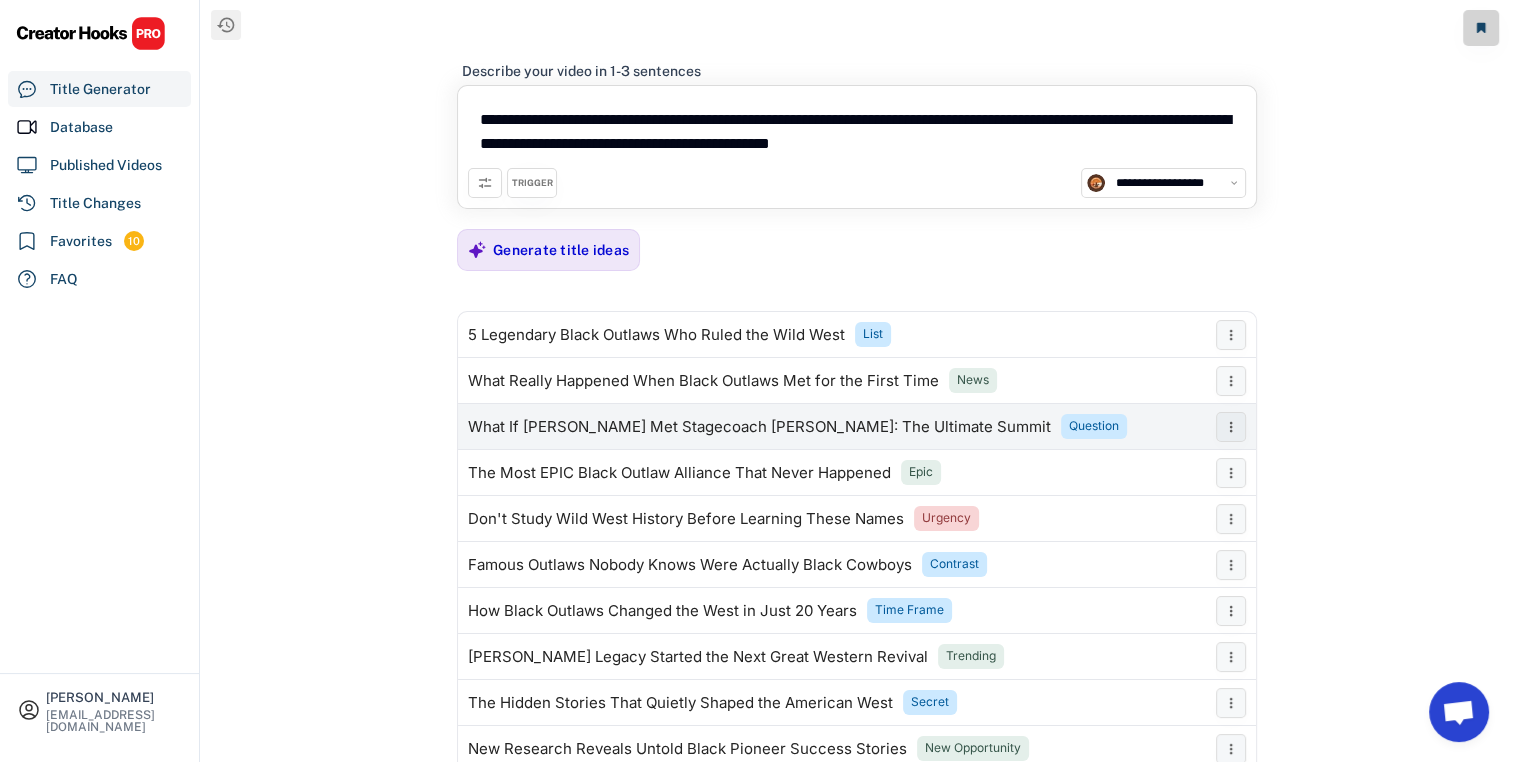 click on "What If [PERSON_NAME] Met Stagecoach [PERSON_NAME]: The Ultimate Summit" at bounding box center [759, 427] 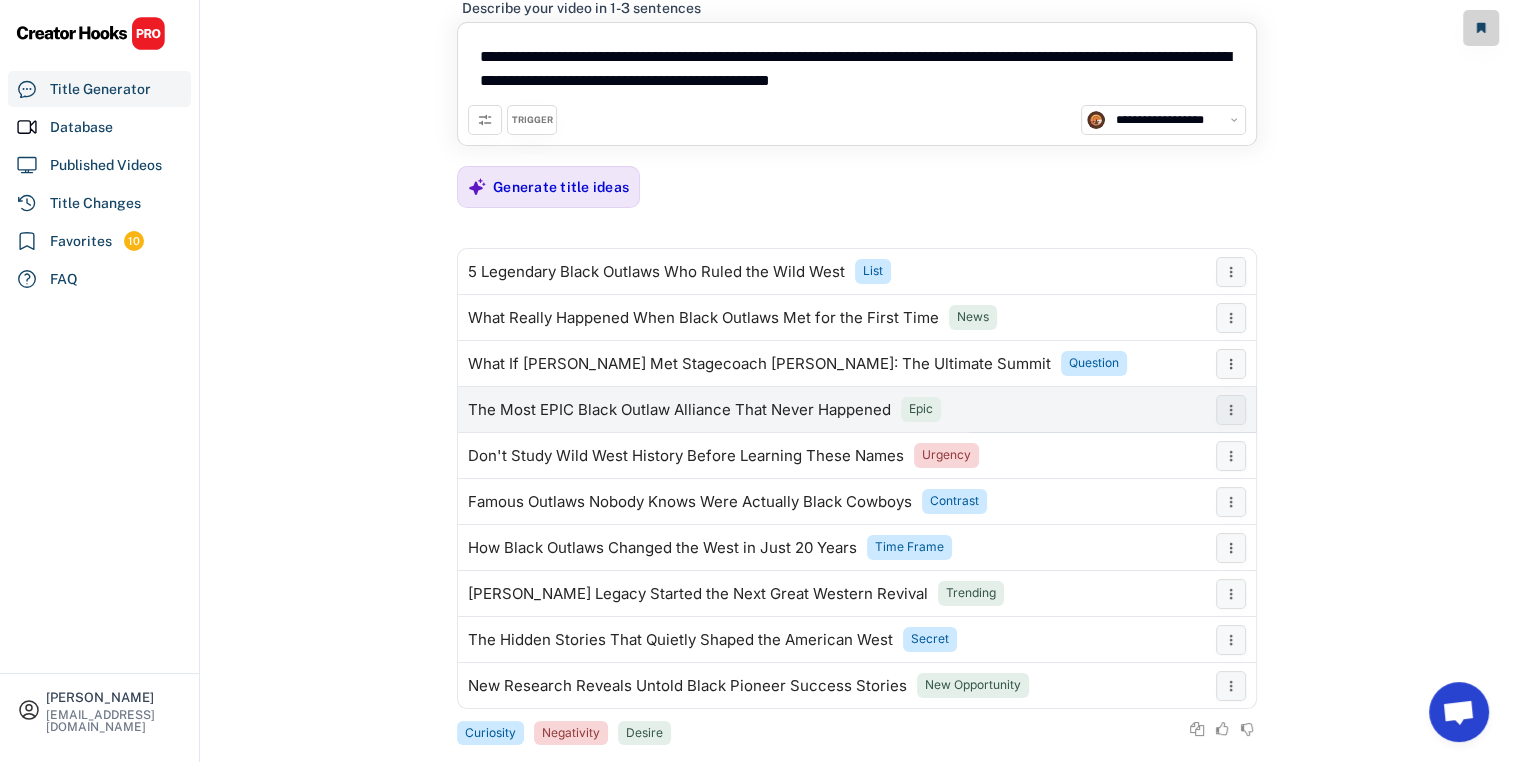 scroll, scrollTop: 96, scrollLeft: 0, axis: vertical 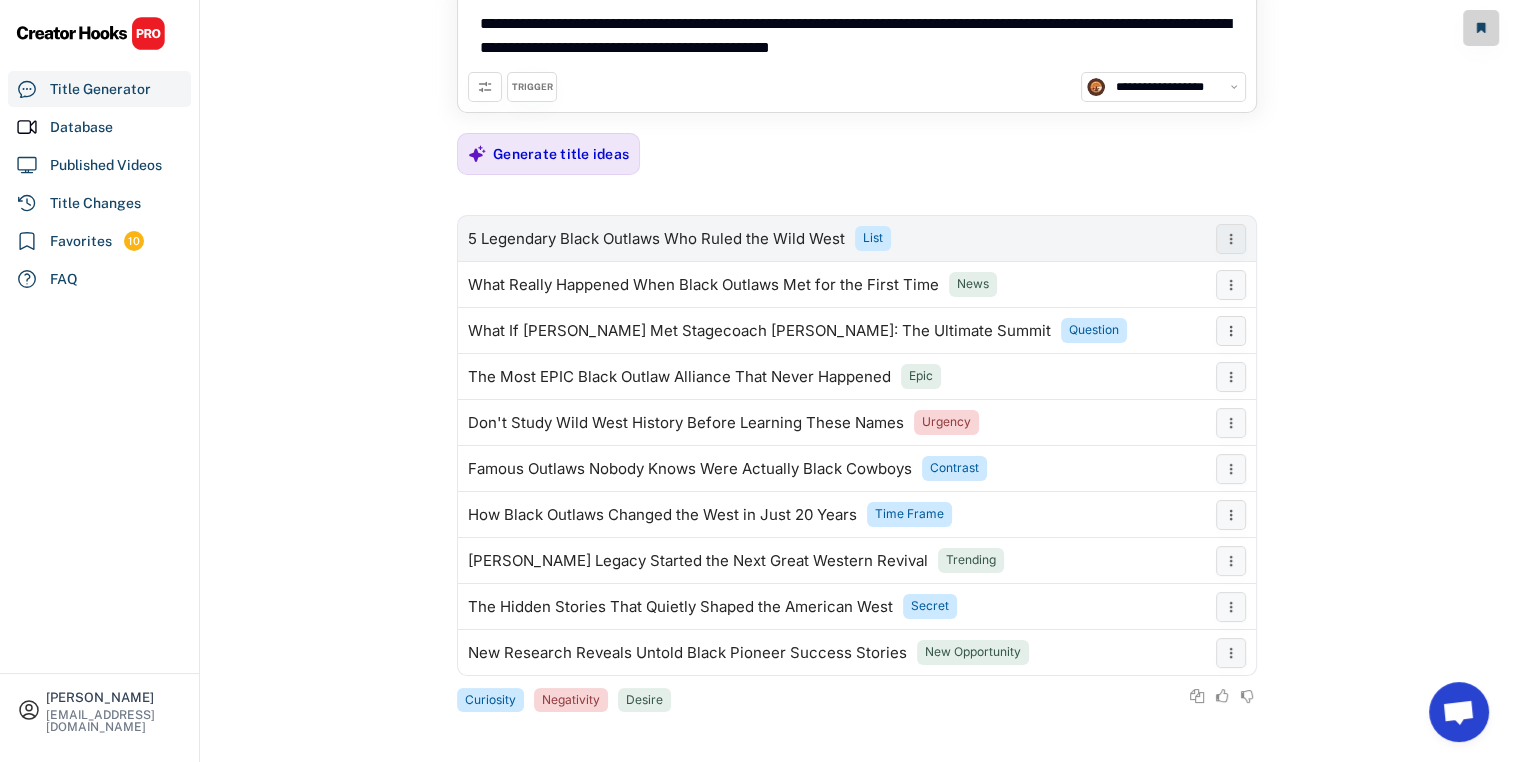 click on "5 Legendary Black Outlaws Who Ruled the Wild West" at bounding box center [656, 239] 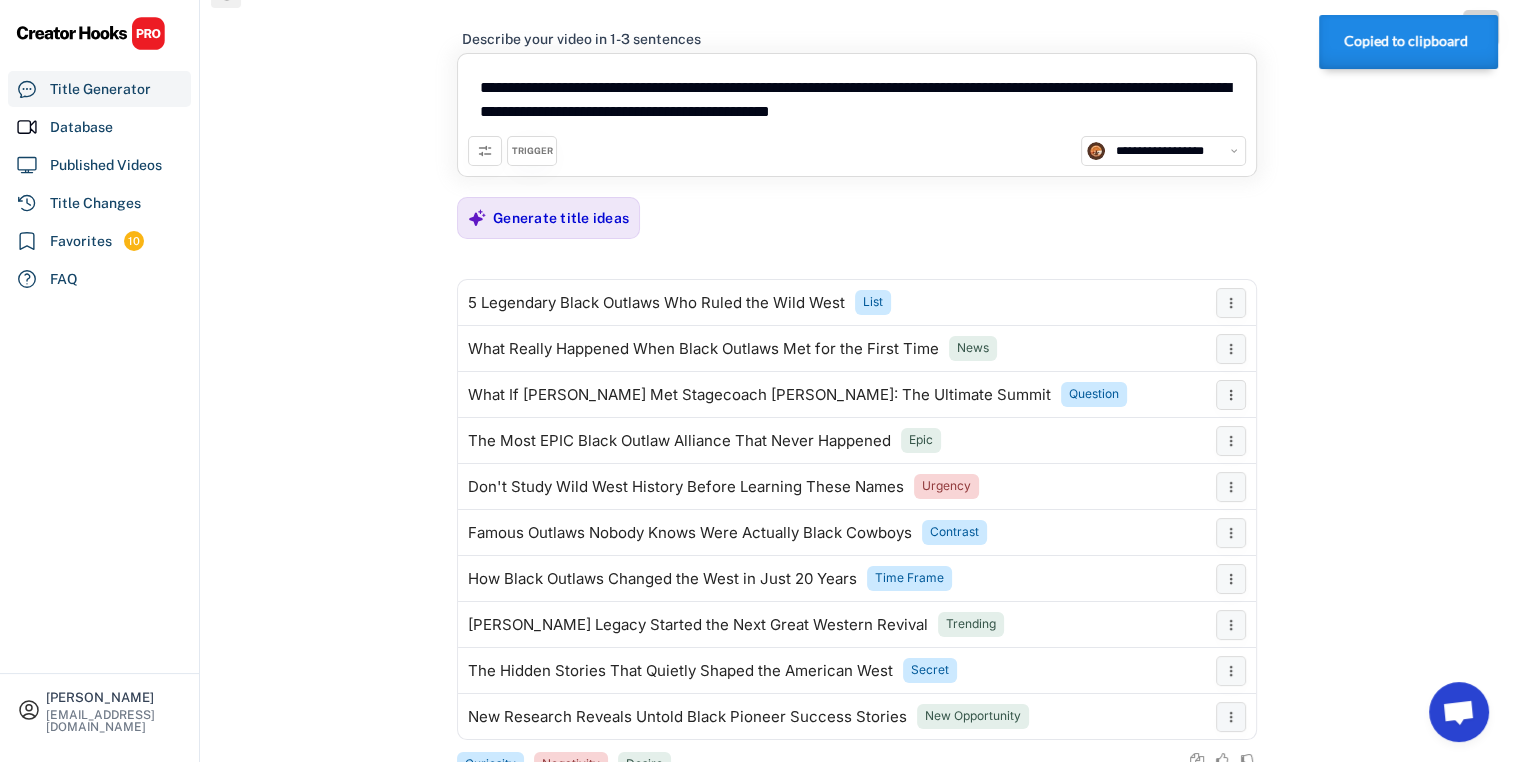 scroll, scrollTop: 0, scrollLeft: 0, axis: both 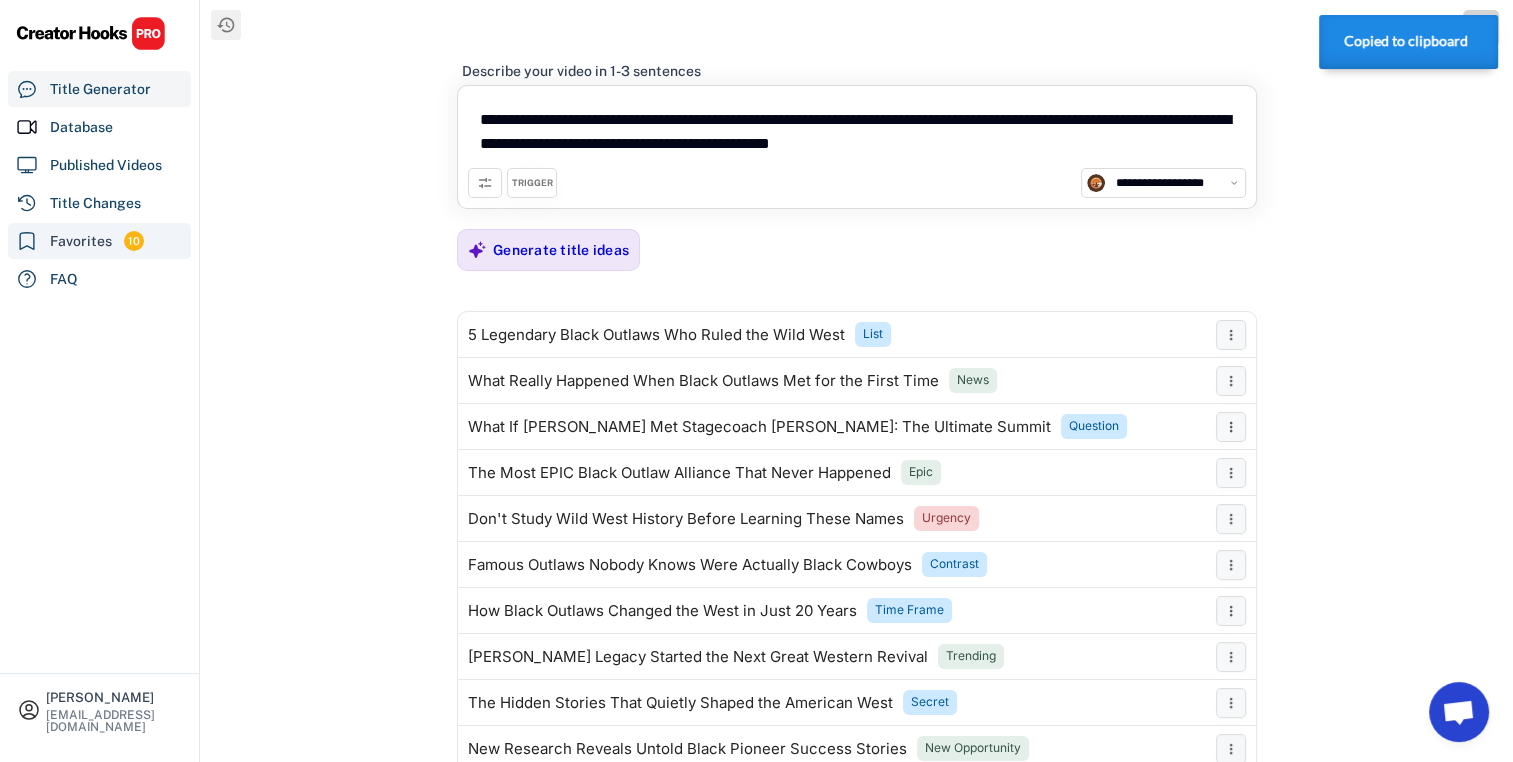 click on "Favorites 10" at bounding box center [99, 241] 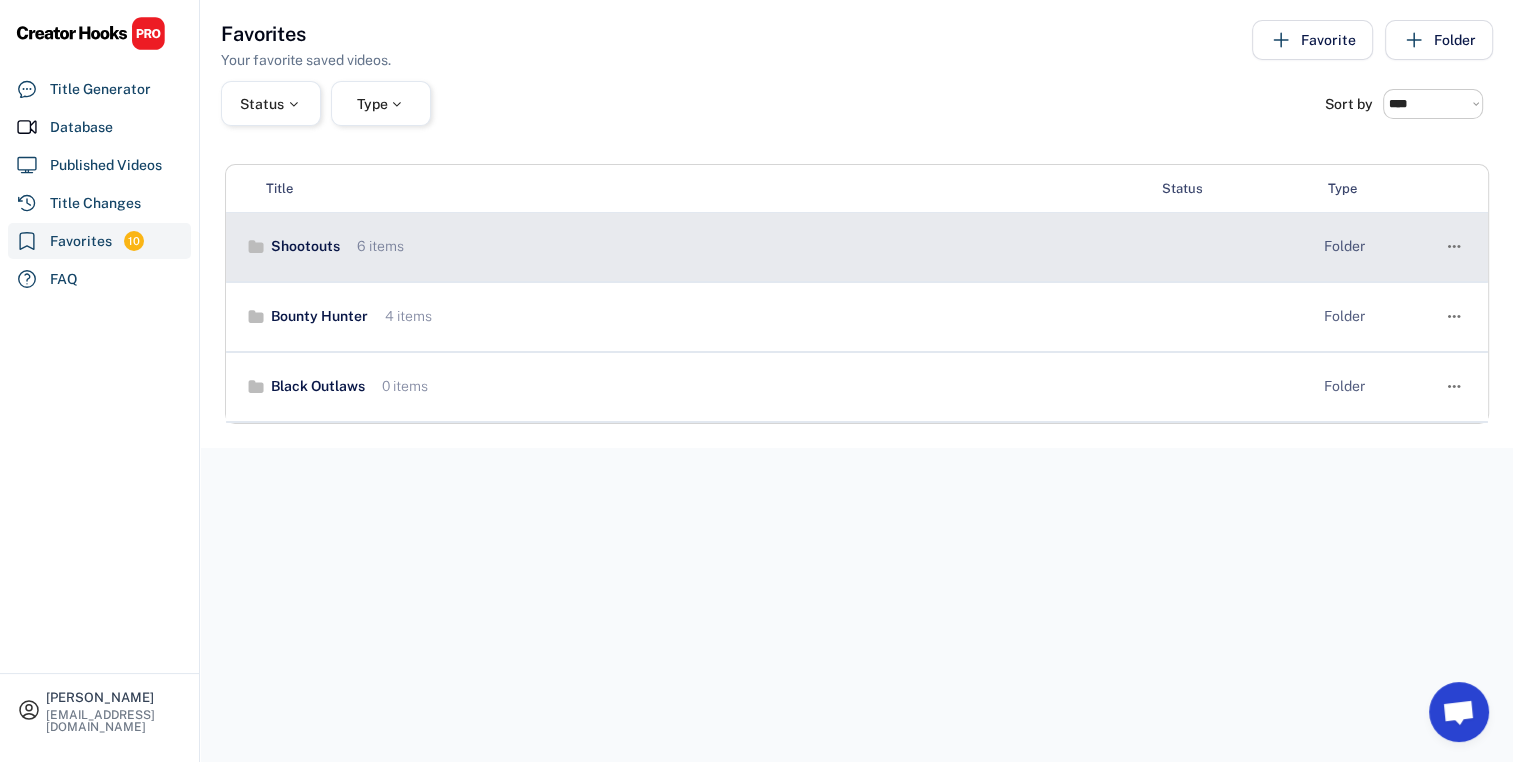 click on "Shootouts" at bounding box center [303, 247] 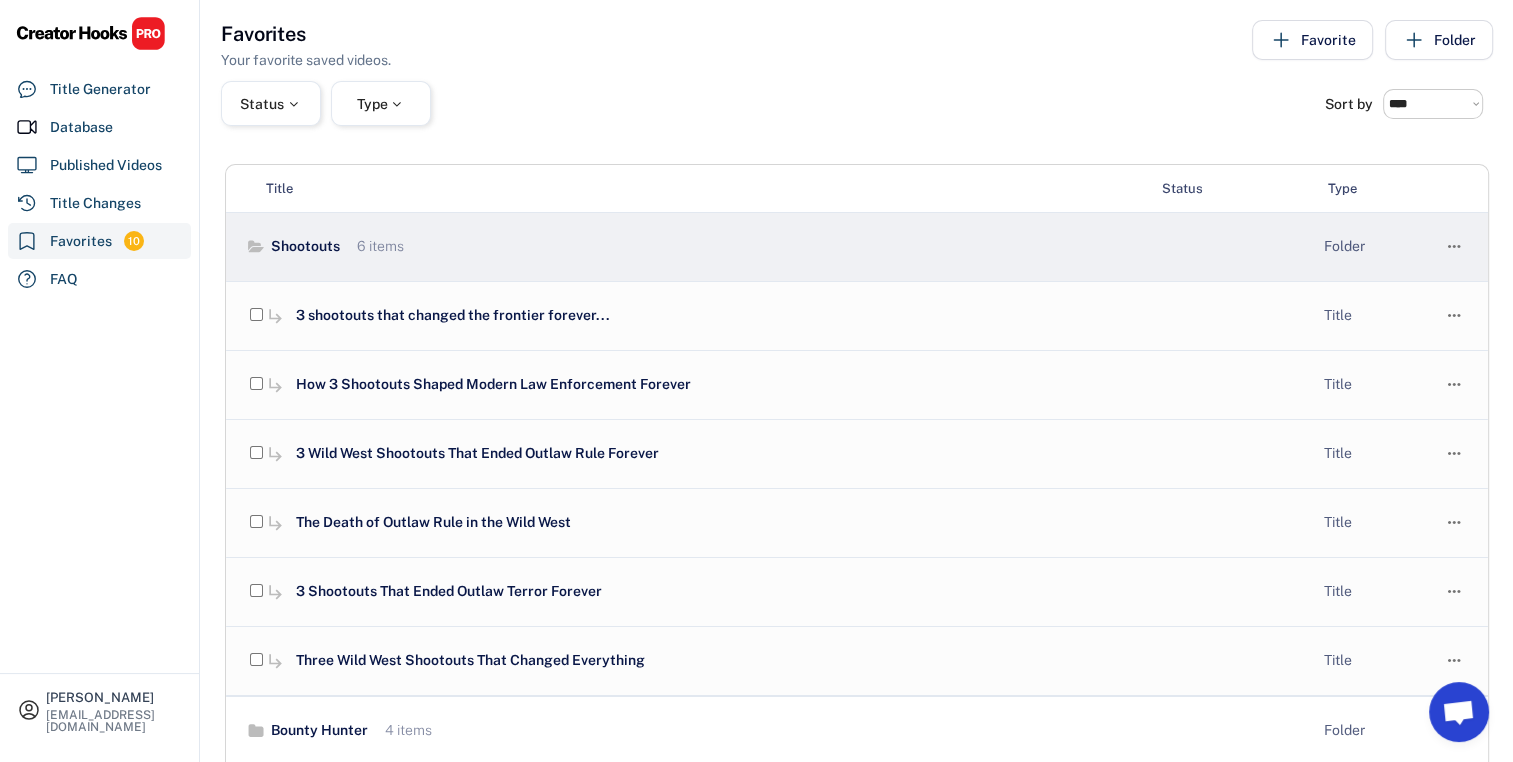 click 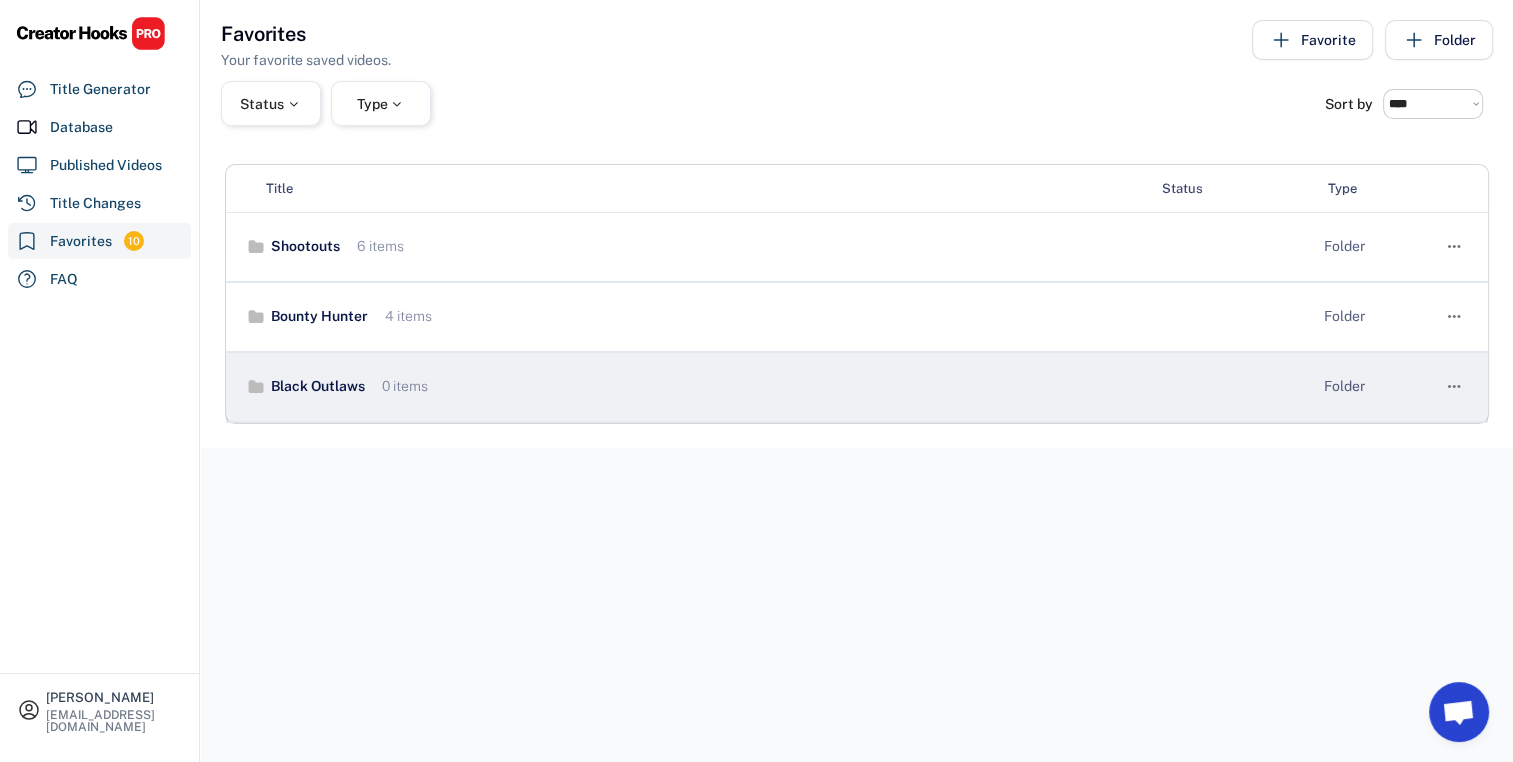 click on "Black Outlaws" at bounding box center (315, 387) 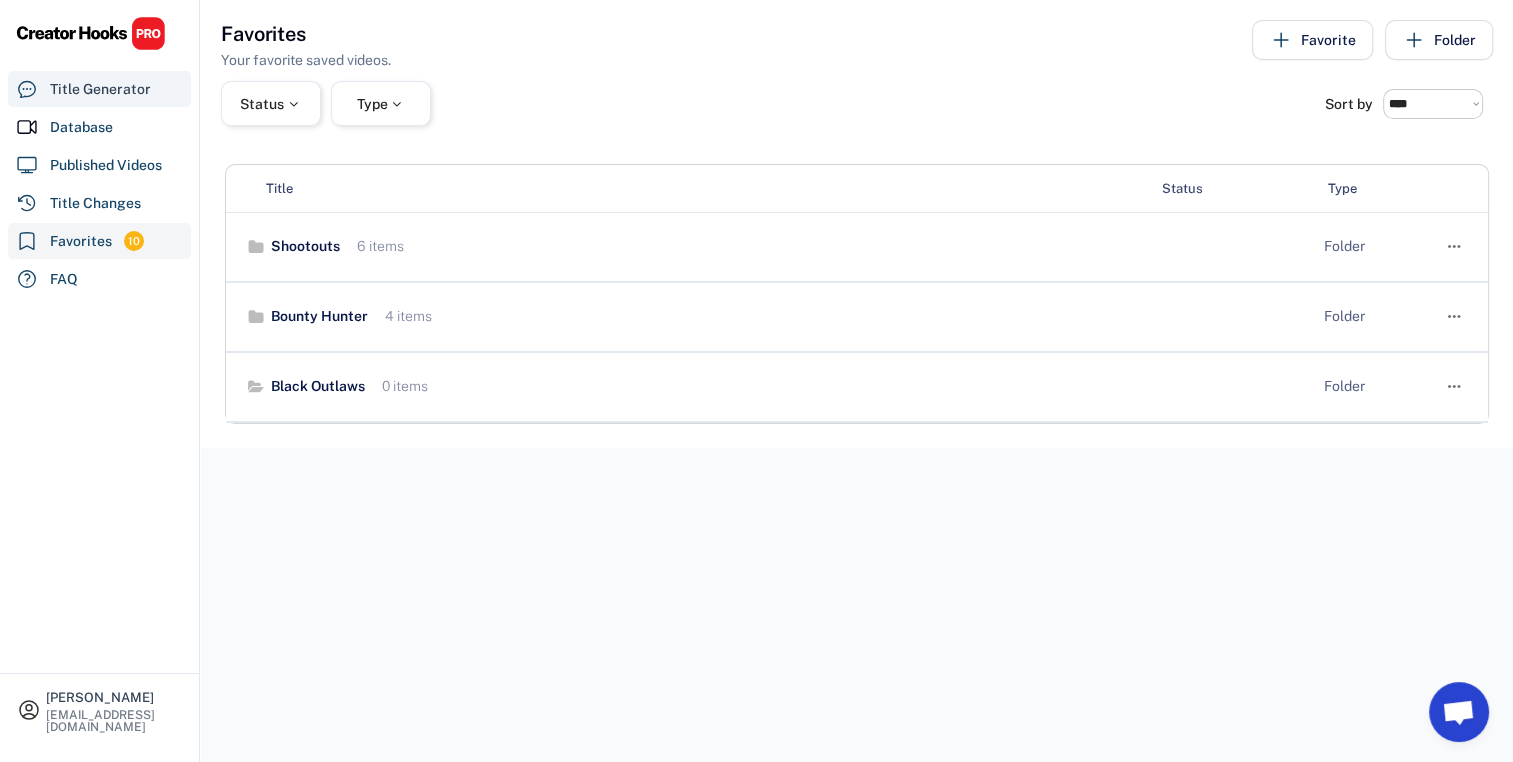 click on "Title Generator" at bounding box center [100, 89] 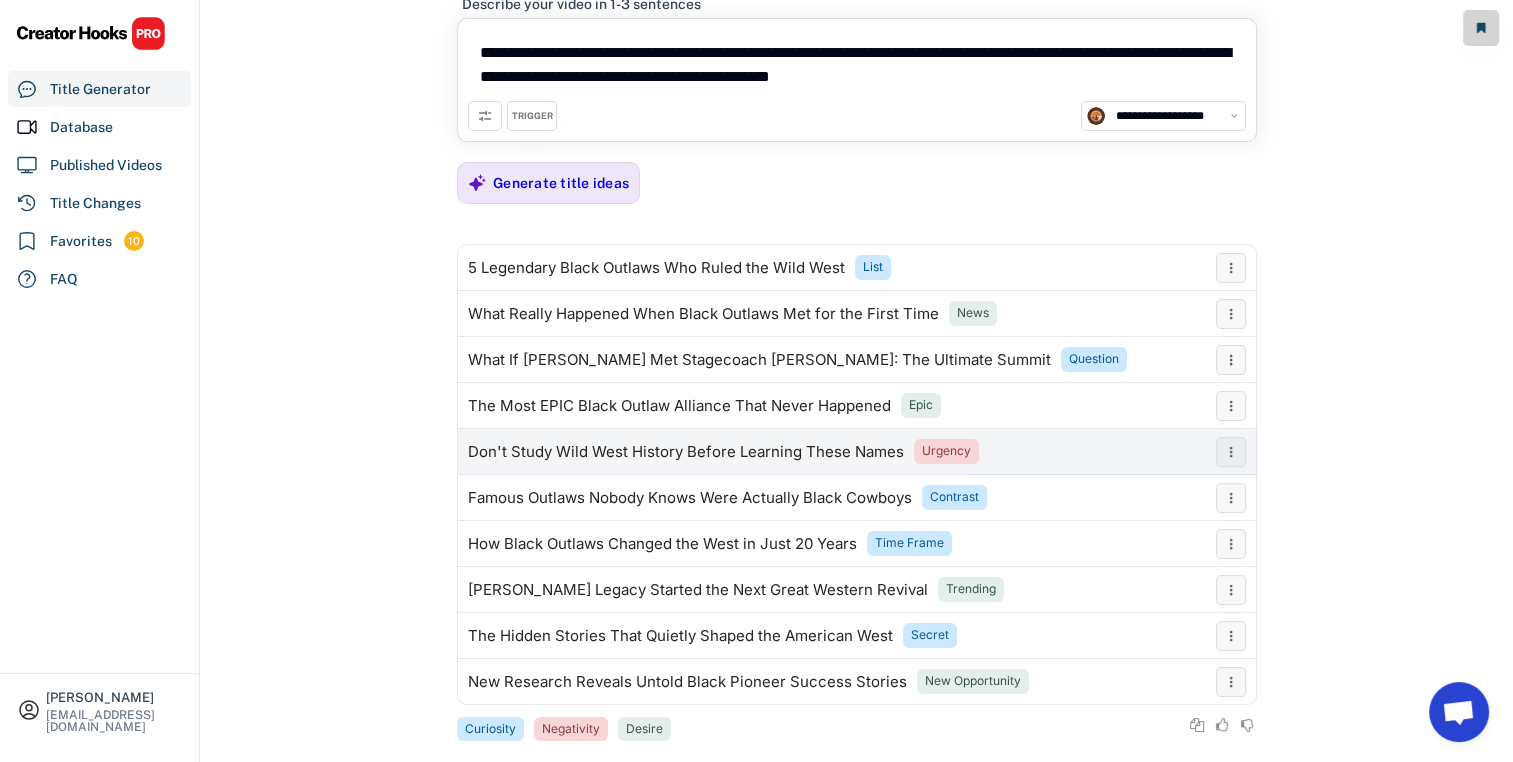 scroll, scrollTop: 96, scrollLeft: 0, axis: vertical 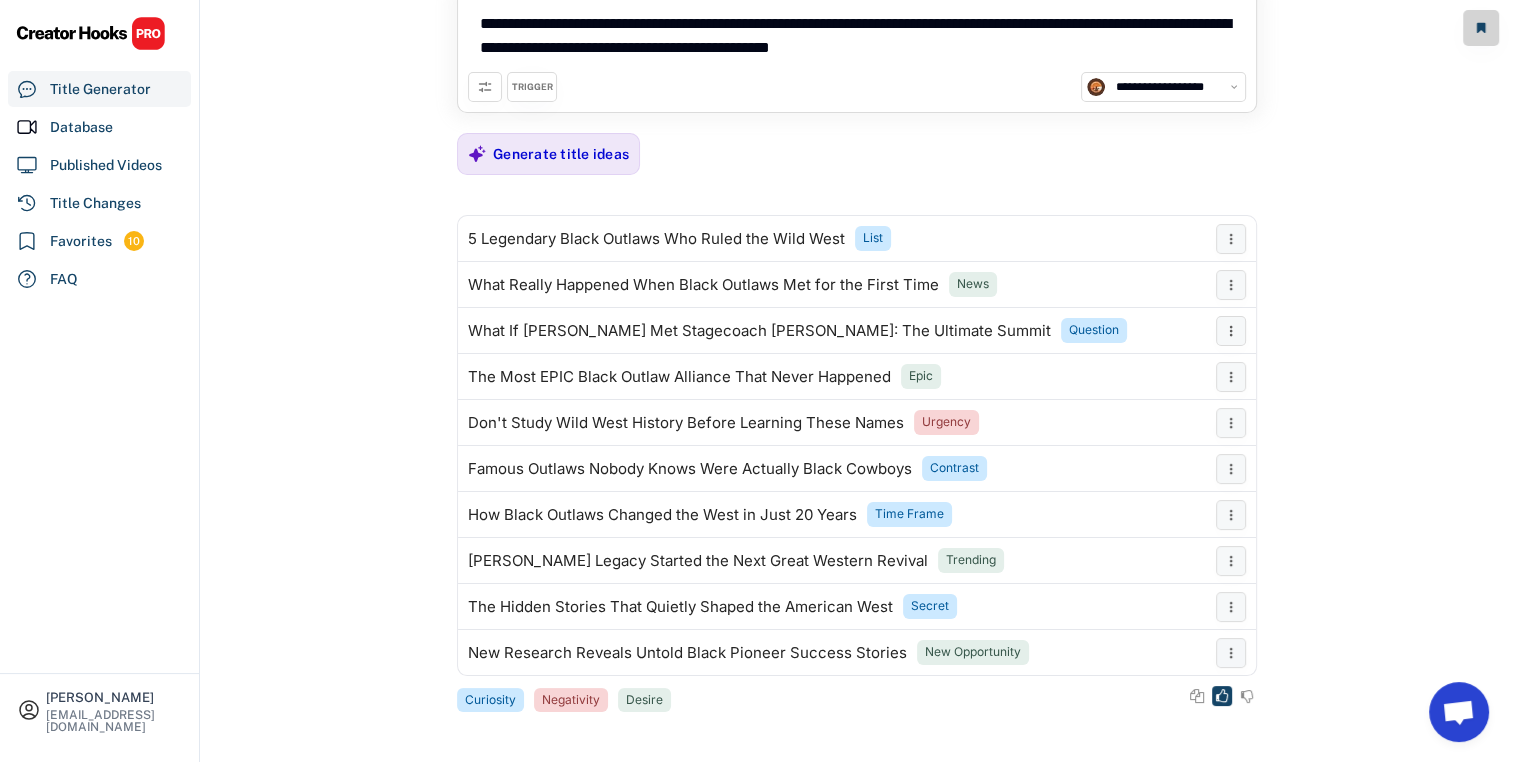 click 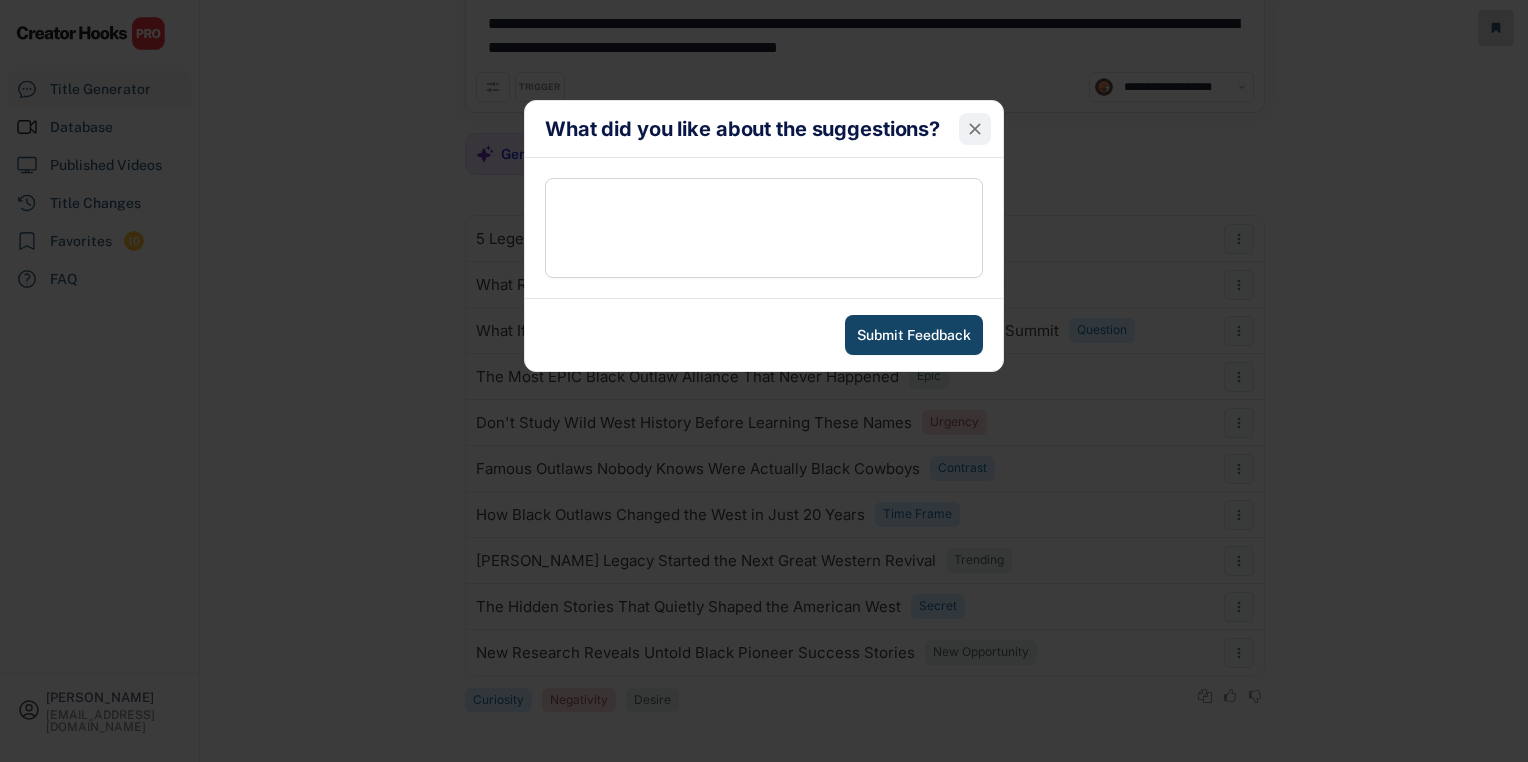 click at bounding box center [975, 129] 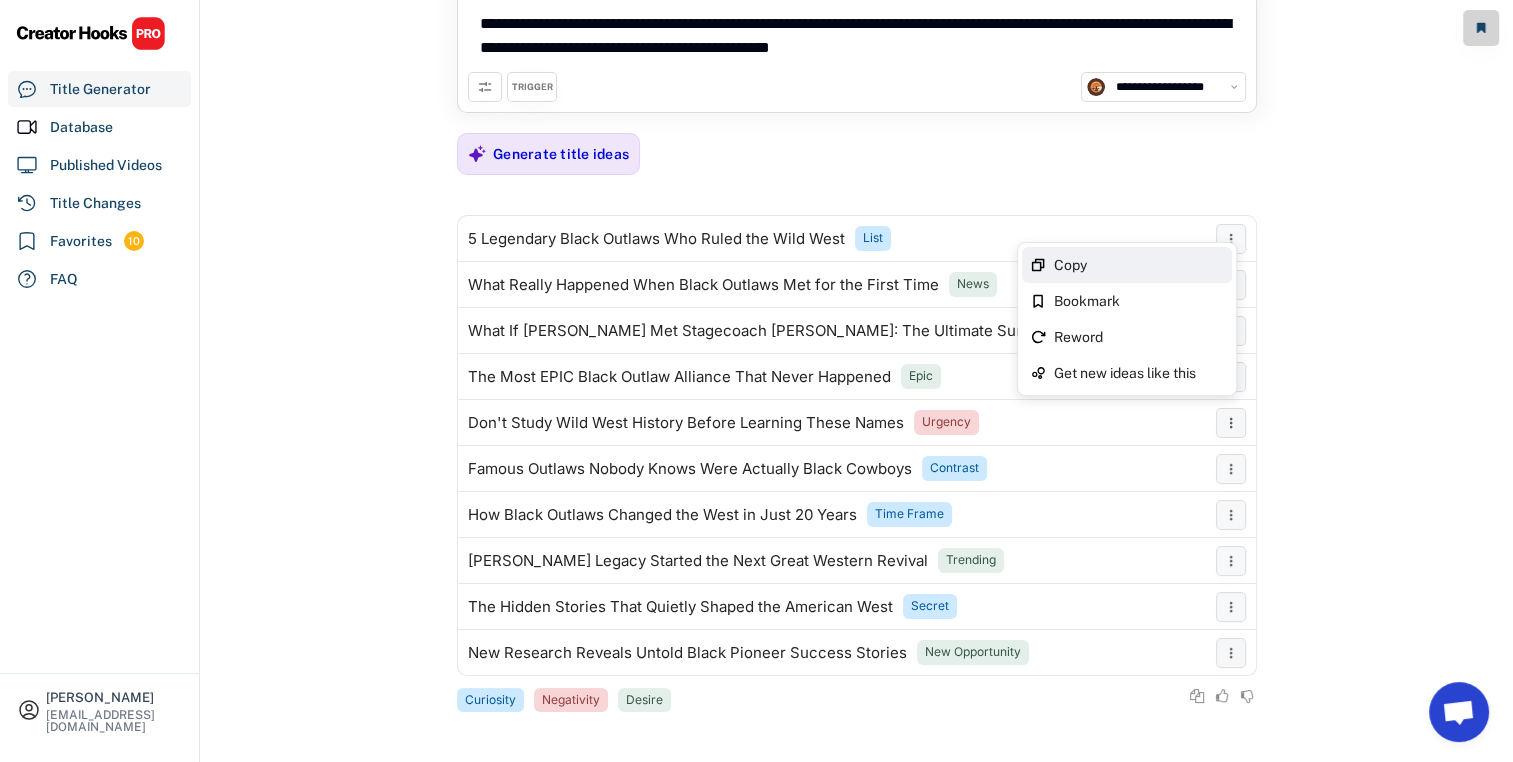 click on "Copy" at bounding box center [1127, 265] 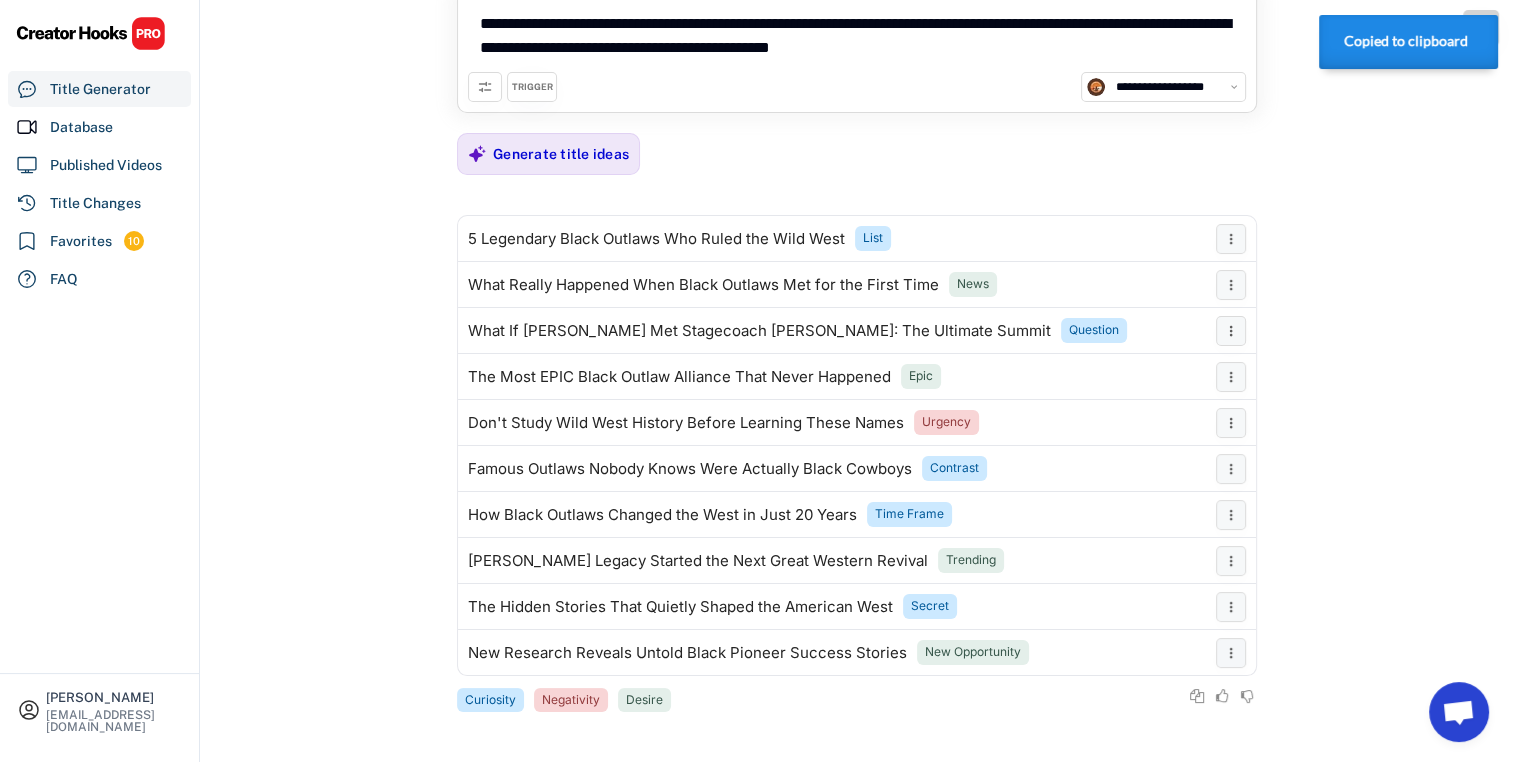 click on "**********" at bounding box center (857, 287) 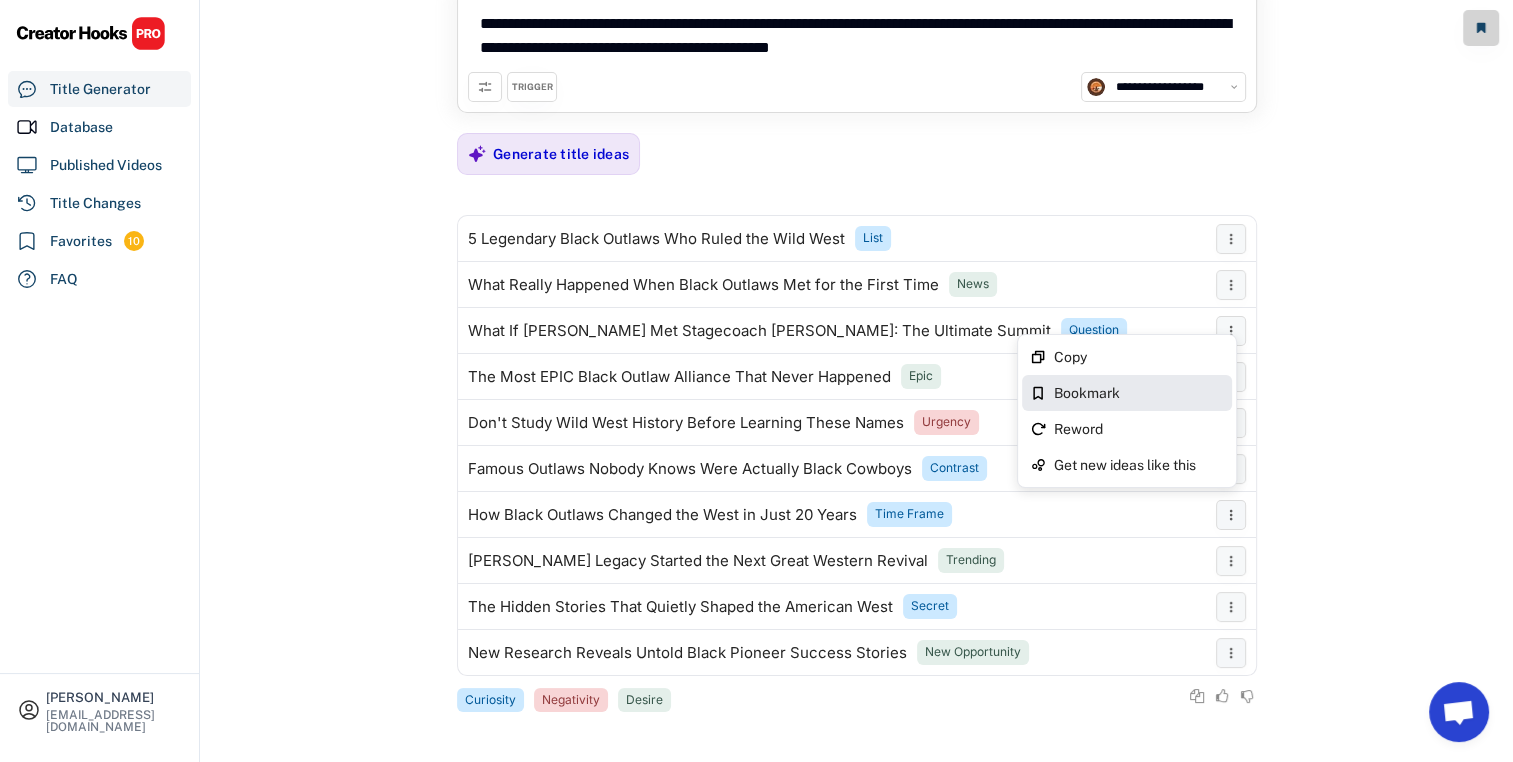 click on "Bookmark" at bounding box center (1139, 393) 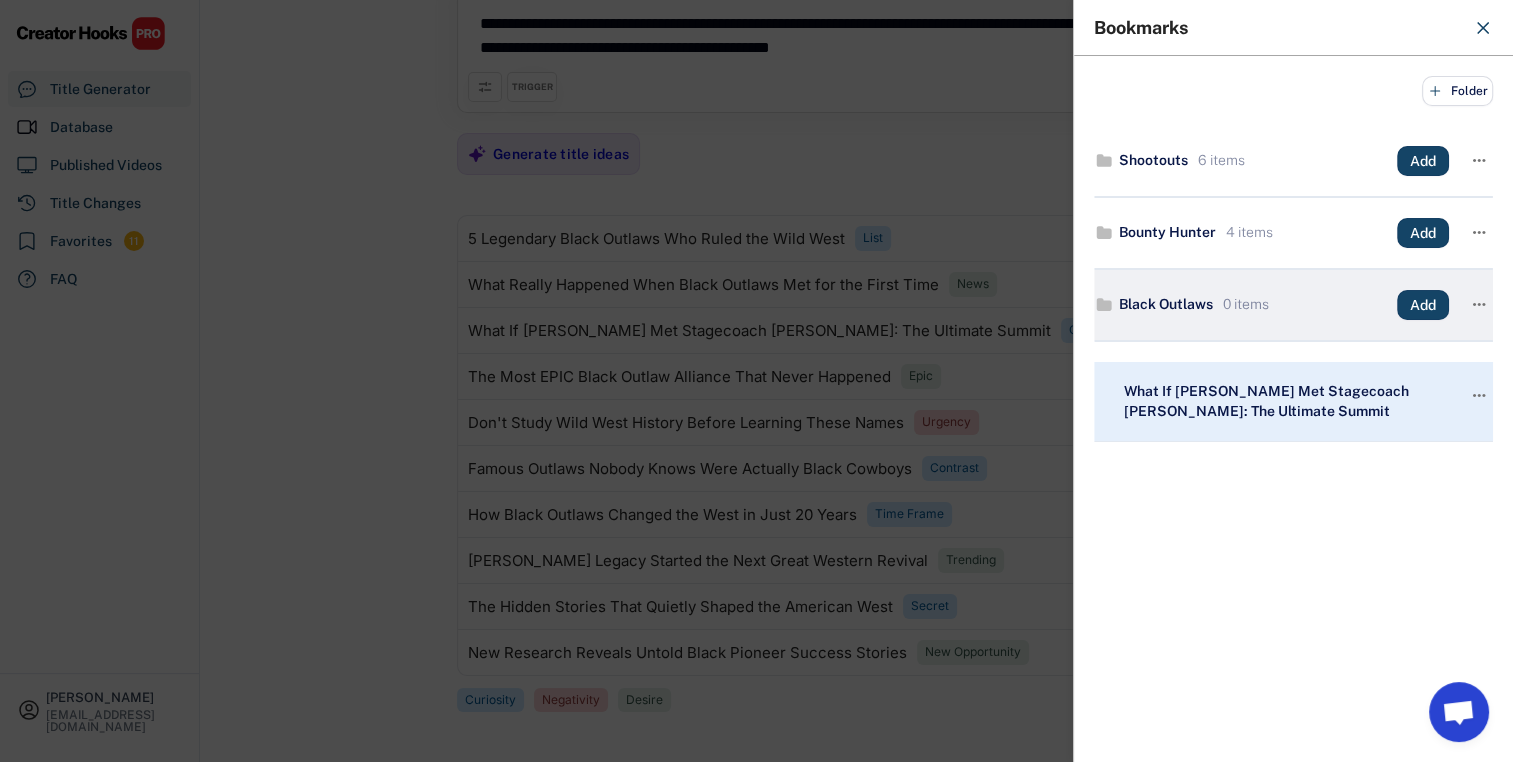 click on "Black Outlaws" at bounding box center (1166, 305) 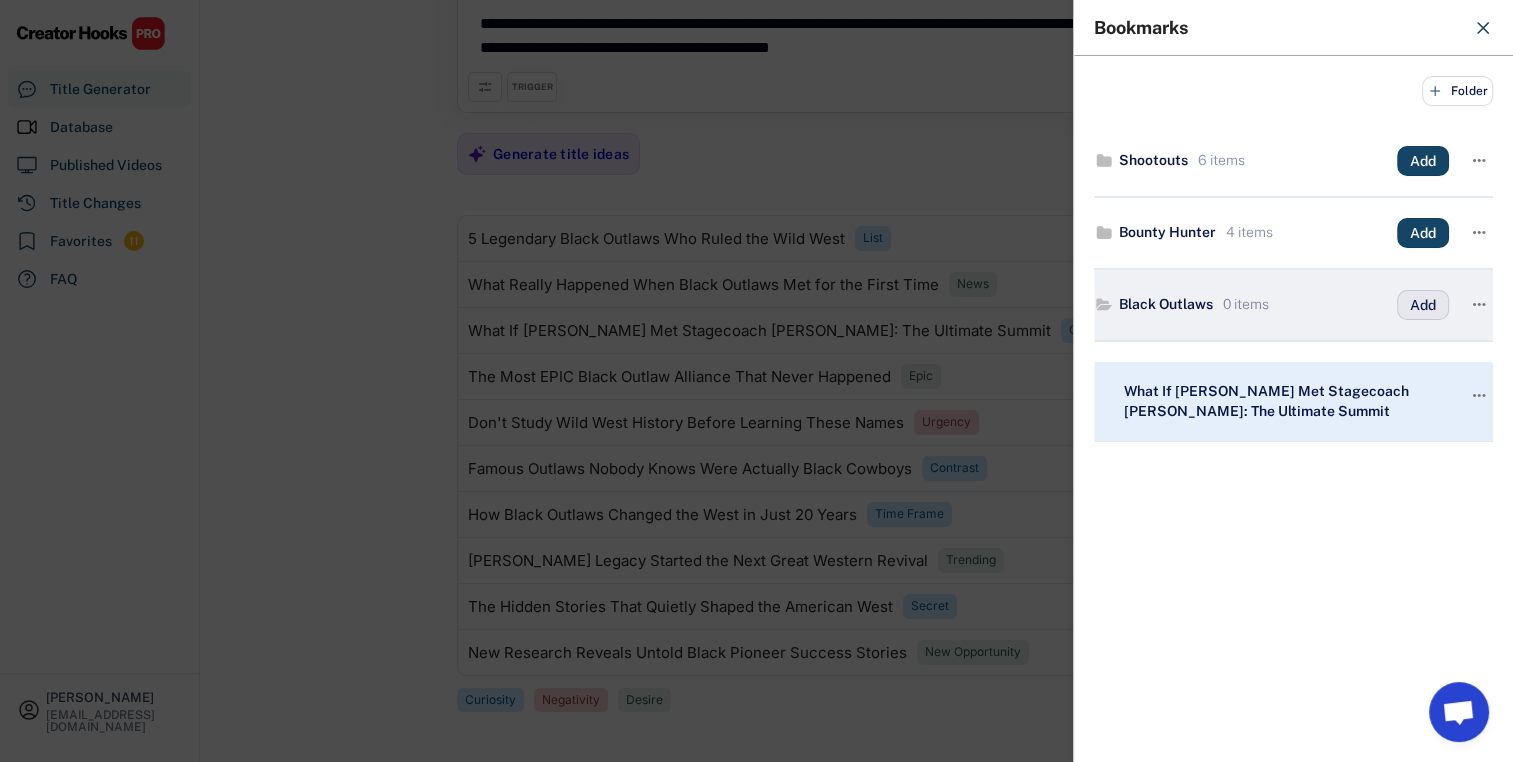 click on "Add" at bounding box center [1423, 305] 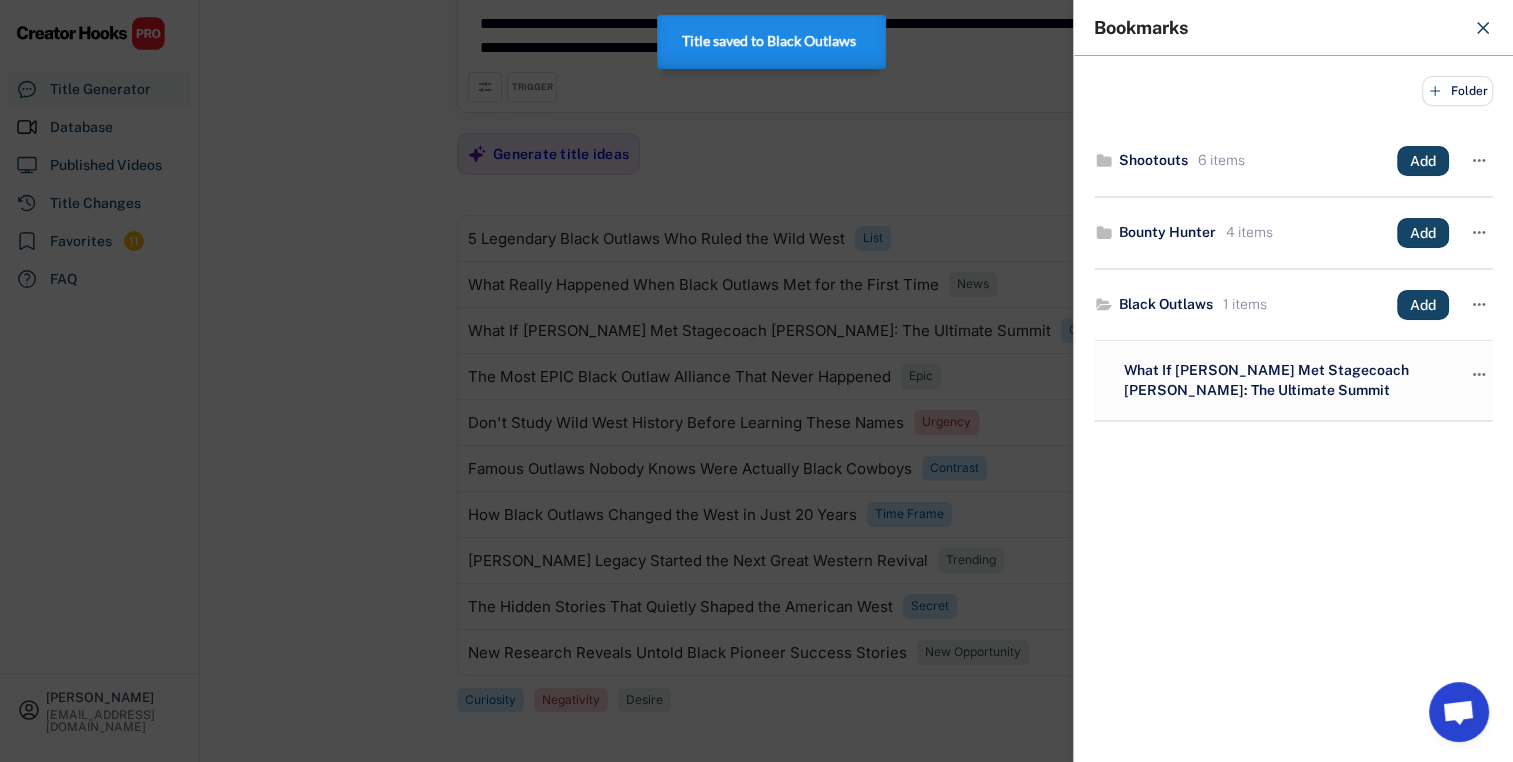 click at bounding box center [756, 381] 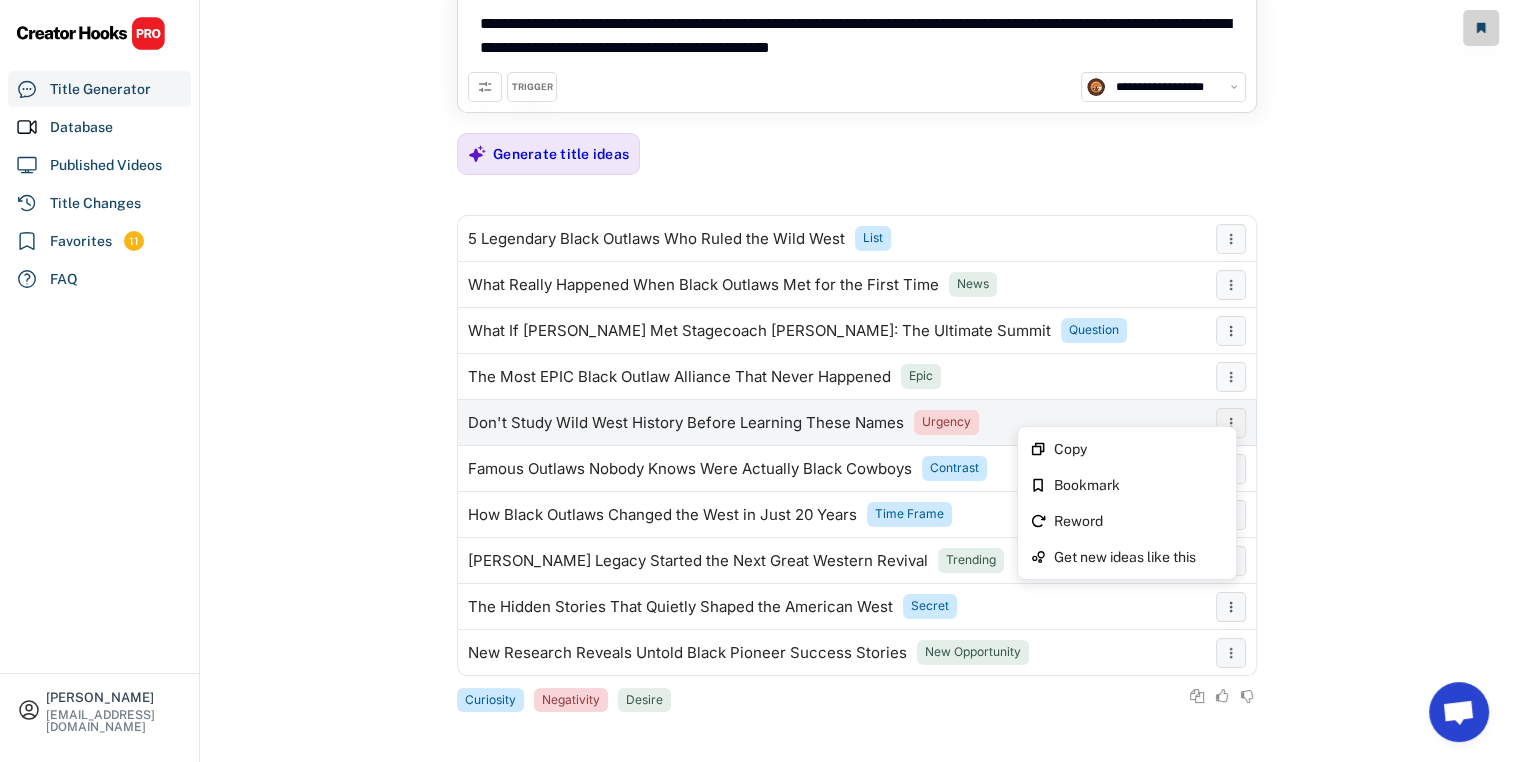 click 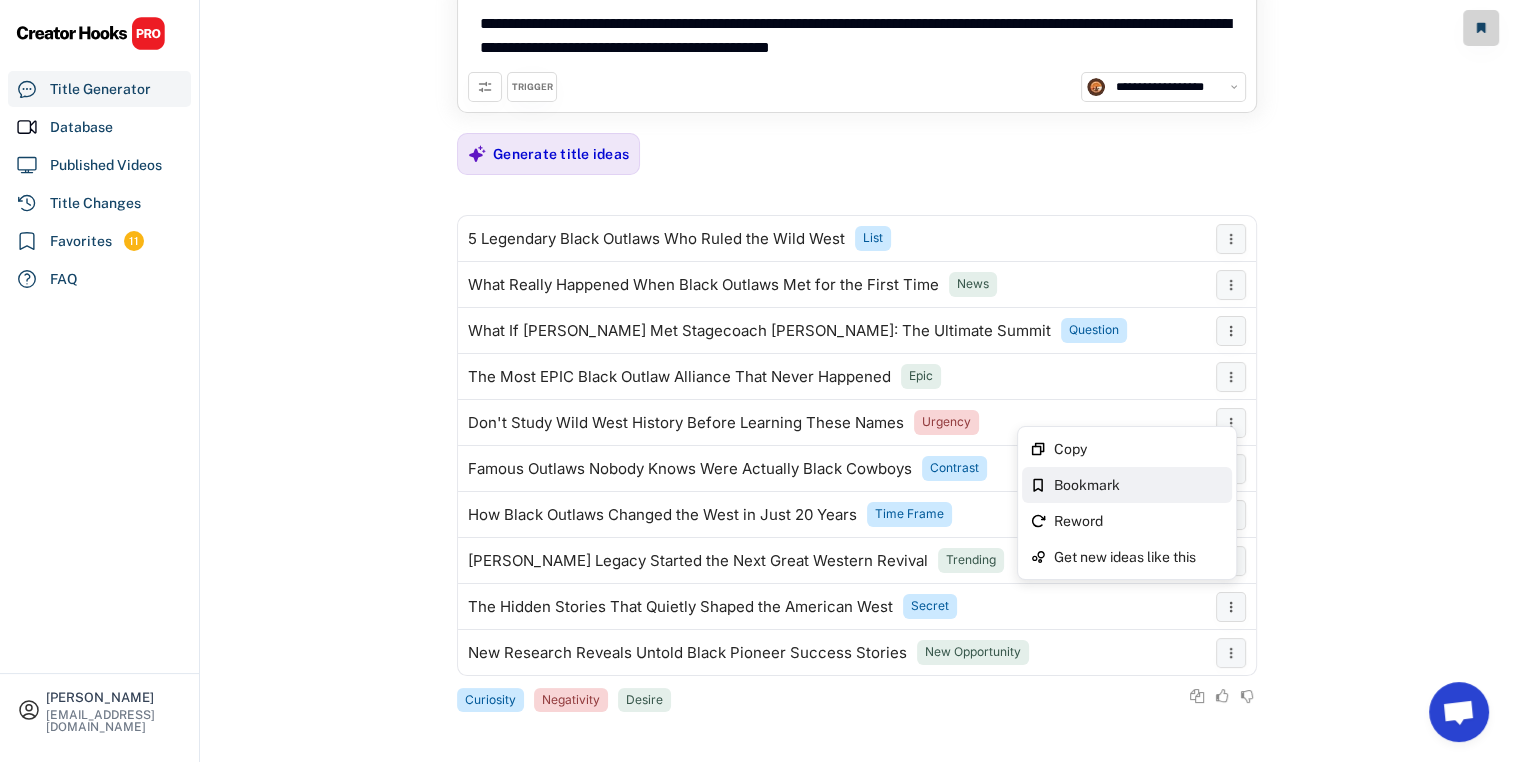 click on "Bookmark" at bounding box center [1127, 485] 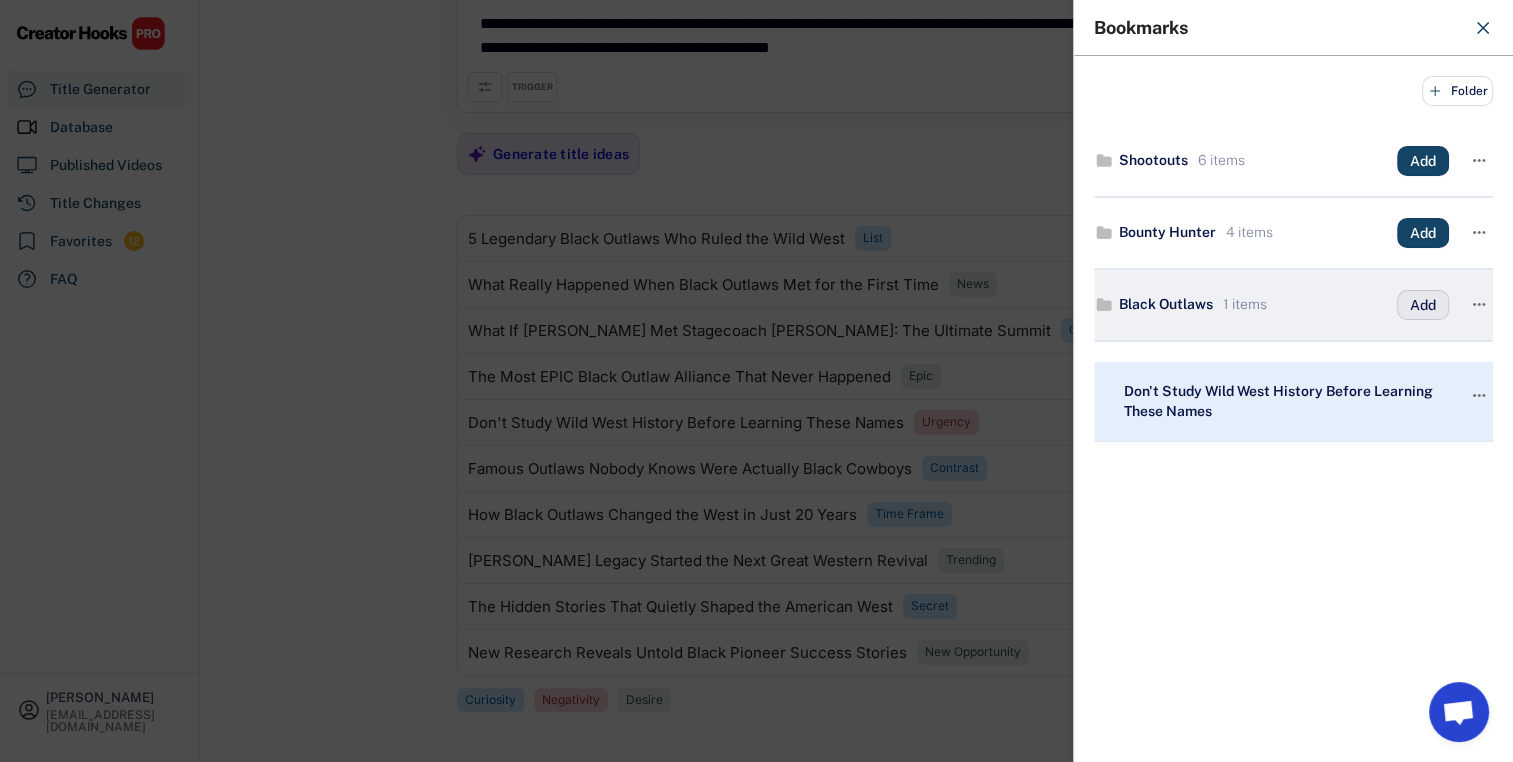 click on "Add" at bounding box center [1423, 305] 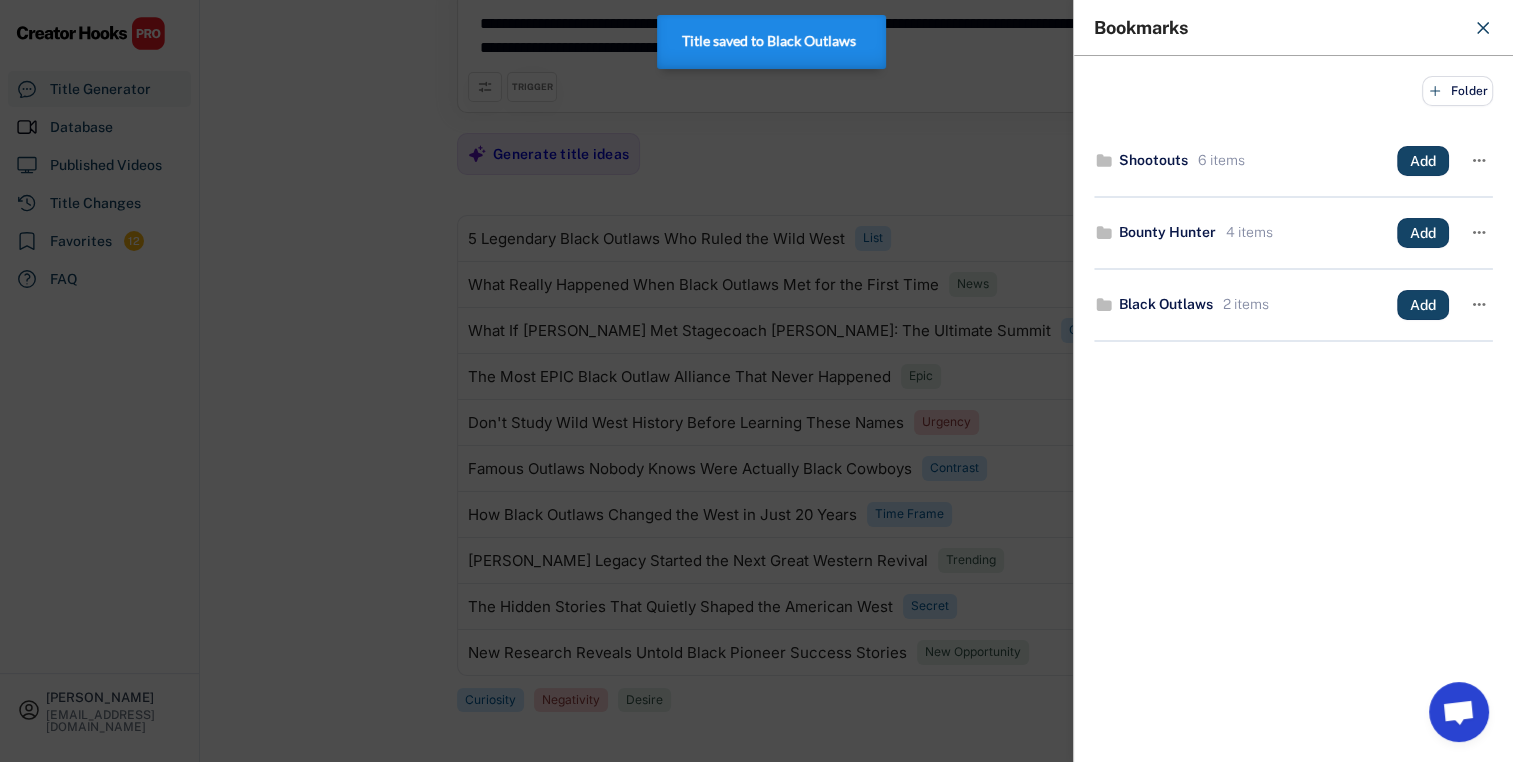 click at bounding box center (756, 381) 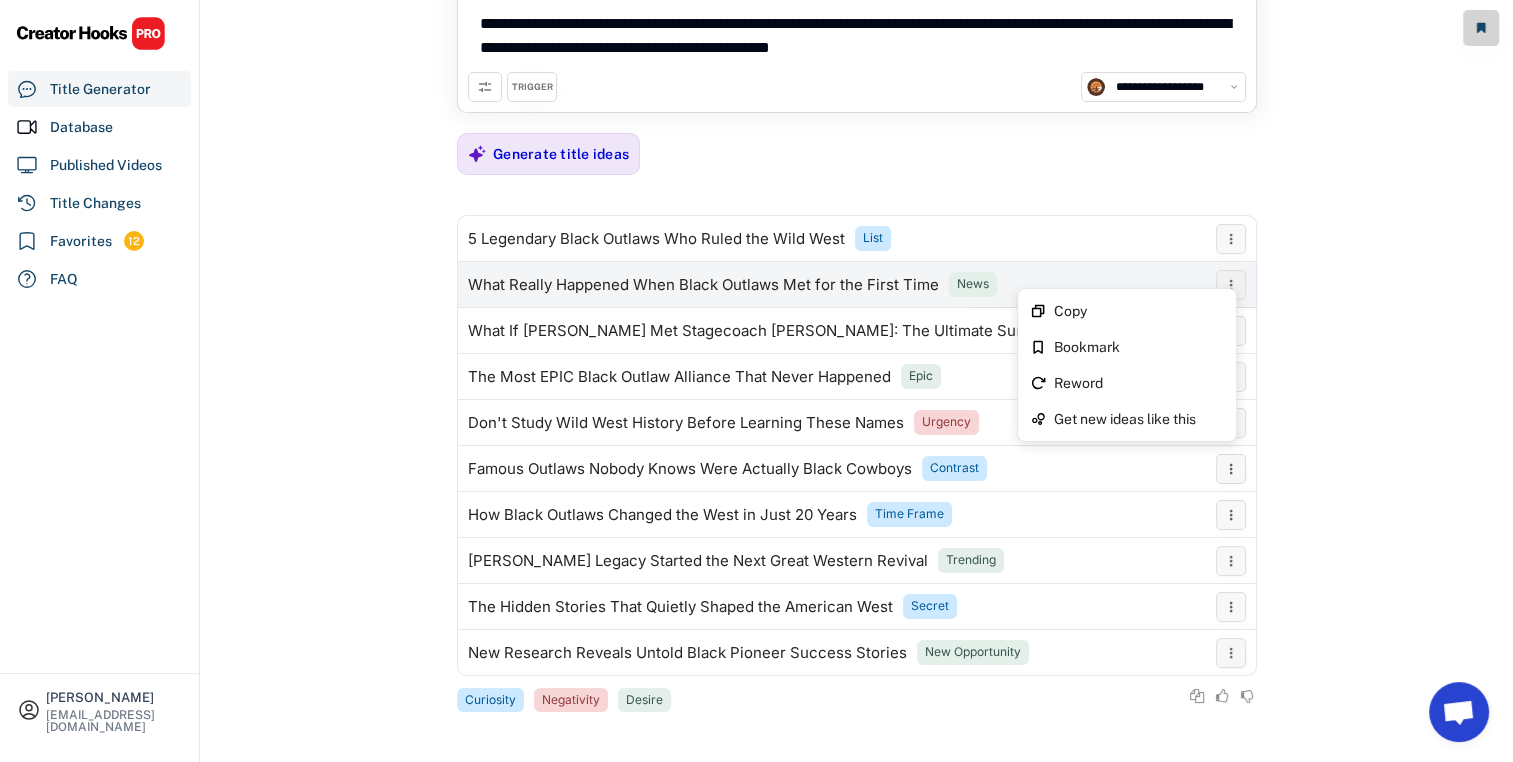 click at bounding box center (1231, 285) 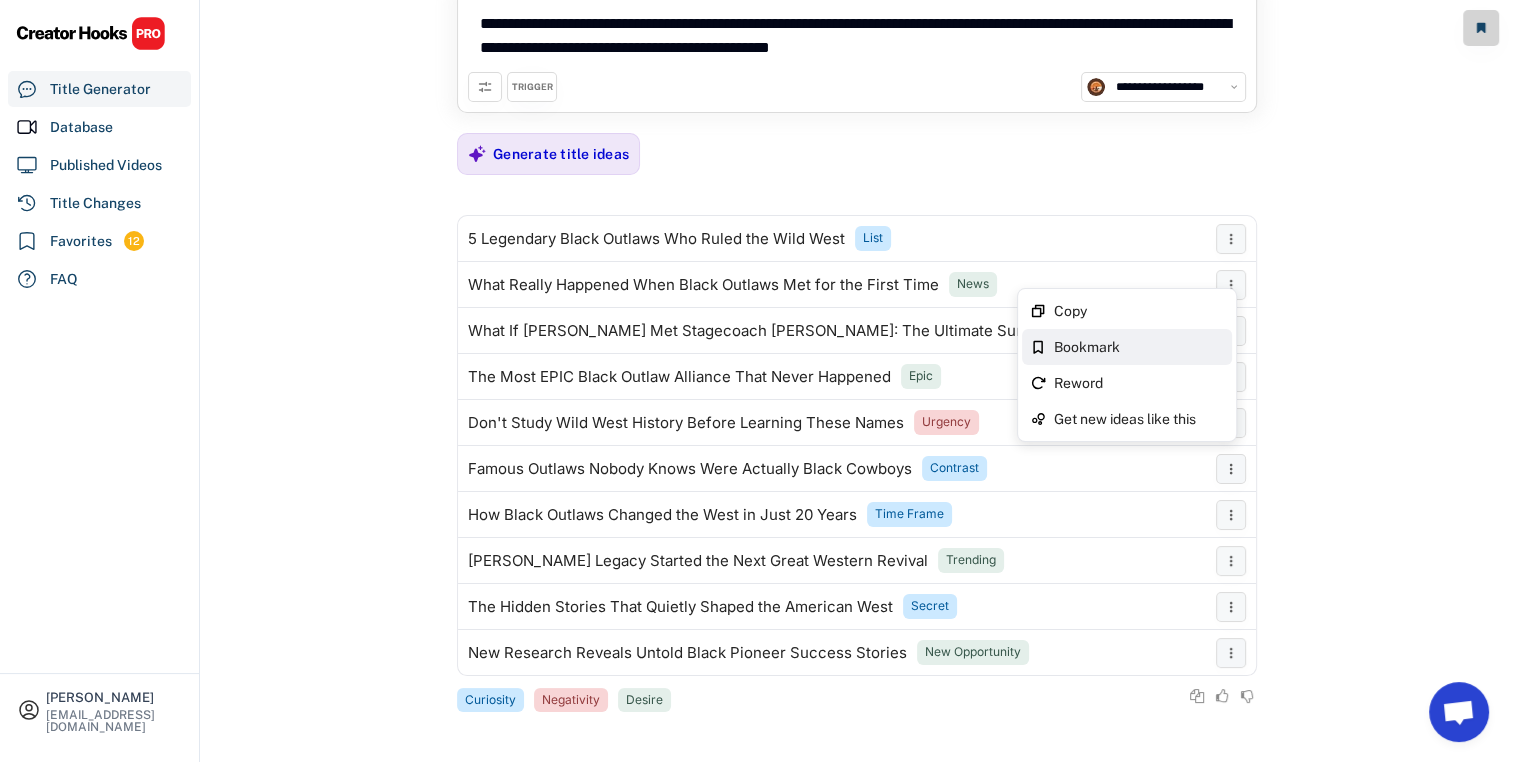 click on "Bookmark" at bounding box center [1139, 347] 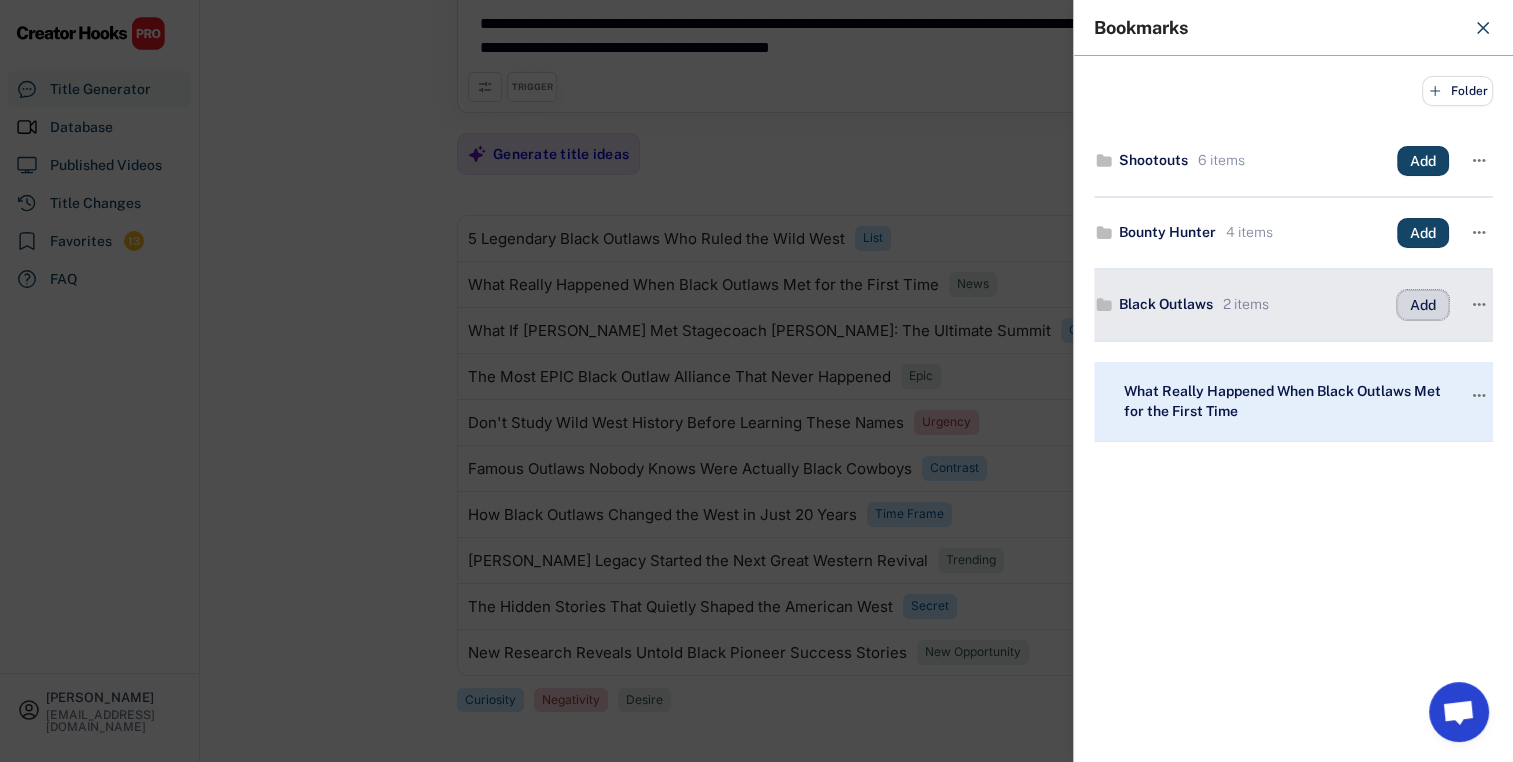 click on "Add" at bounding box center [1423, 305] 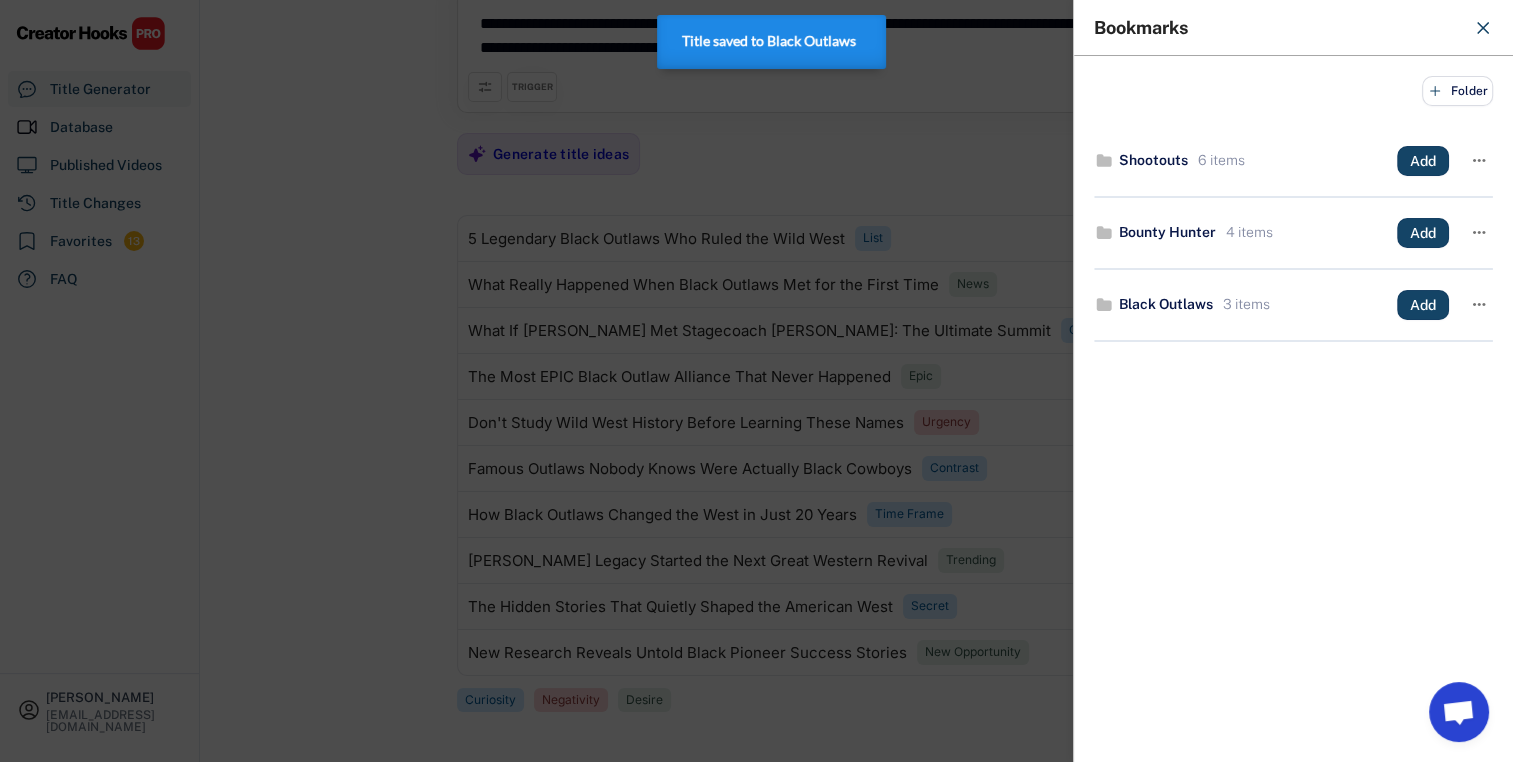 click at bounding box center (756, 381) 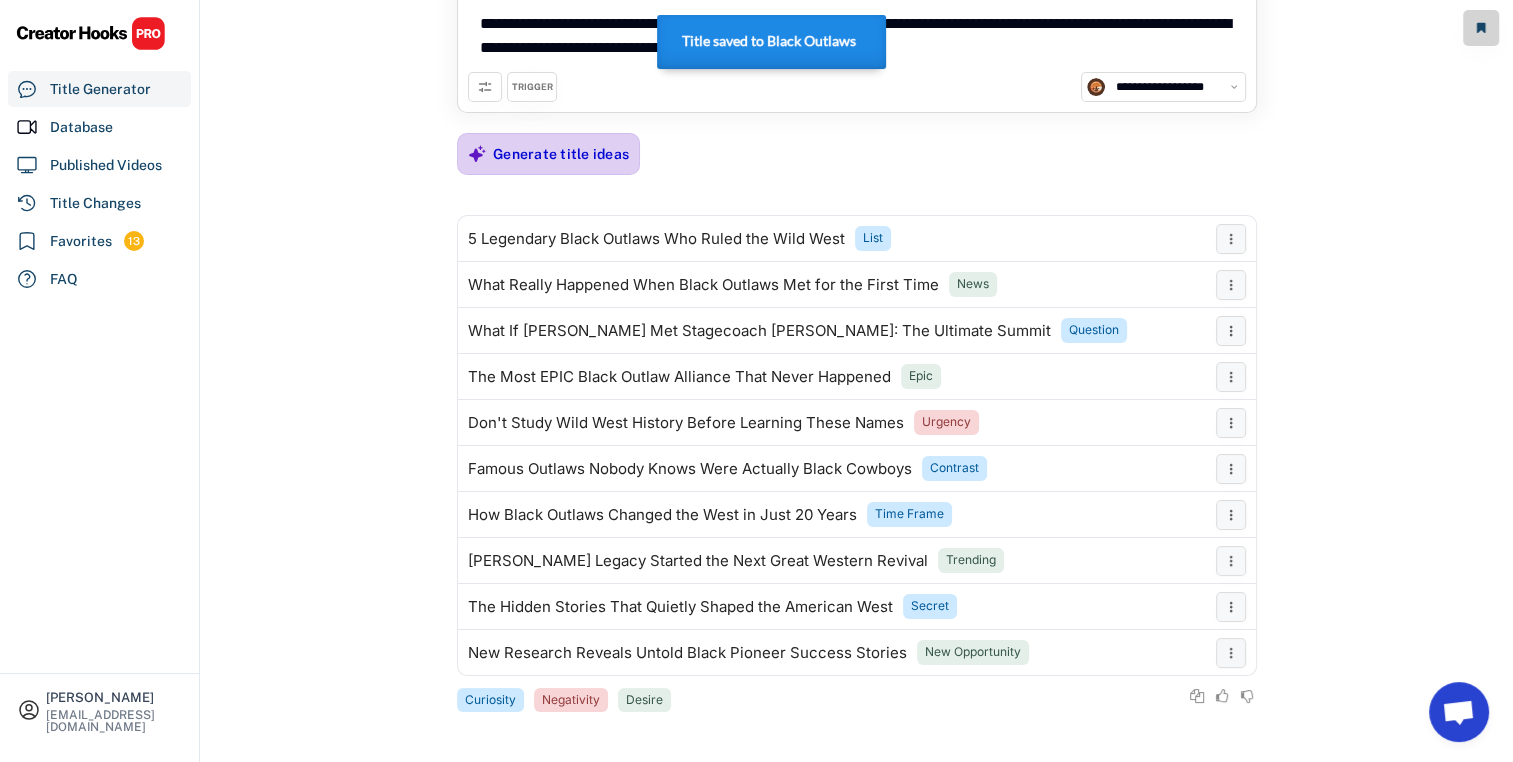 click on "Generate title ideas" at bounding box center (561, 154) 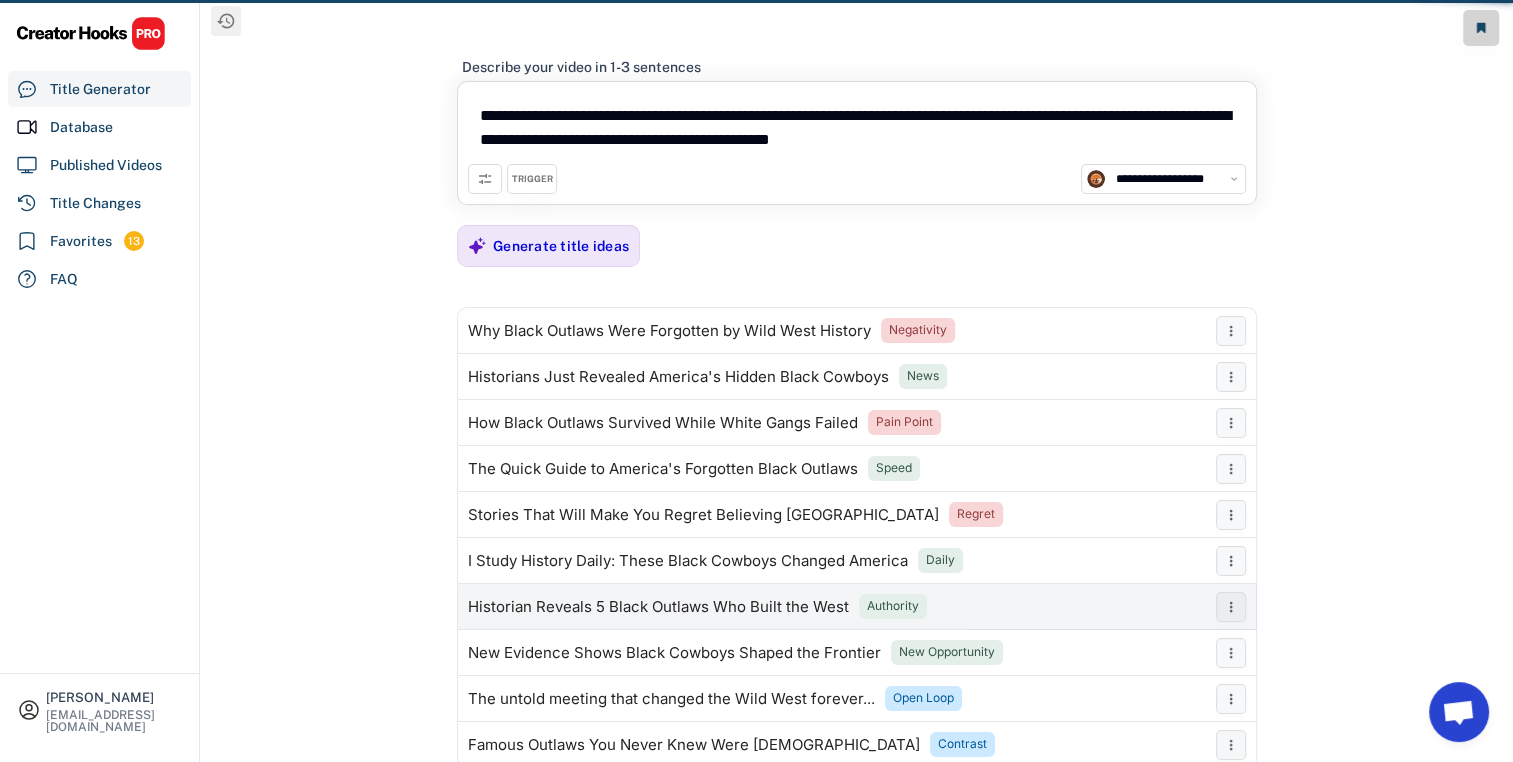 scroll, scrollTop: 96, scrollLeft: 0, axis: vertical 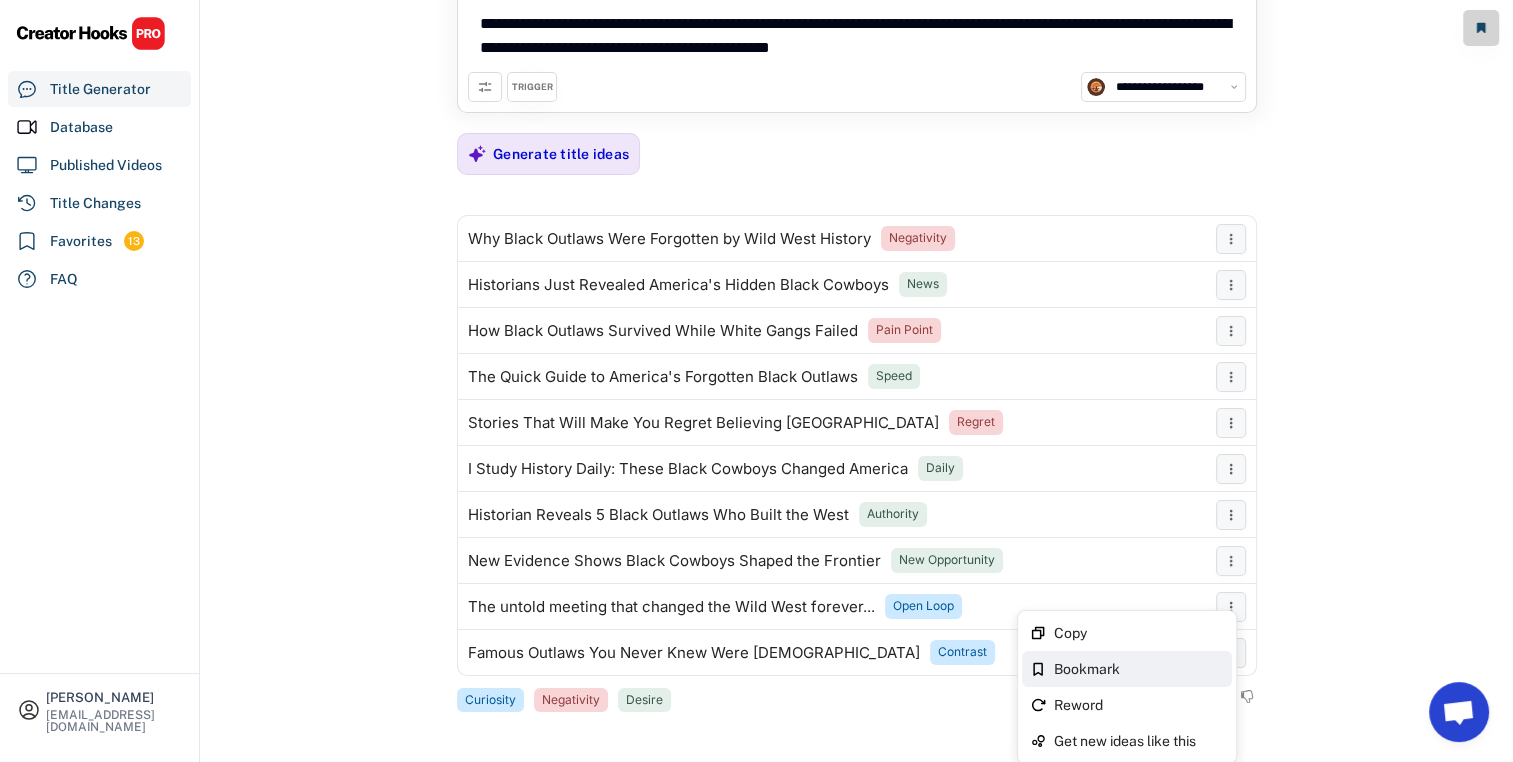 click on "Bookmark" at bounding box center [1139, 669] 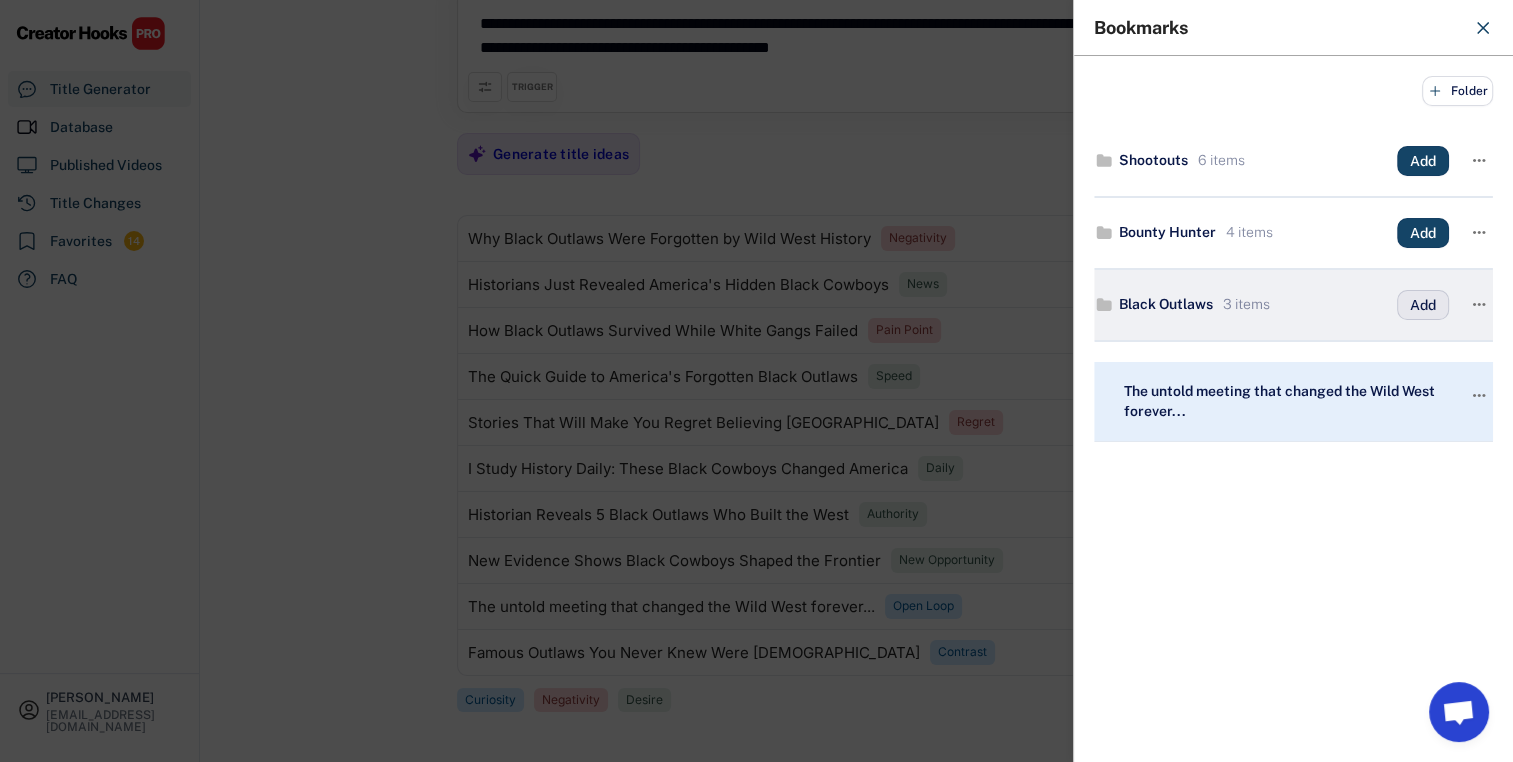 click on "Add" at bounding box center (1423, 305) 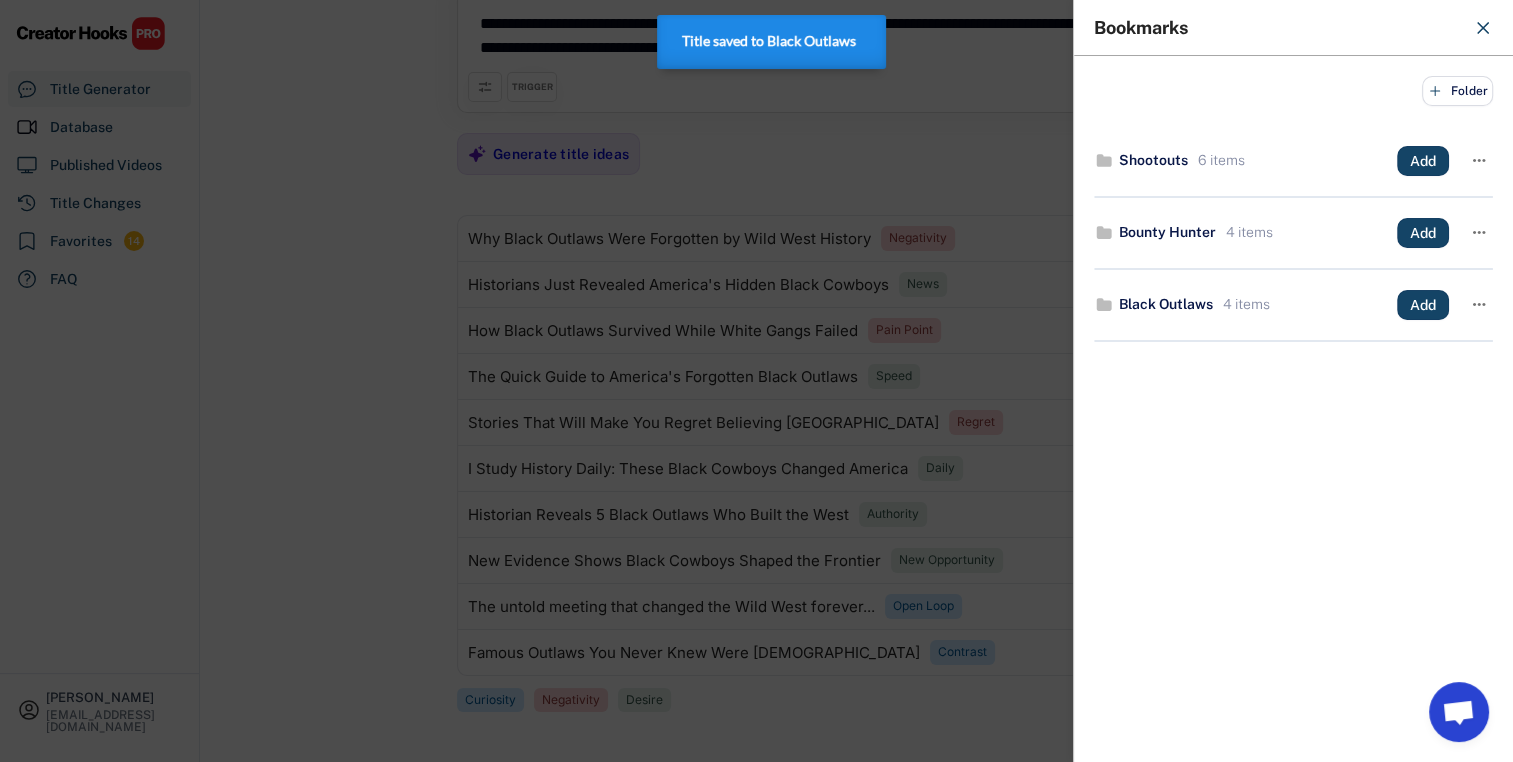 click at bounding box center [756, 381] 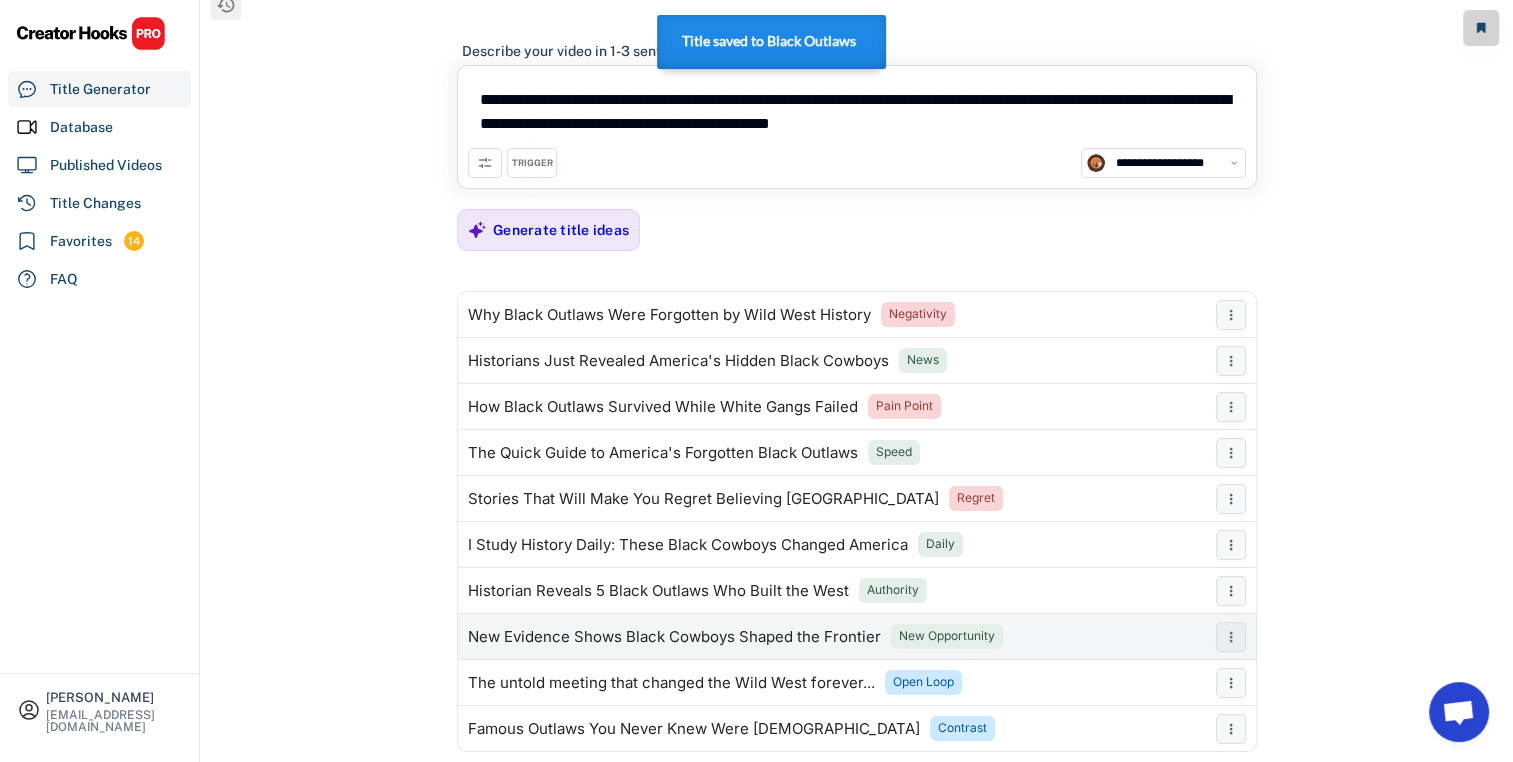 scroll, scrollTop: 0, scrollLeft: 0, axis: both 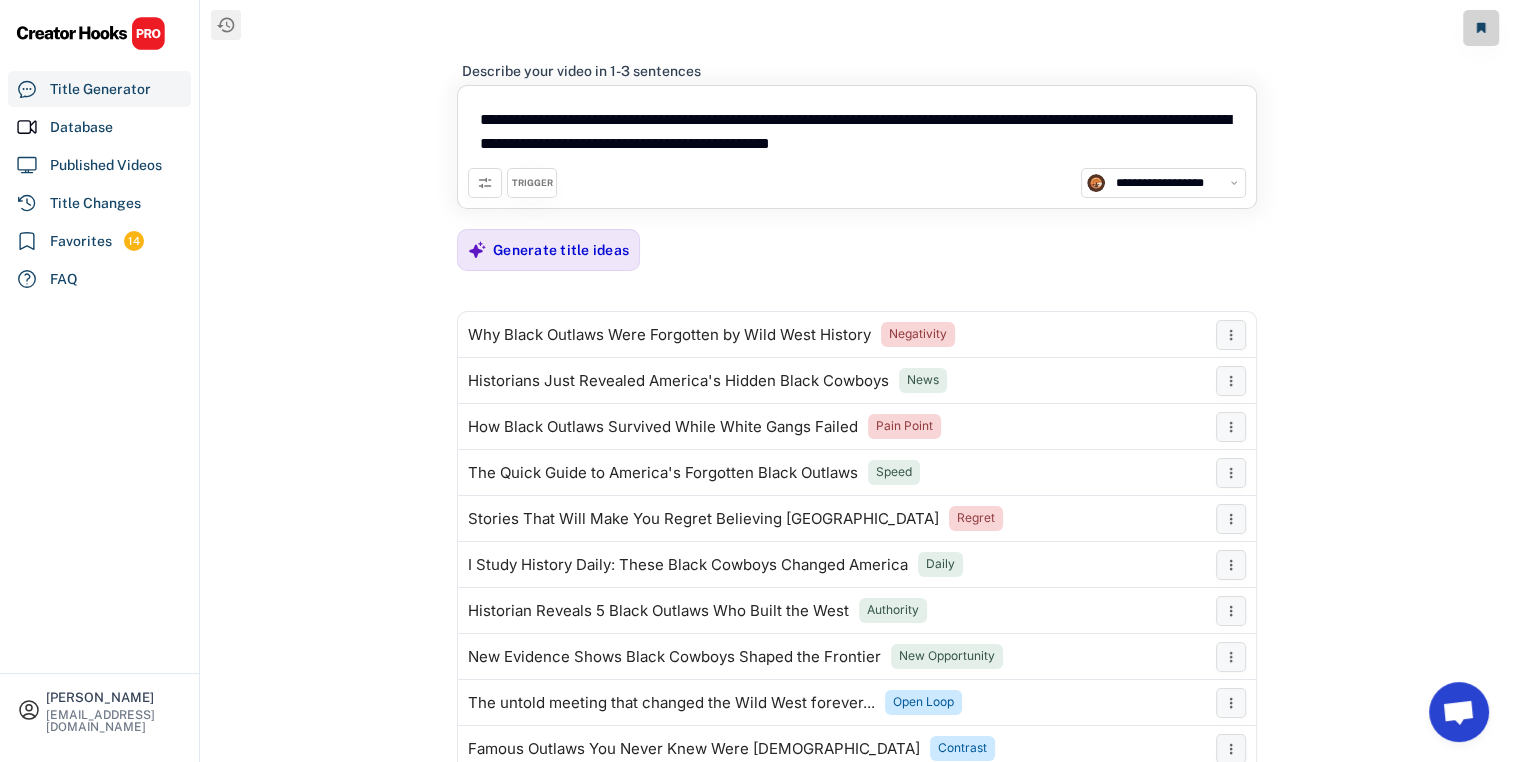 drag, startPoint x: 730, startPoint y: 120, endPoint x: 672, endPoint y: 116, distance: 58.137768 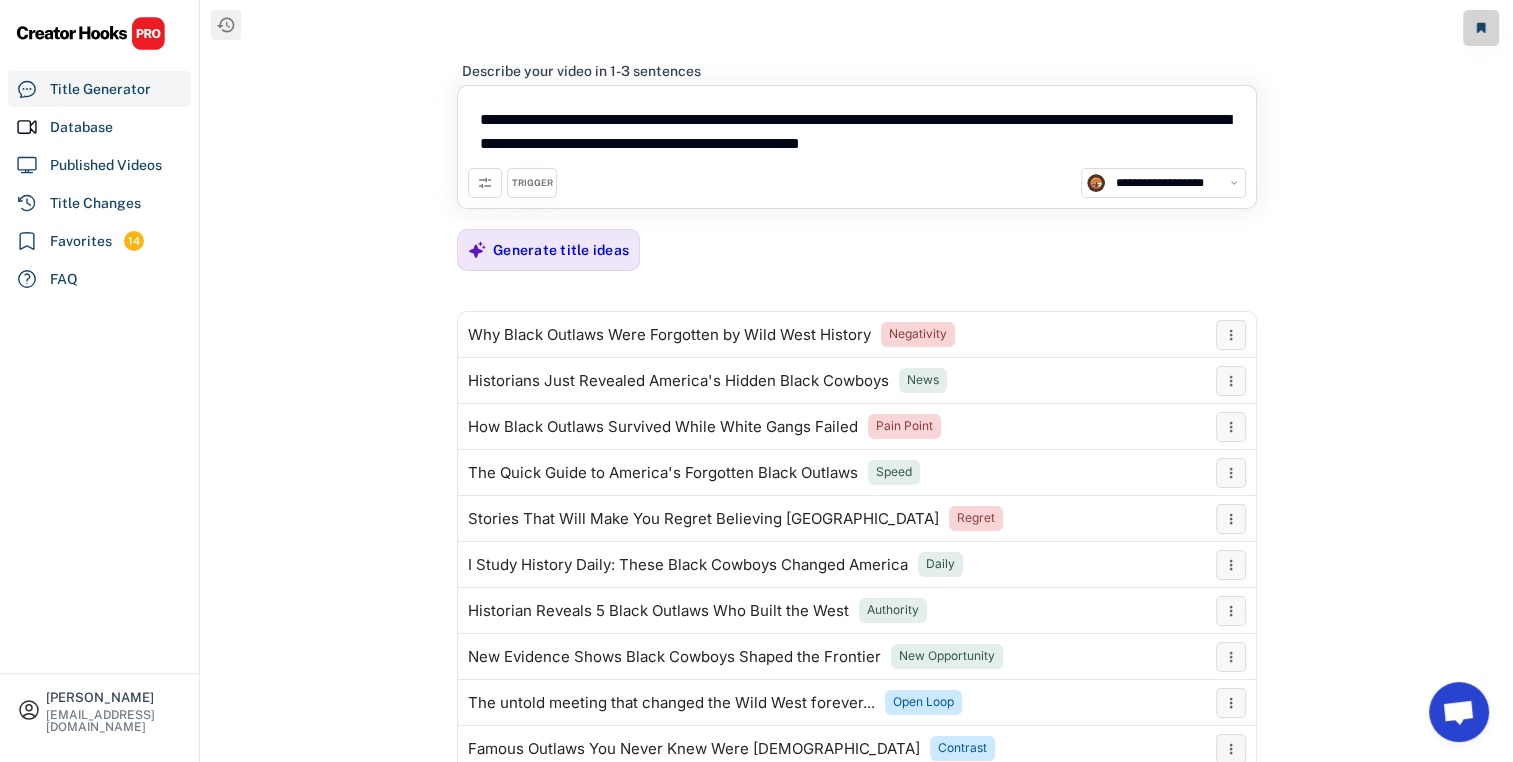 drag, startPoint x: 520, startPoint y: 142, endPoint x: 581, endPoint y: 147, distance: 61.204575 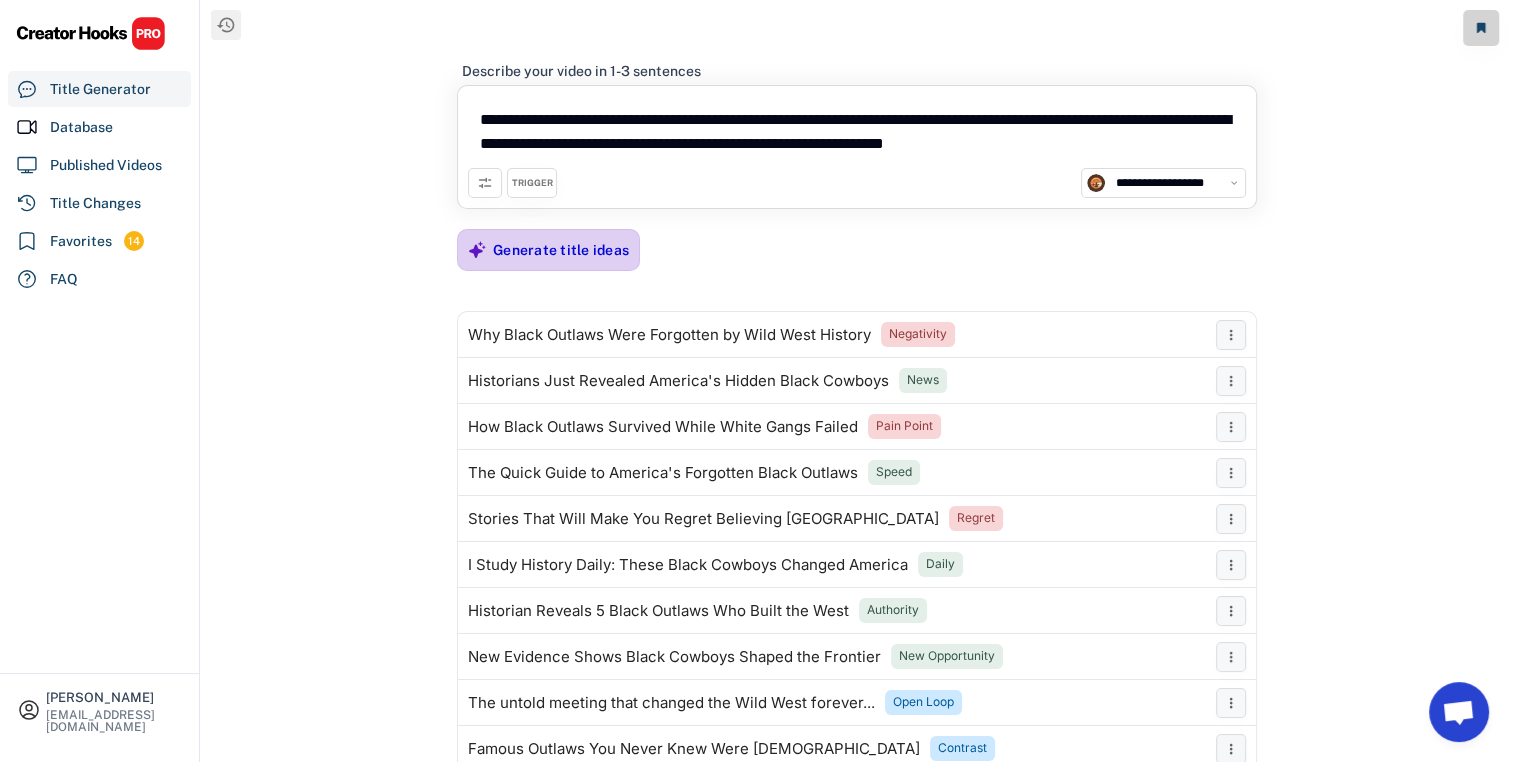 click on "Generate title ideas" at bounding box center (561, 250) 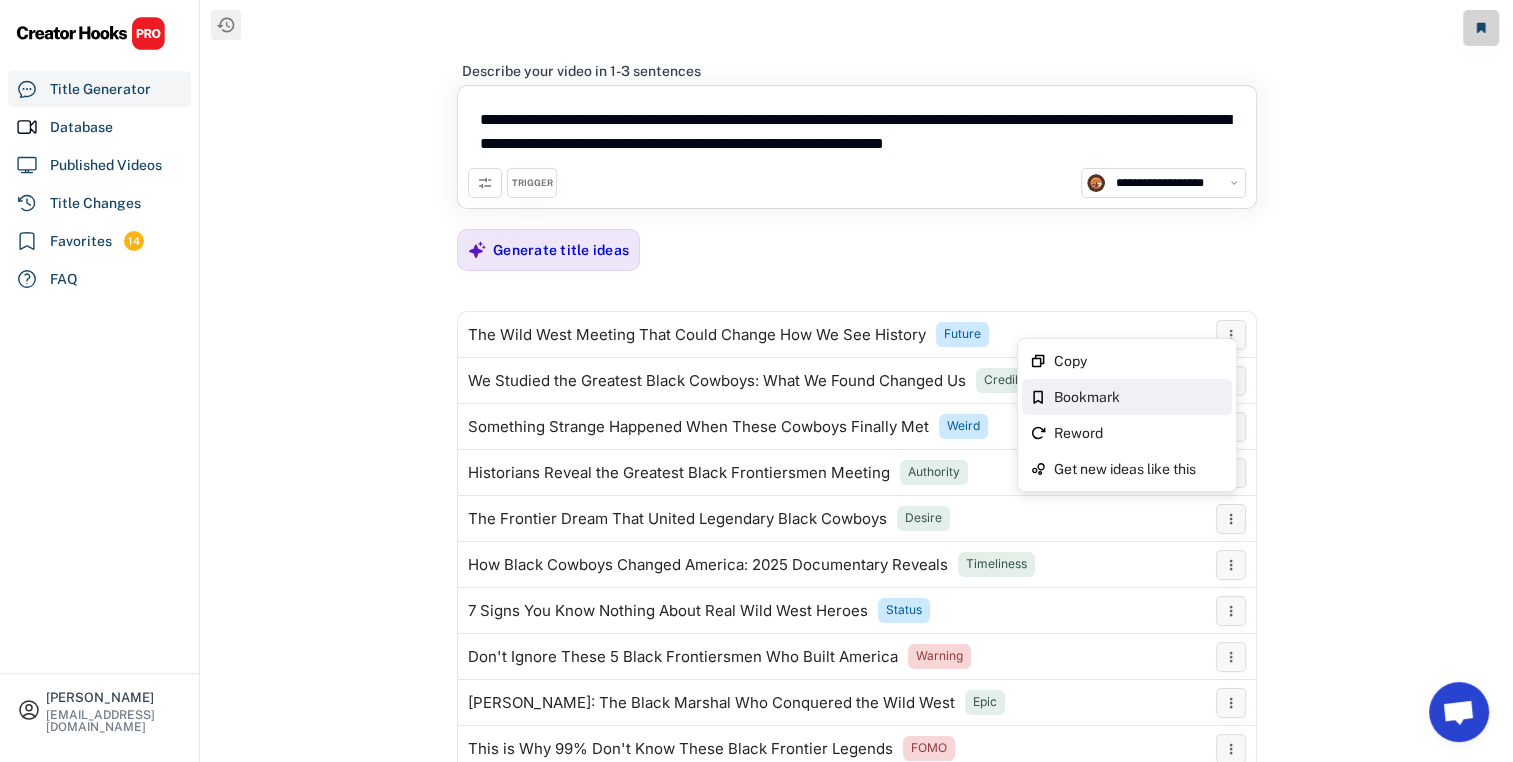 click on "Bookmark" at bounding box center [1139, 397] 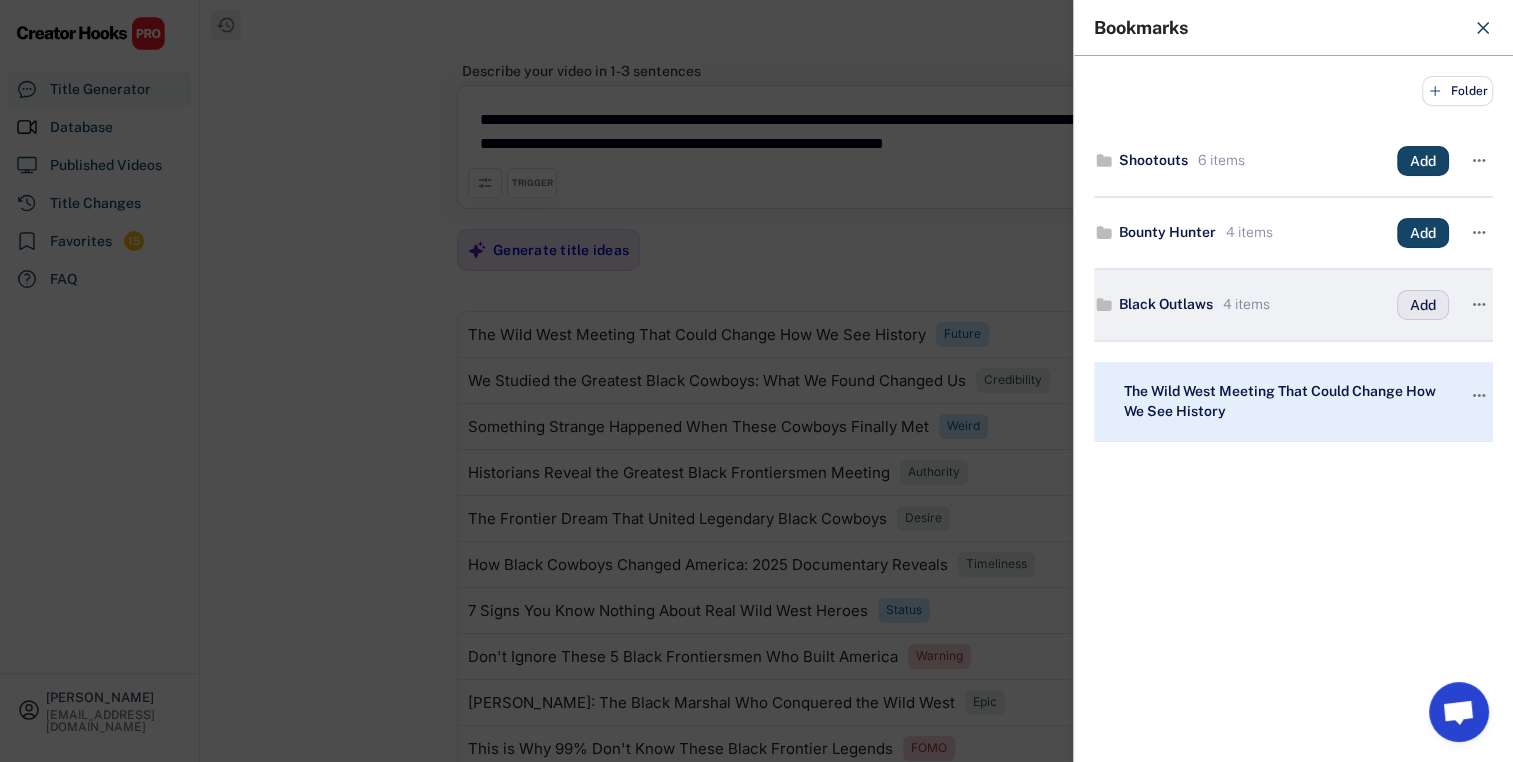 click on "Add" at bounding box center [1423, 305] 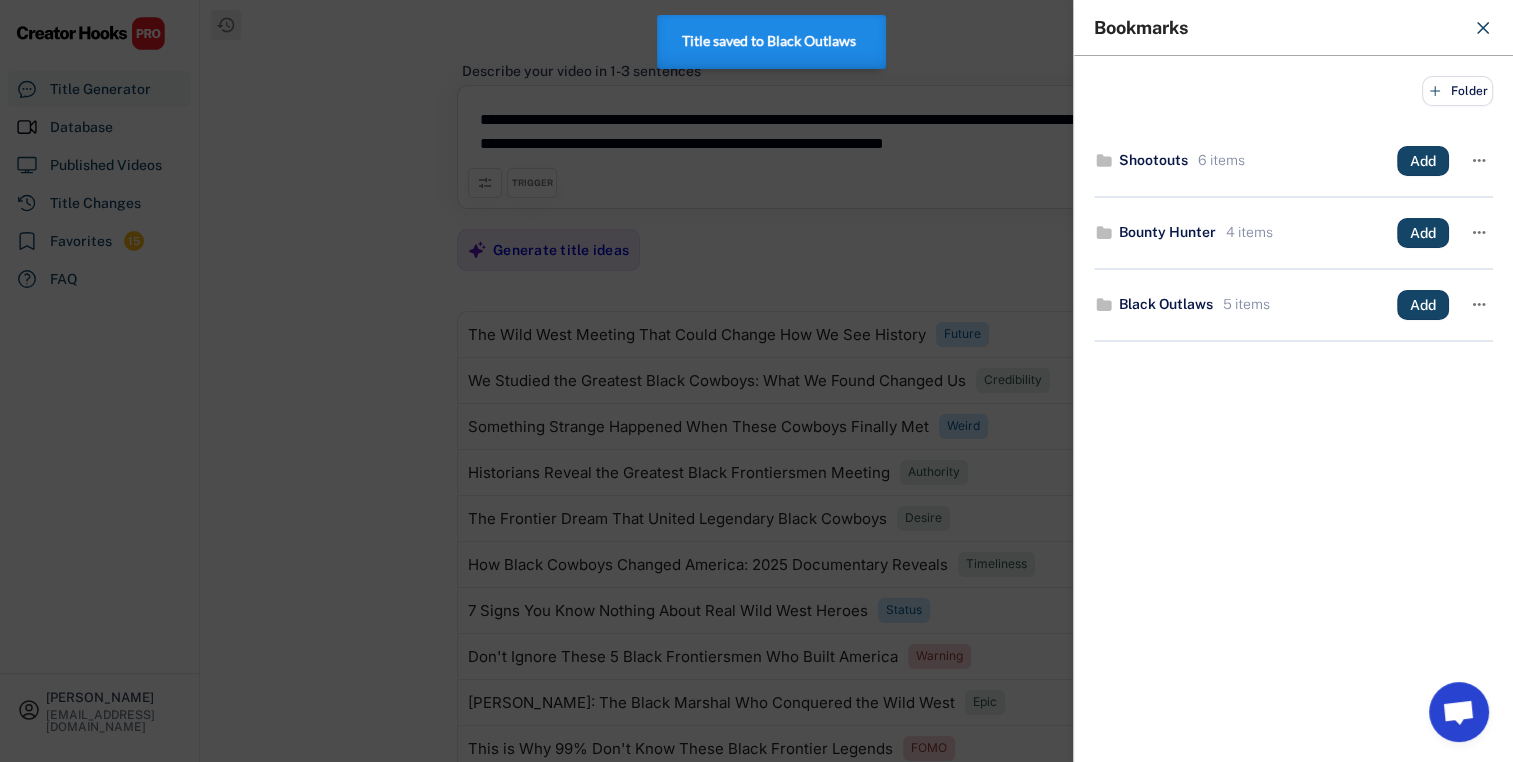 click at bounding box center [756, 381] 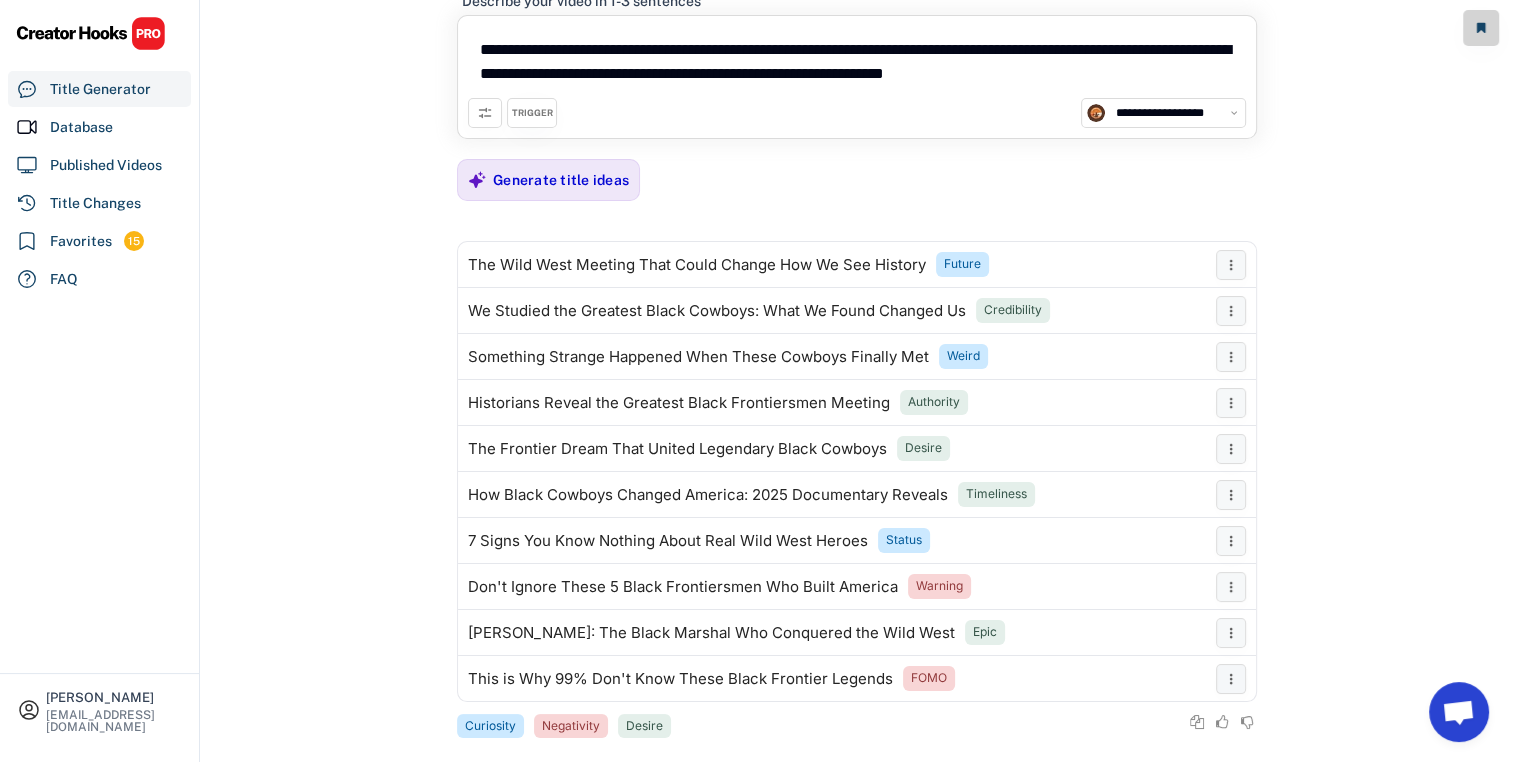 scroll, scrollTop: 96, scrollLeft: 0, axis: vertical 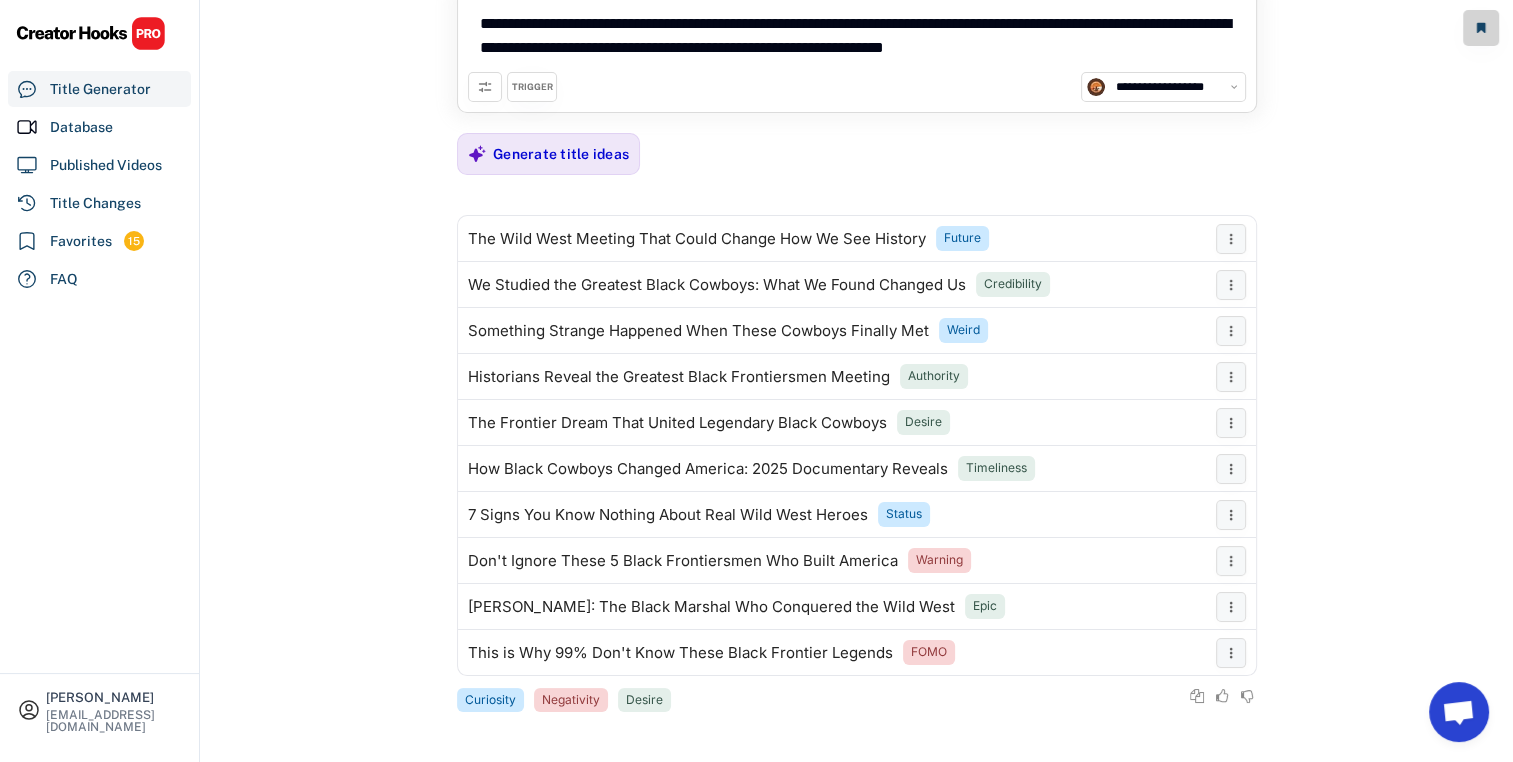click on "**********" at bounding box center [857, 36] 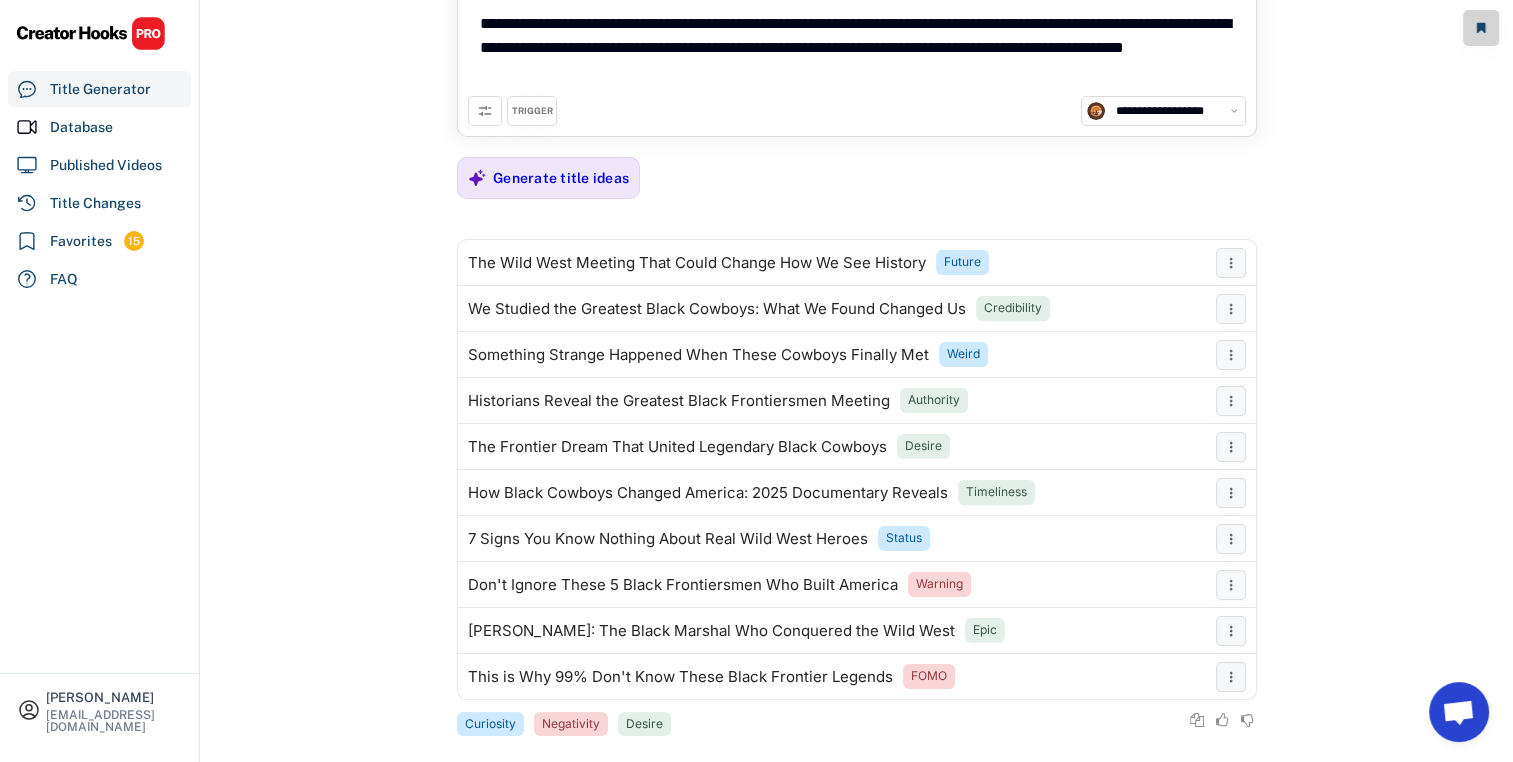 scroll, scrollTop: 0, scrollLeft: 0, axis: both 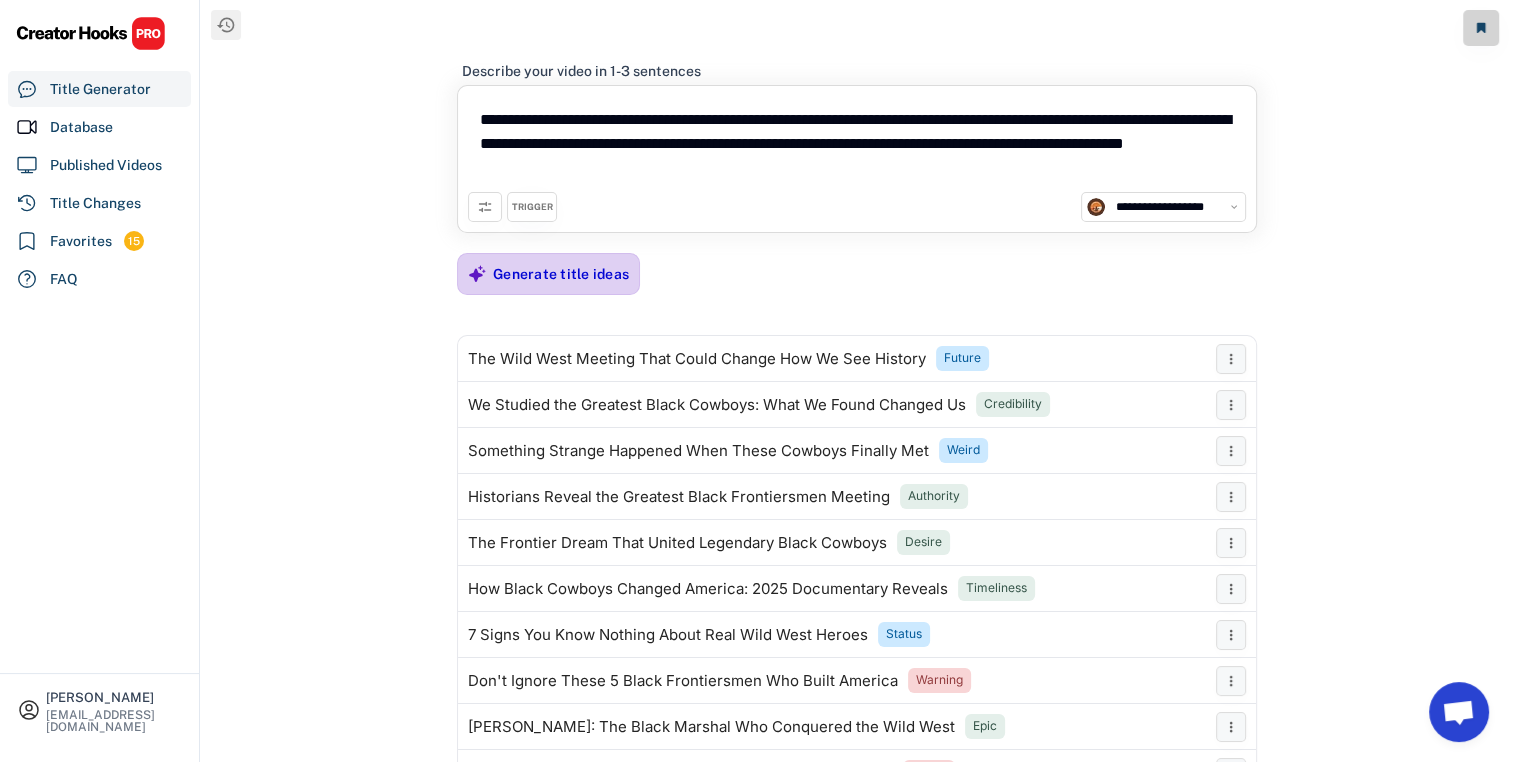 type on "**********" 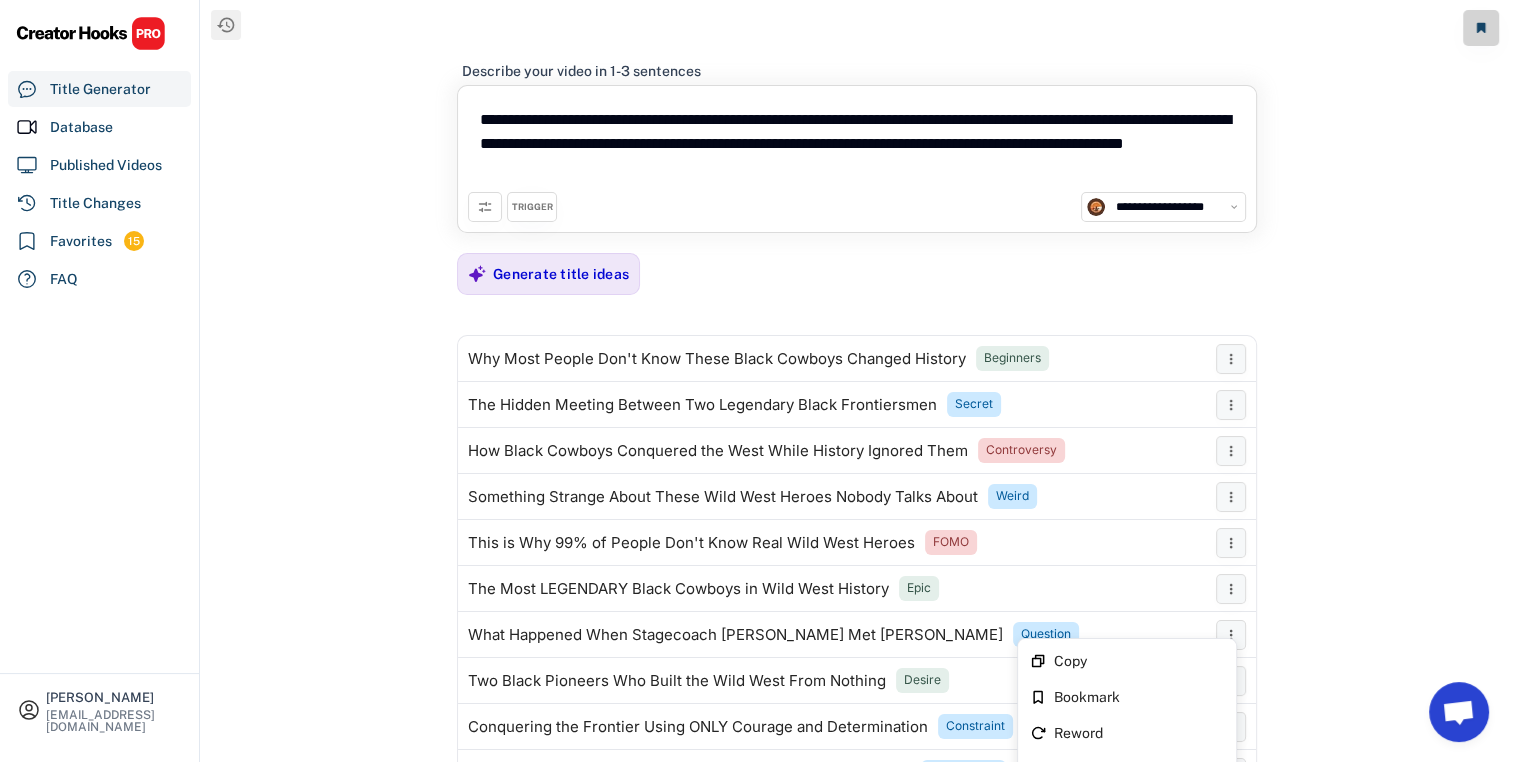 scroll, scrollTop: 100, scrollLeft: 0, axis: vertical 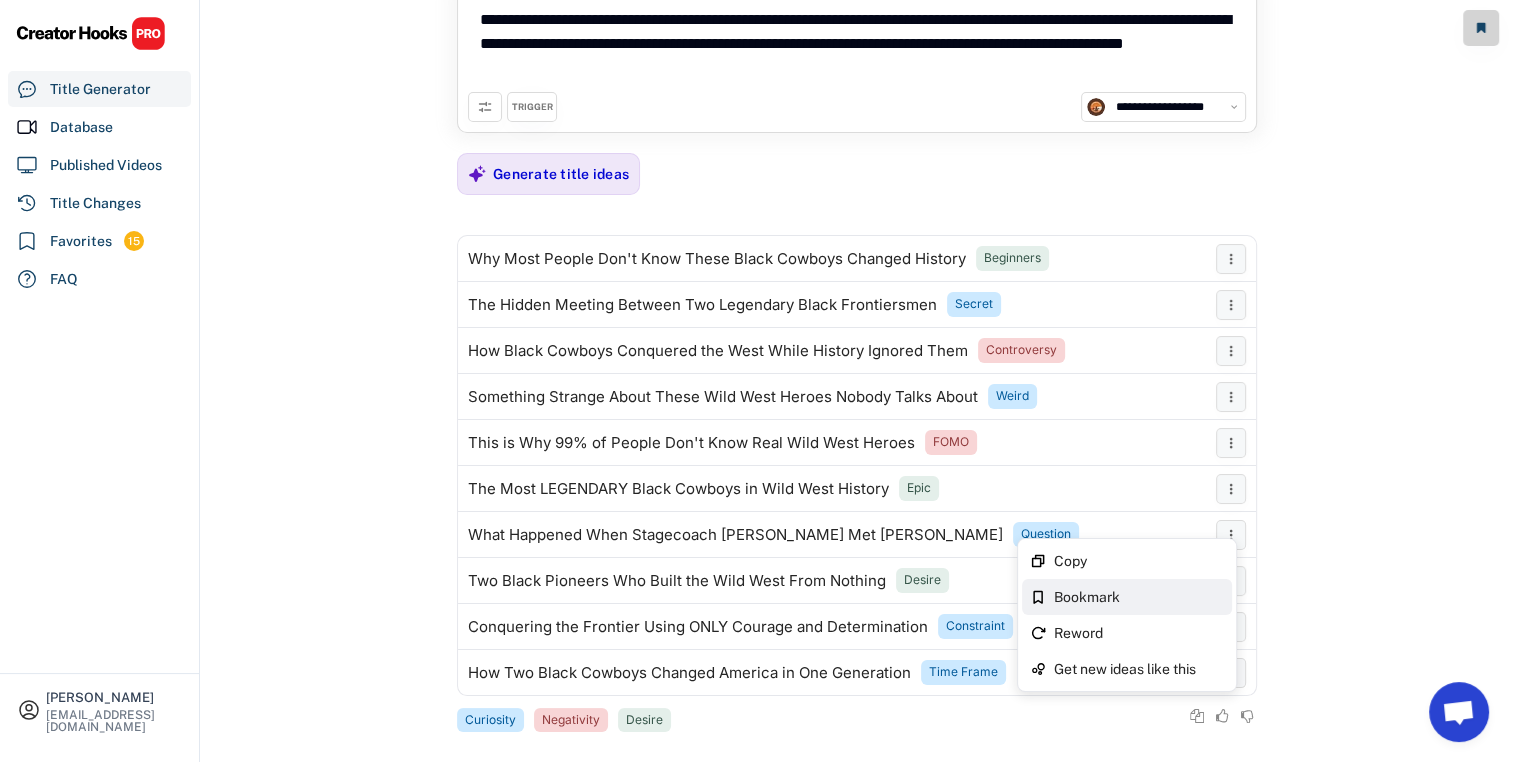 click on "Bookmark" at bounding box center [1139, 597] 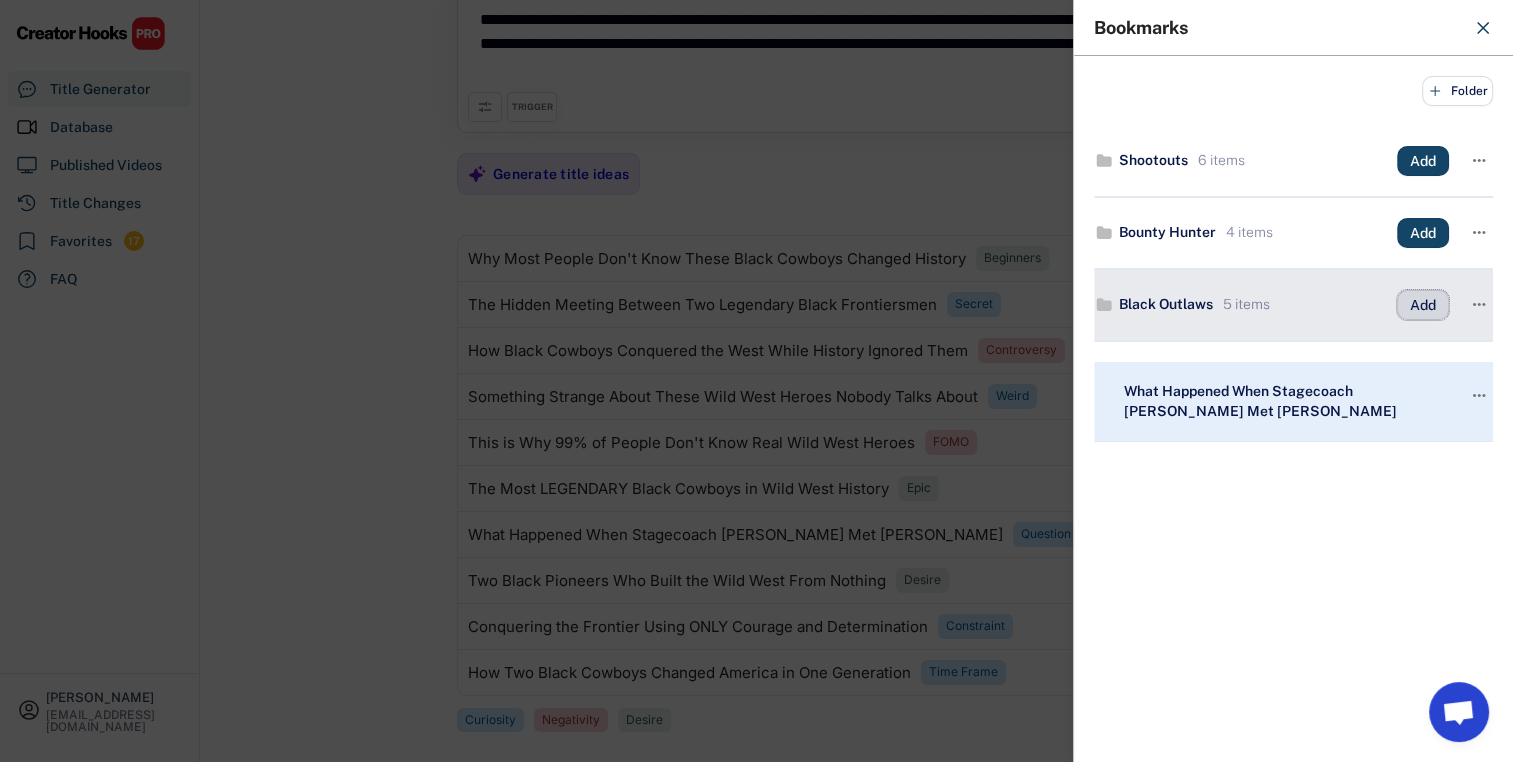 click on "Add" at bounding box center [1423, 305] 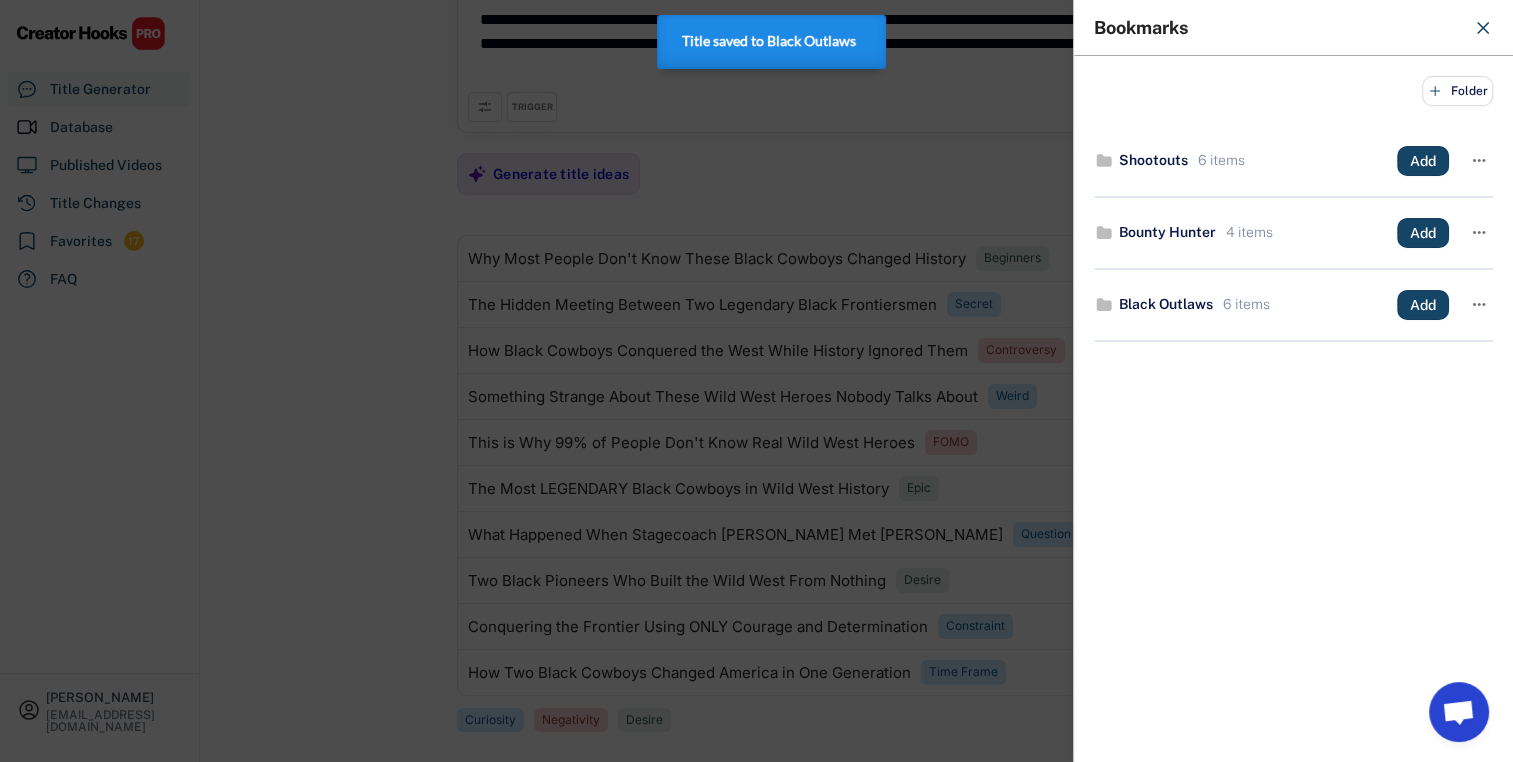 click at bounding box center [756, 381] 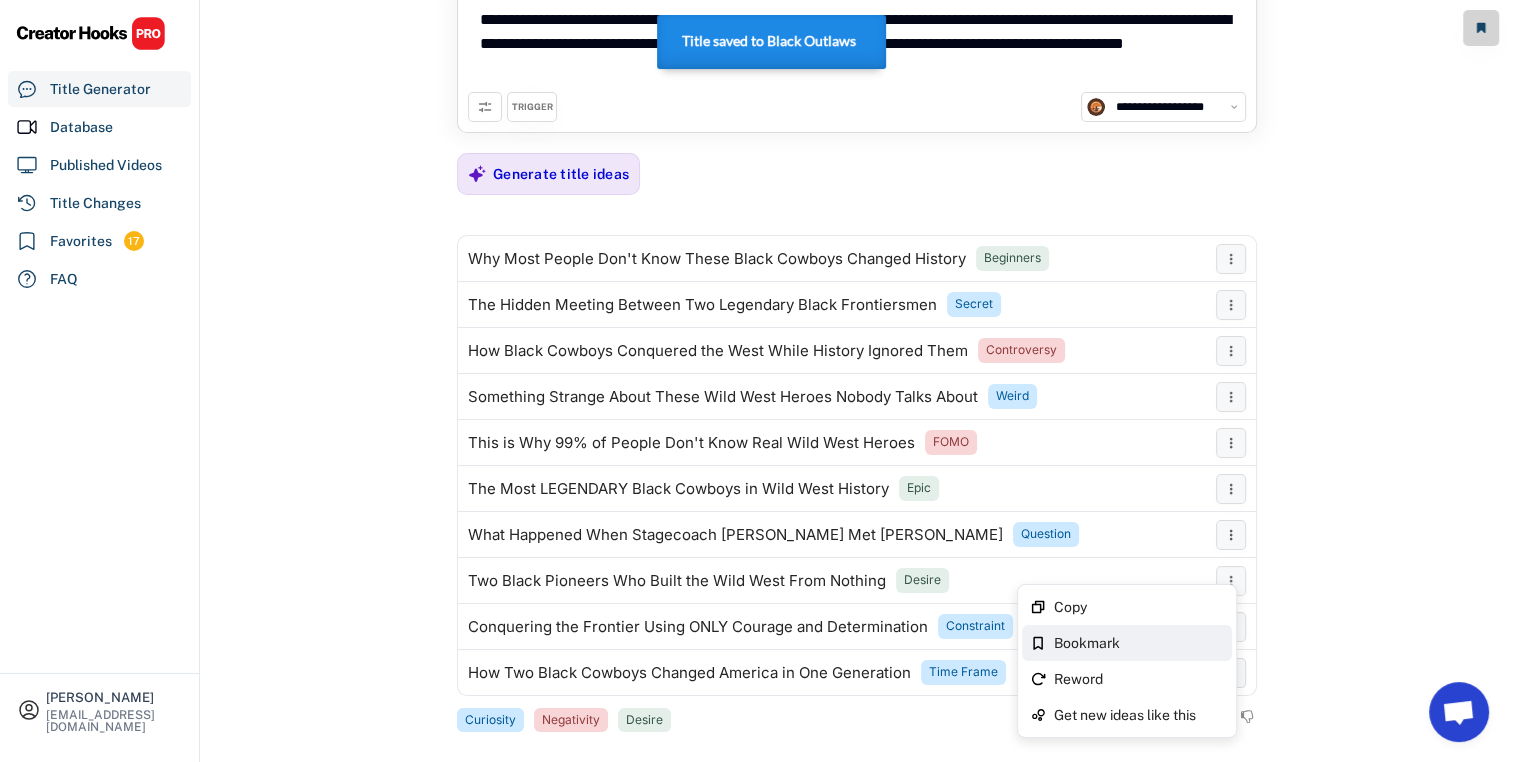 click on "Bookmark" at bounding box center (1139, 643) 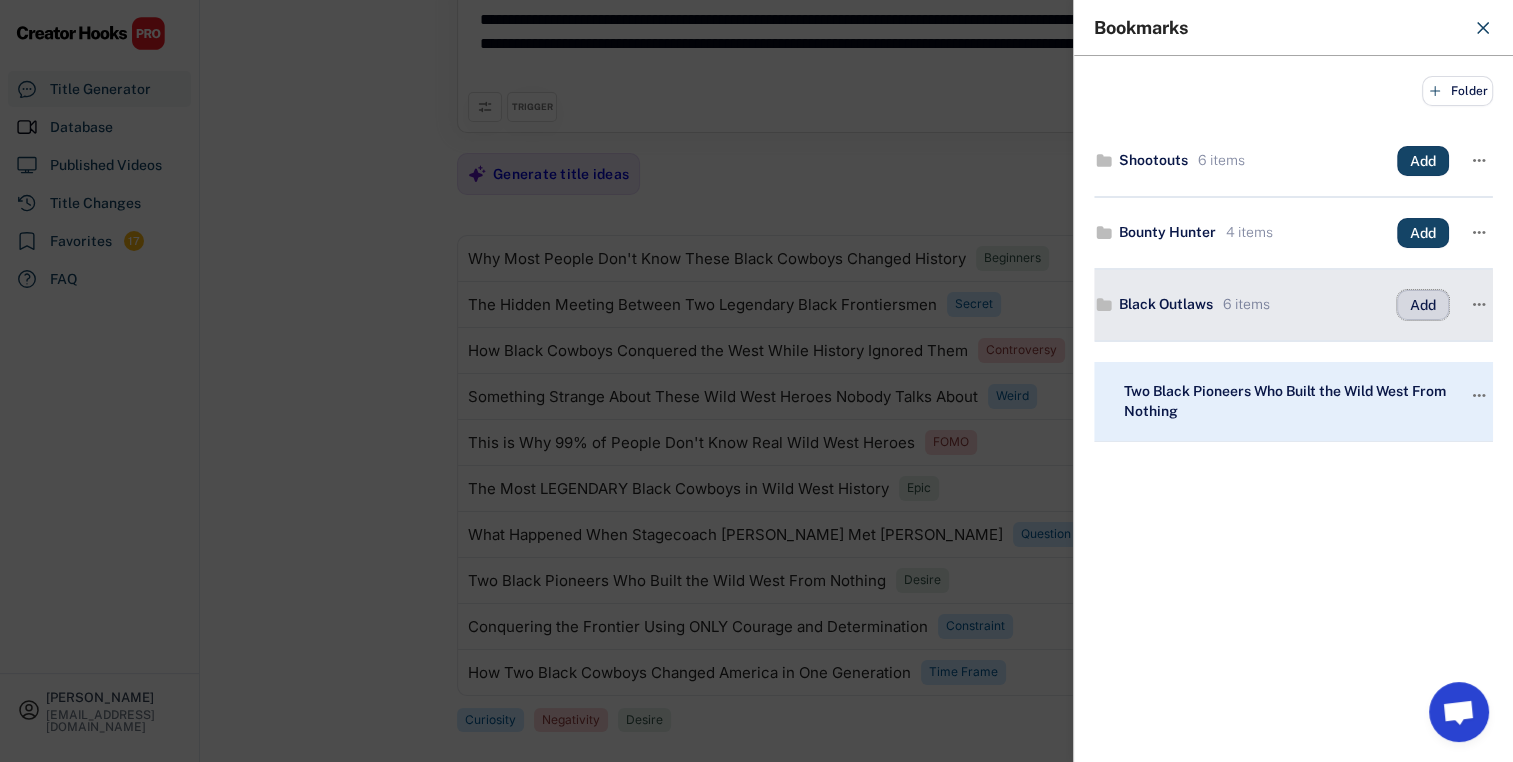 click on "Add" at bounding box center [1423, 305] 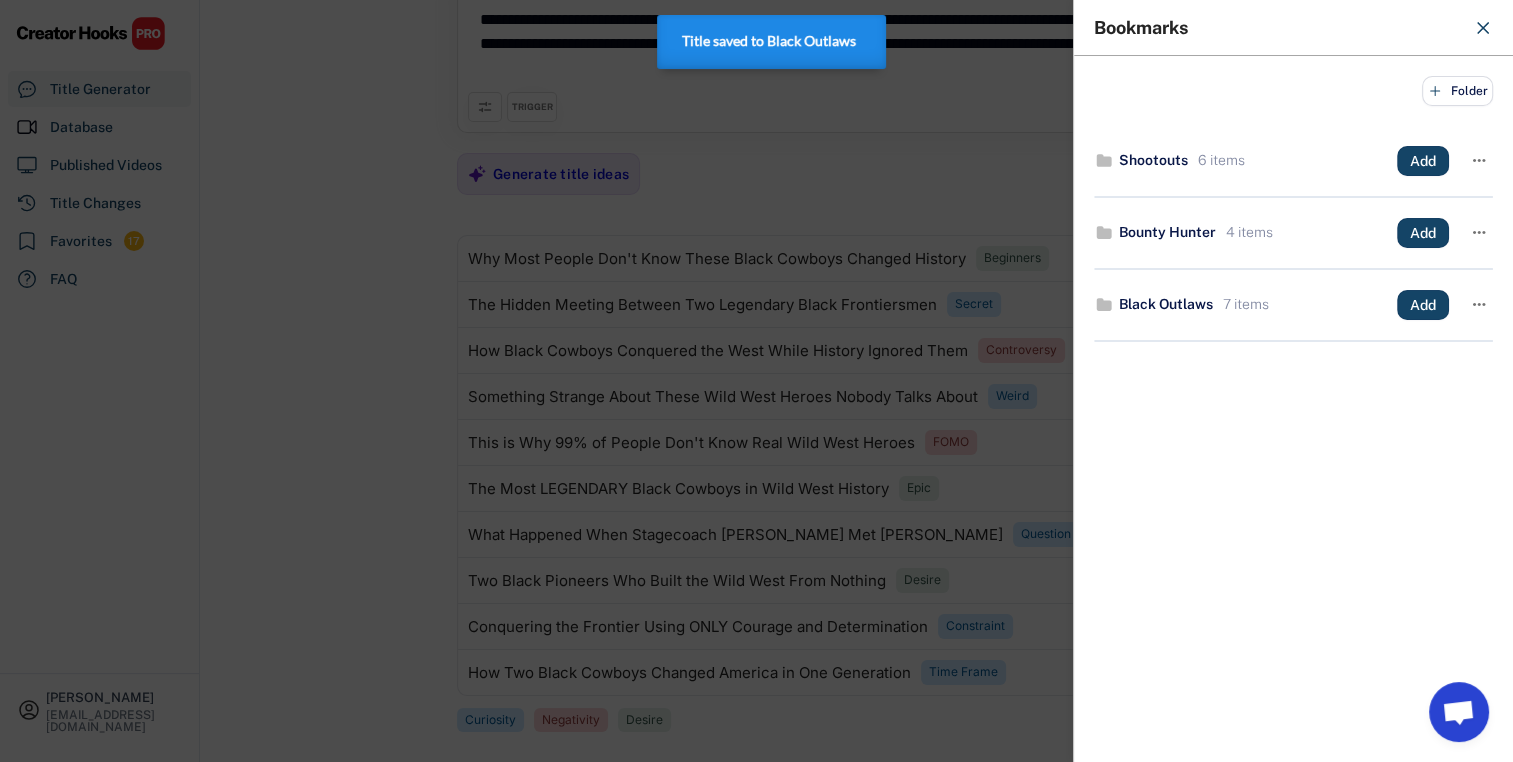 click at bounding box center (756, 381) 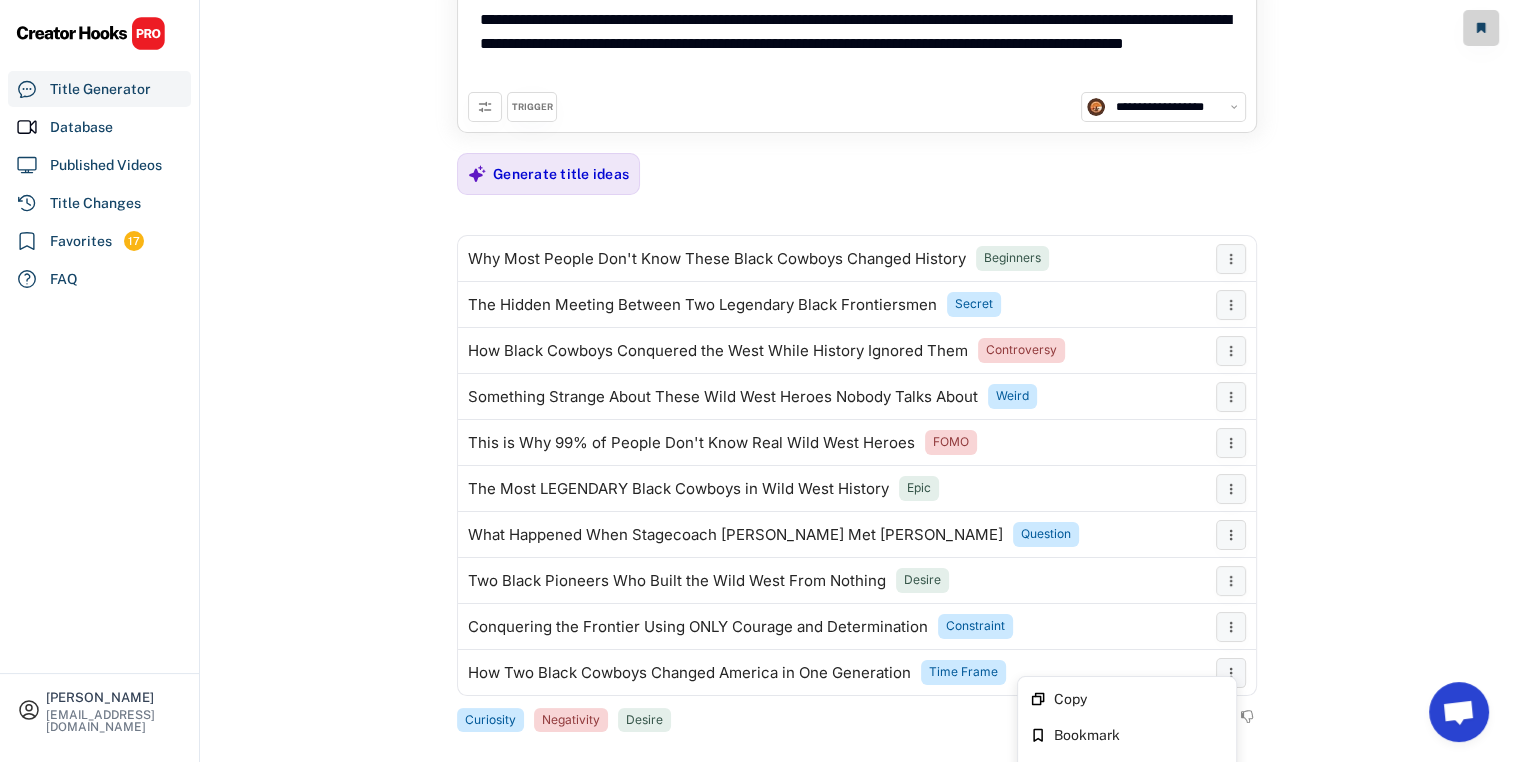 click 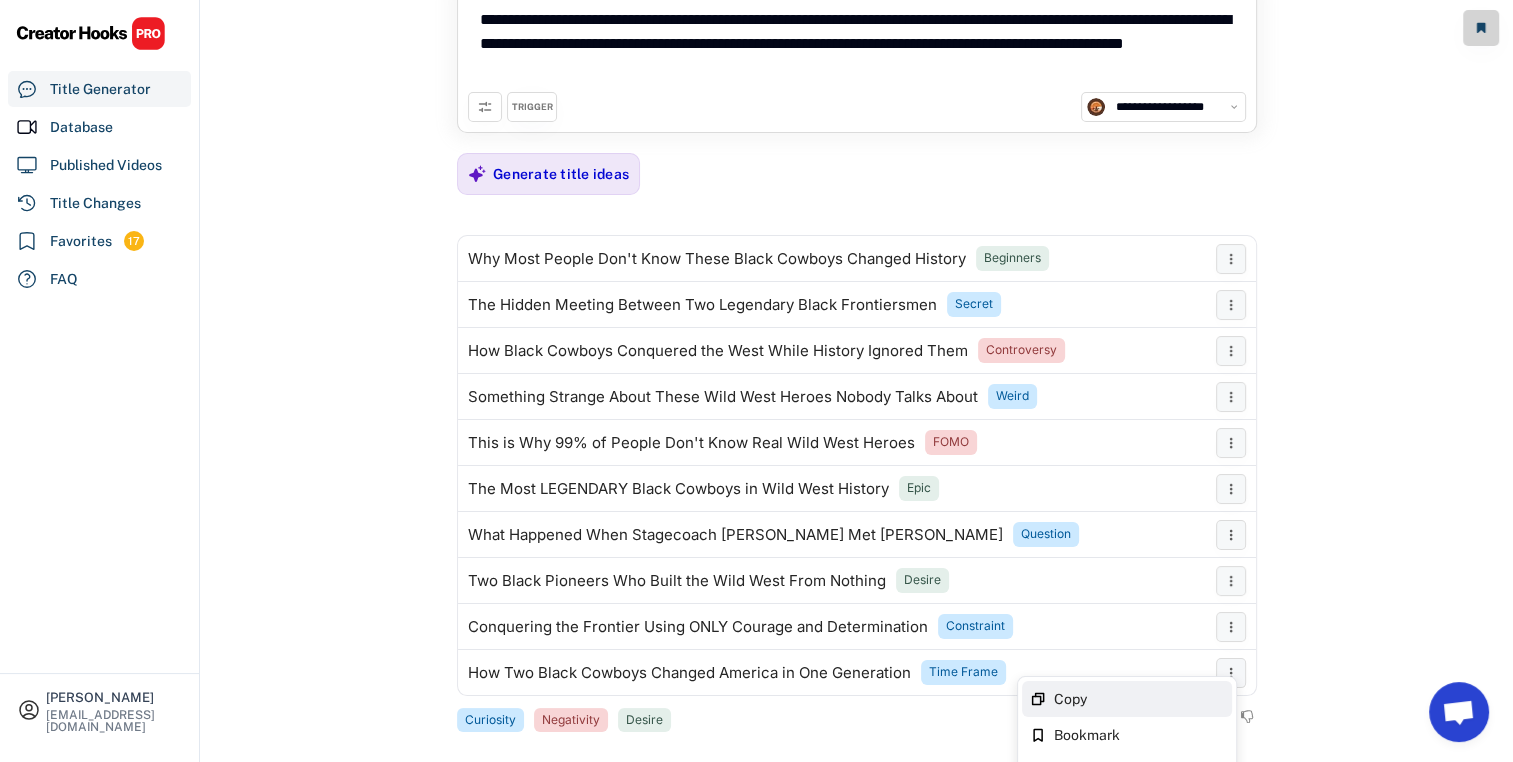 scroll, scrollTop: 167, scrollLeft: 0, axis: vertical 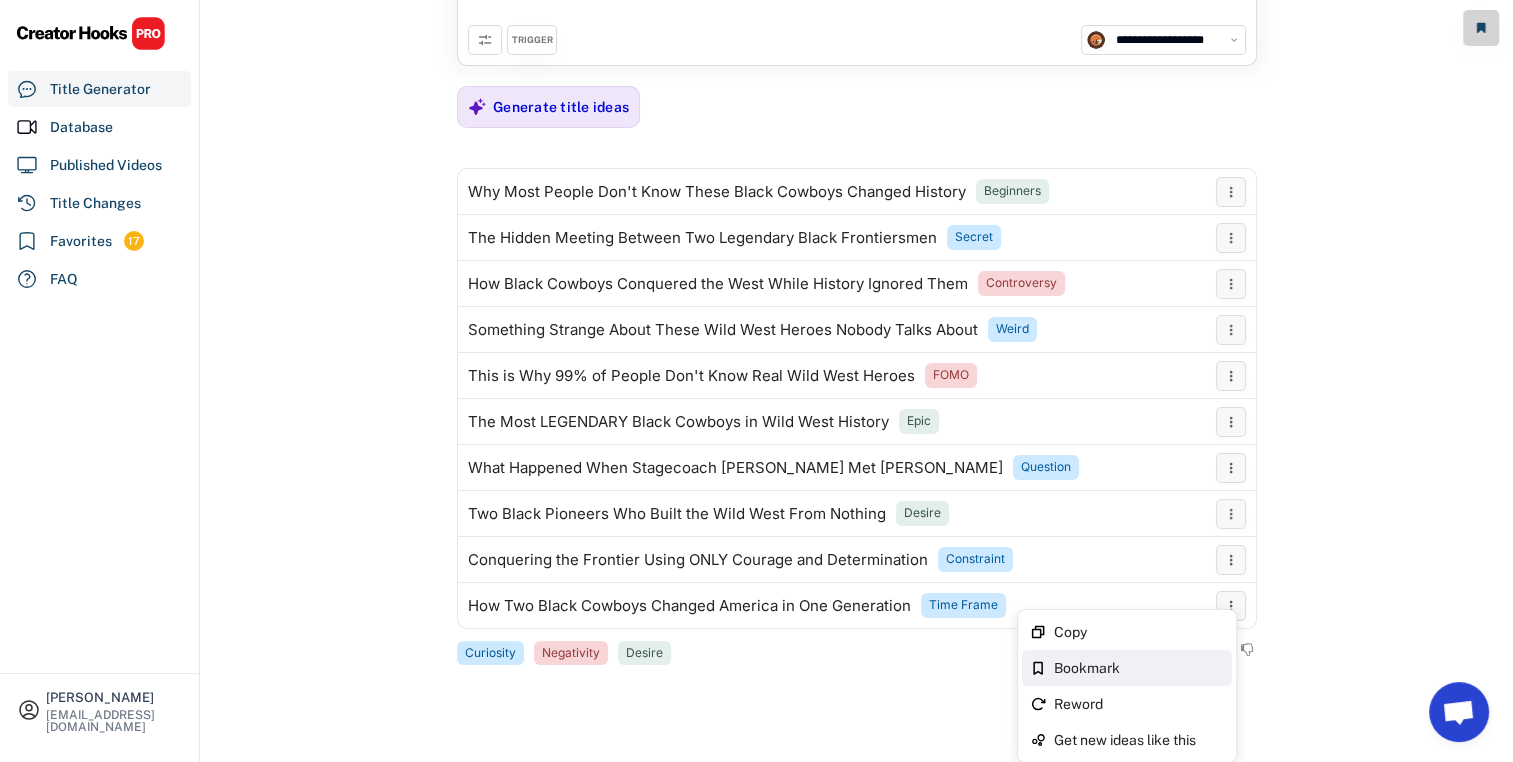 click on "Bookmark" at bounding box center (1139, 668) 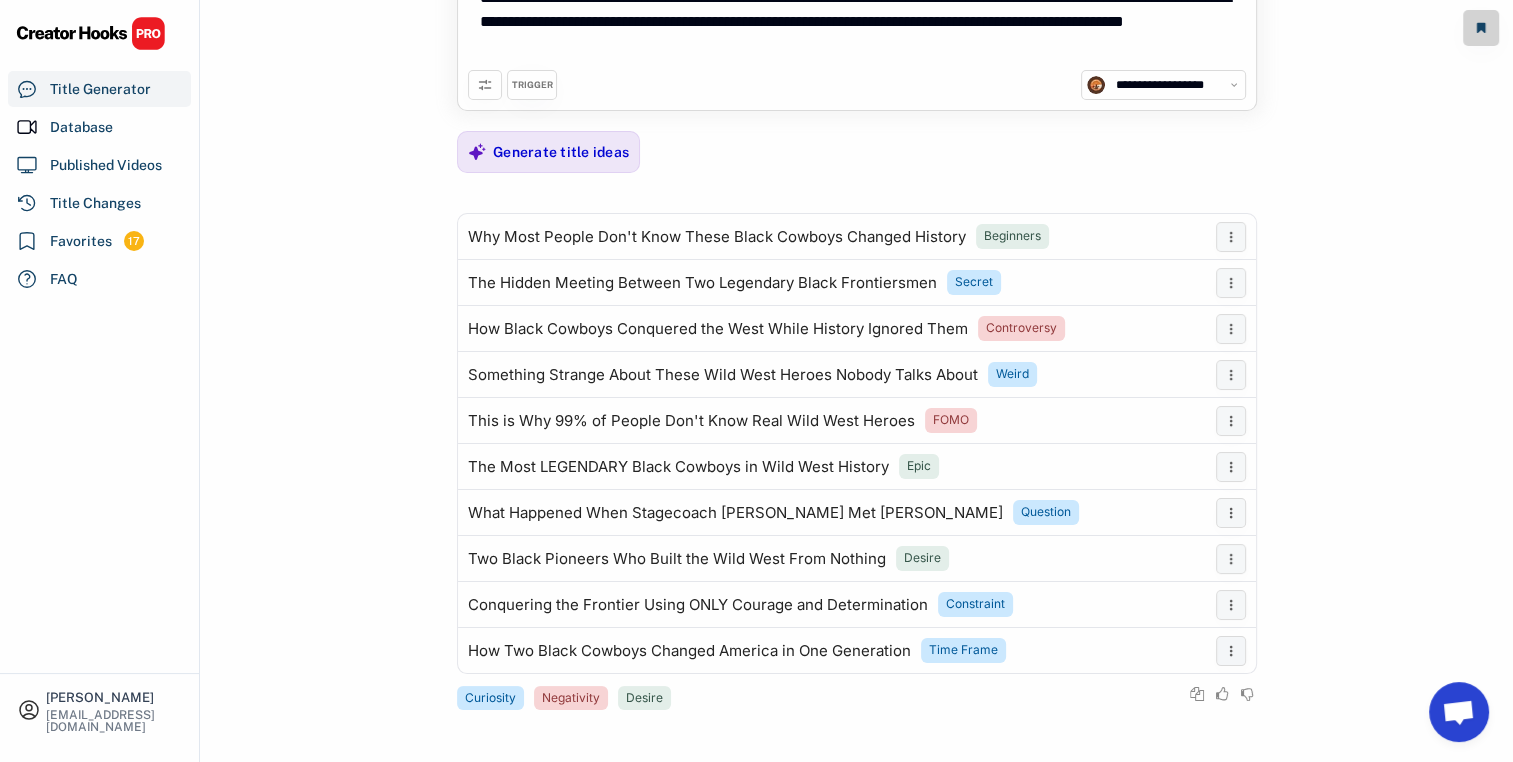 scroll, scrollTop: 120, scrollLeft: 0, axis: vertical 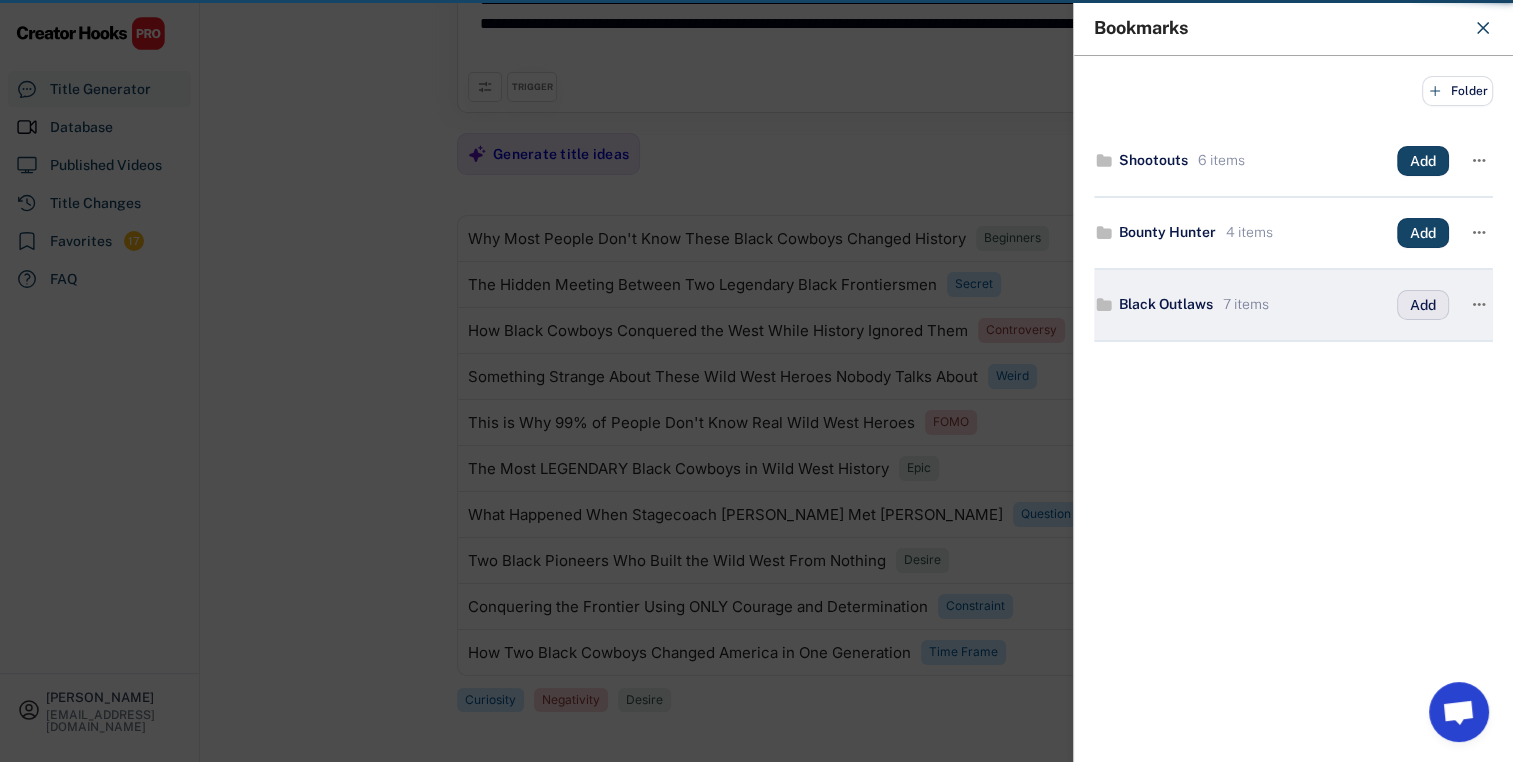click on "Add" at bounding box center (1423, 305) 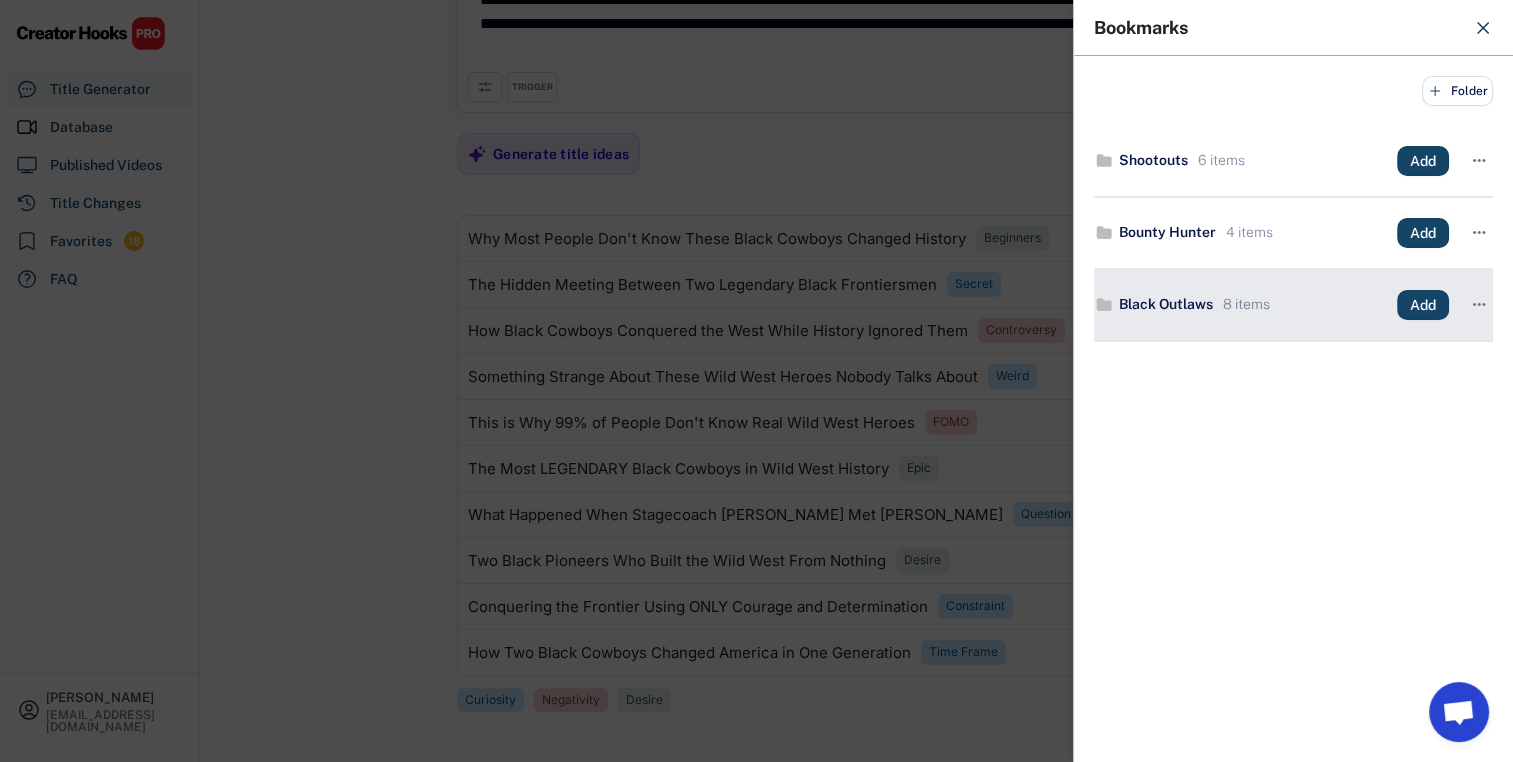 click on "Black Outlaws 8 items  Add
" at bounding box center [1293, 305] 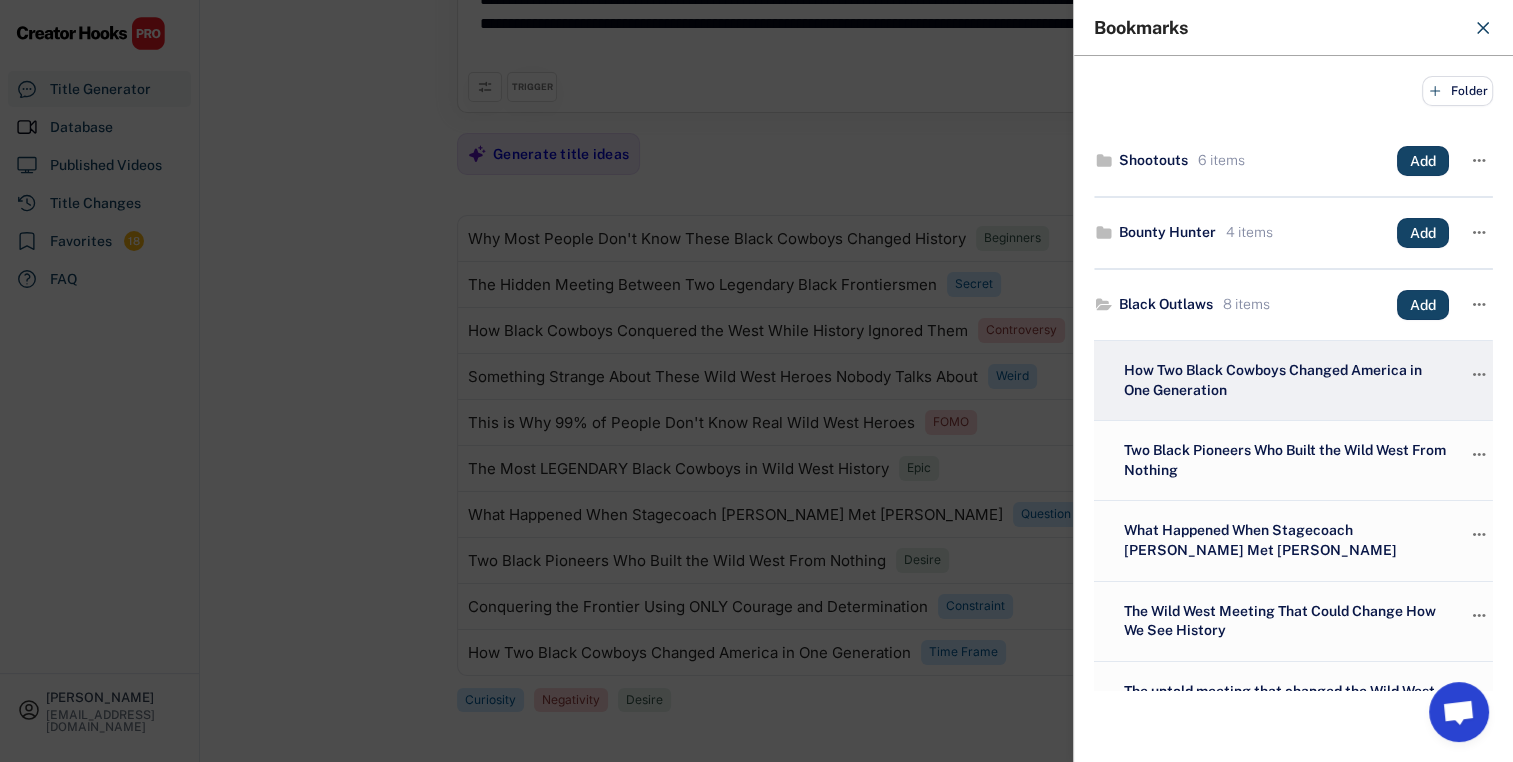scroll, scrollTop: 100, scrollLeft: 0, axis: vertical 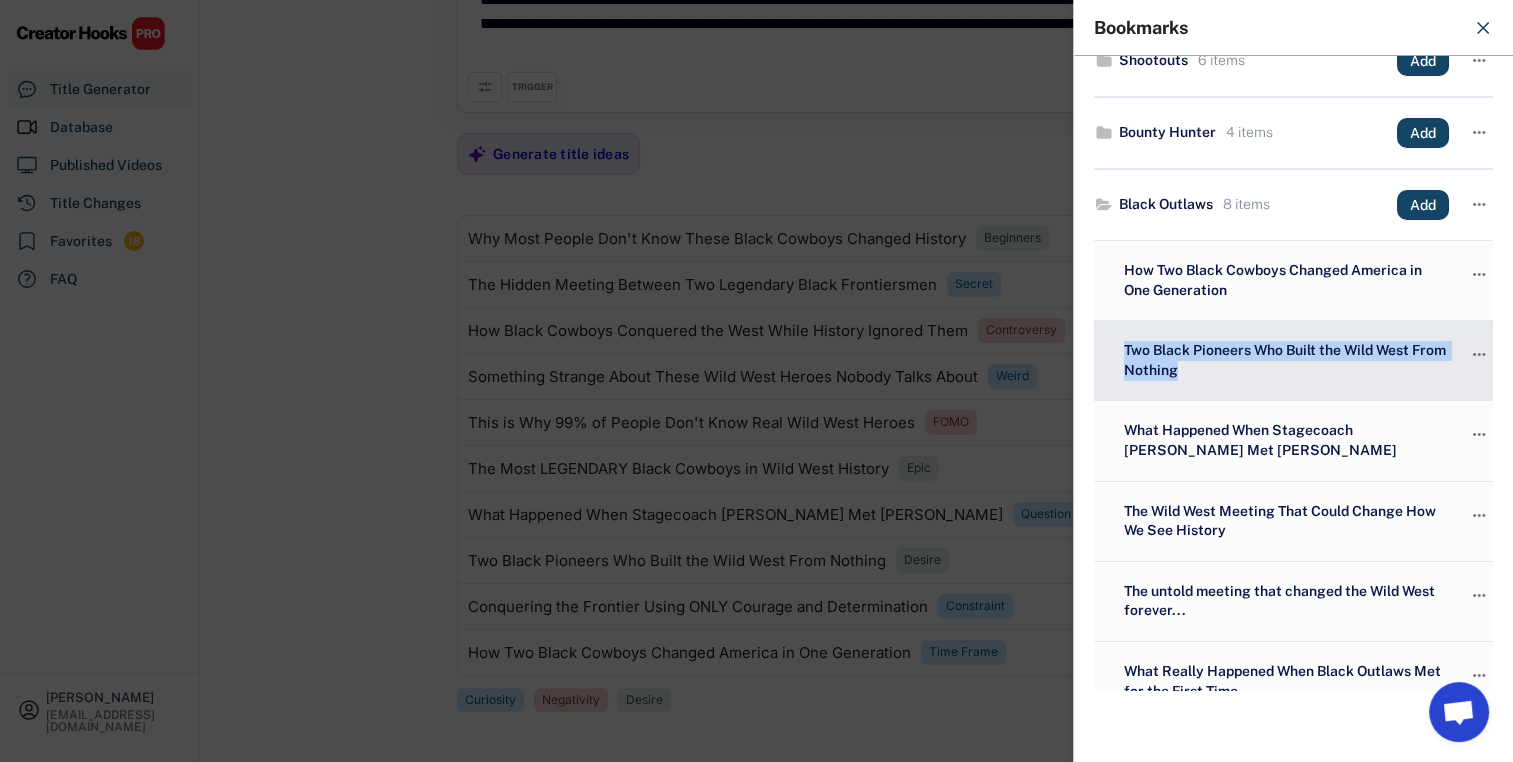 drag, startPoint x: 1220, startPoint y: 370, endPoint x: 1124, endPoint y: 350, distance: 98.0612 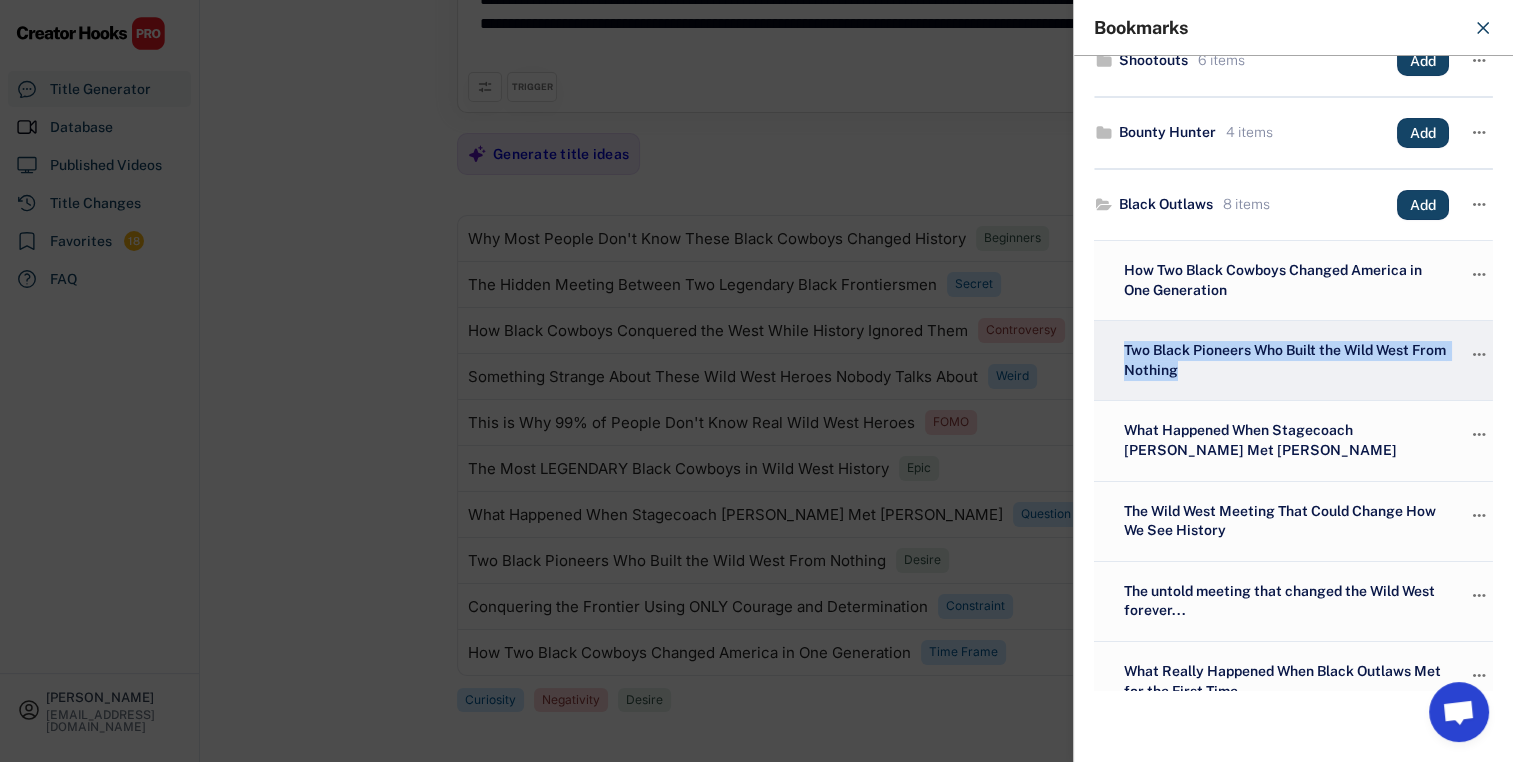 copy on "Two Black Pioneers Who Built the Wild West From Nothing" 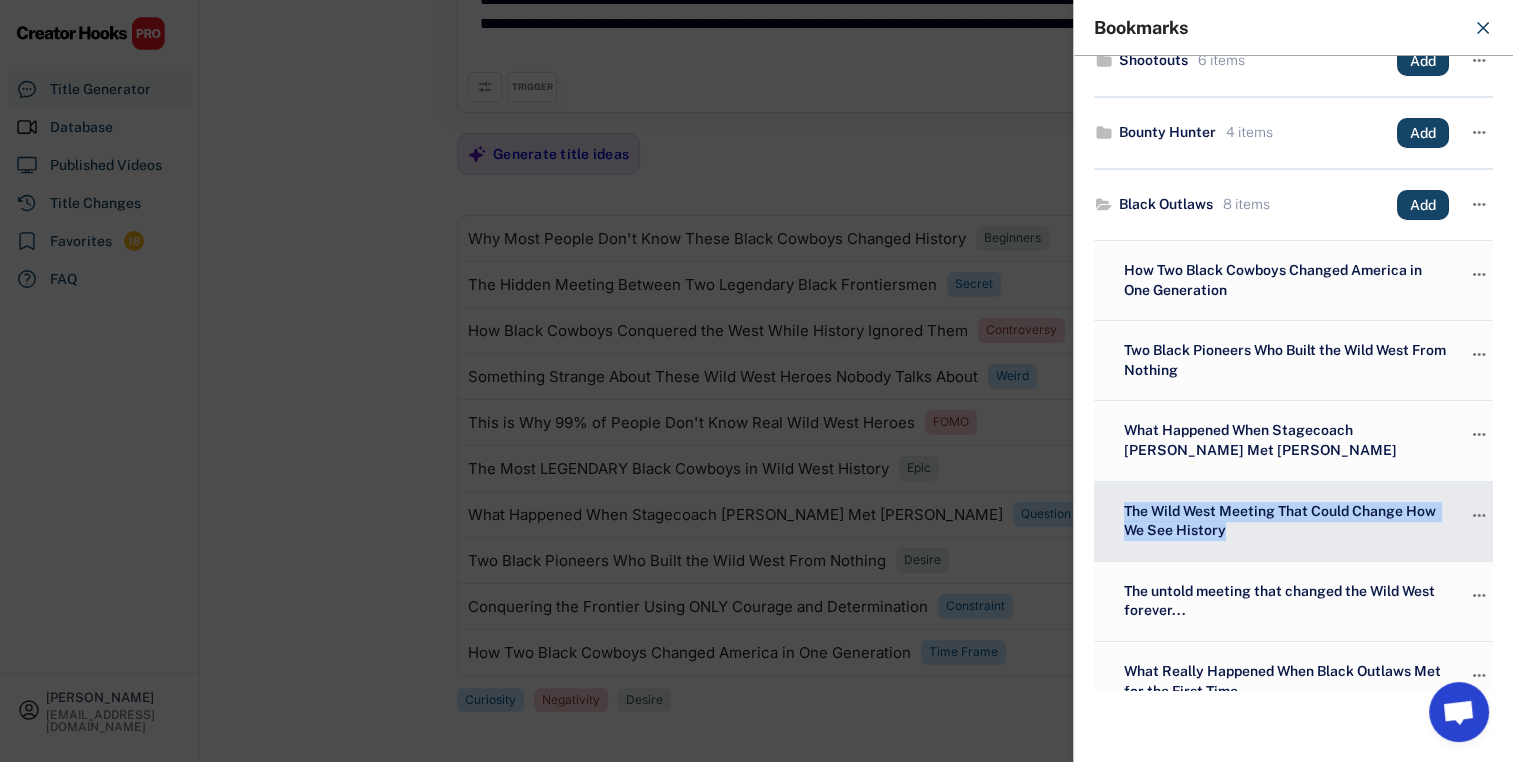 drag, startPoint x: 1269, startPoint y: 533, endPoint x: 1111, endPoint y: 518, distance: 158.71043 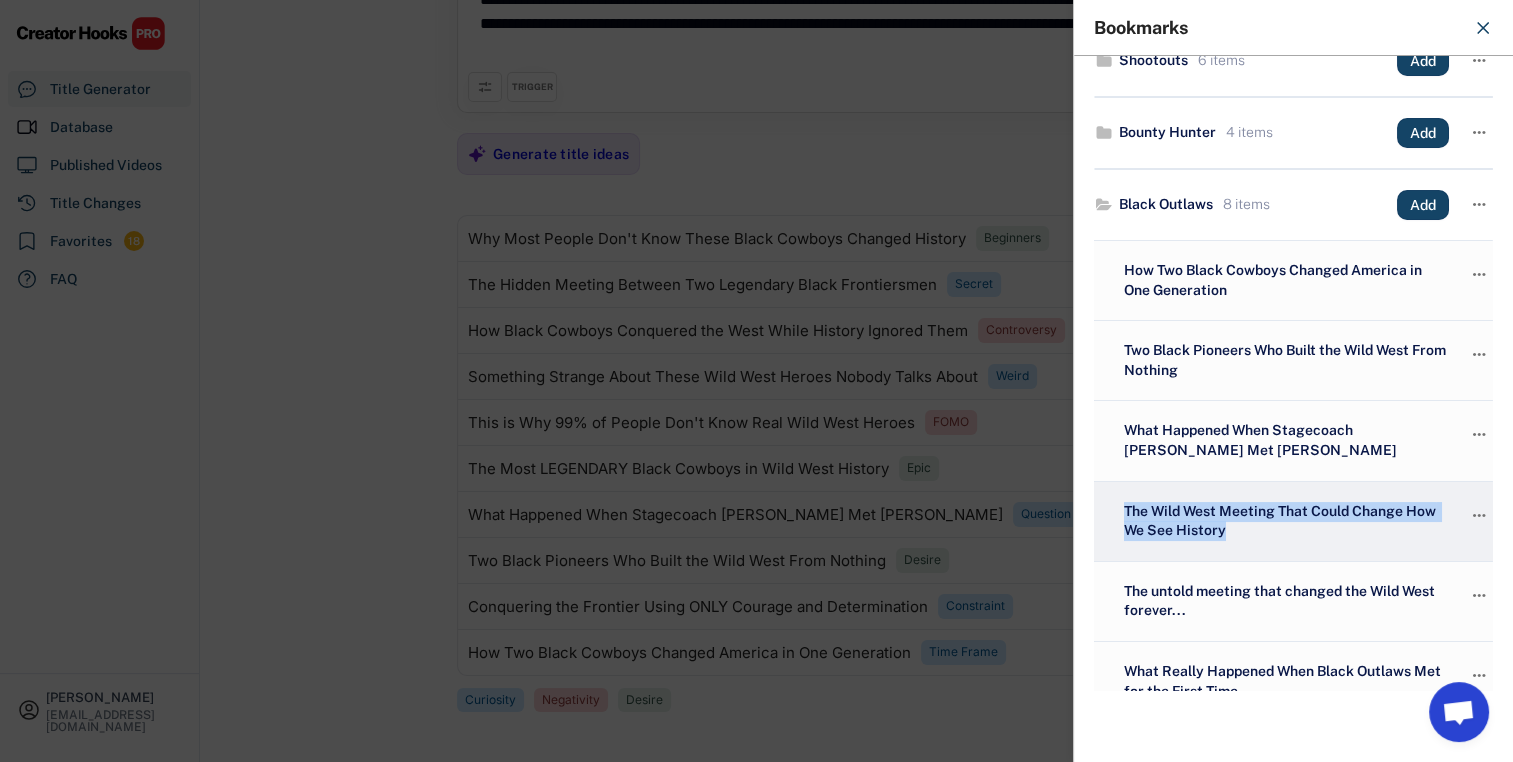 copy on "The Wild West Meeting That Could Change How We See History" 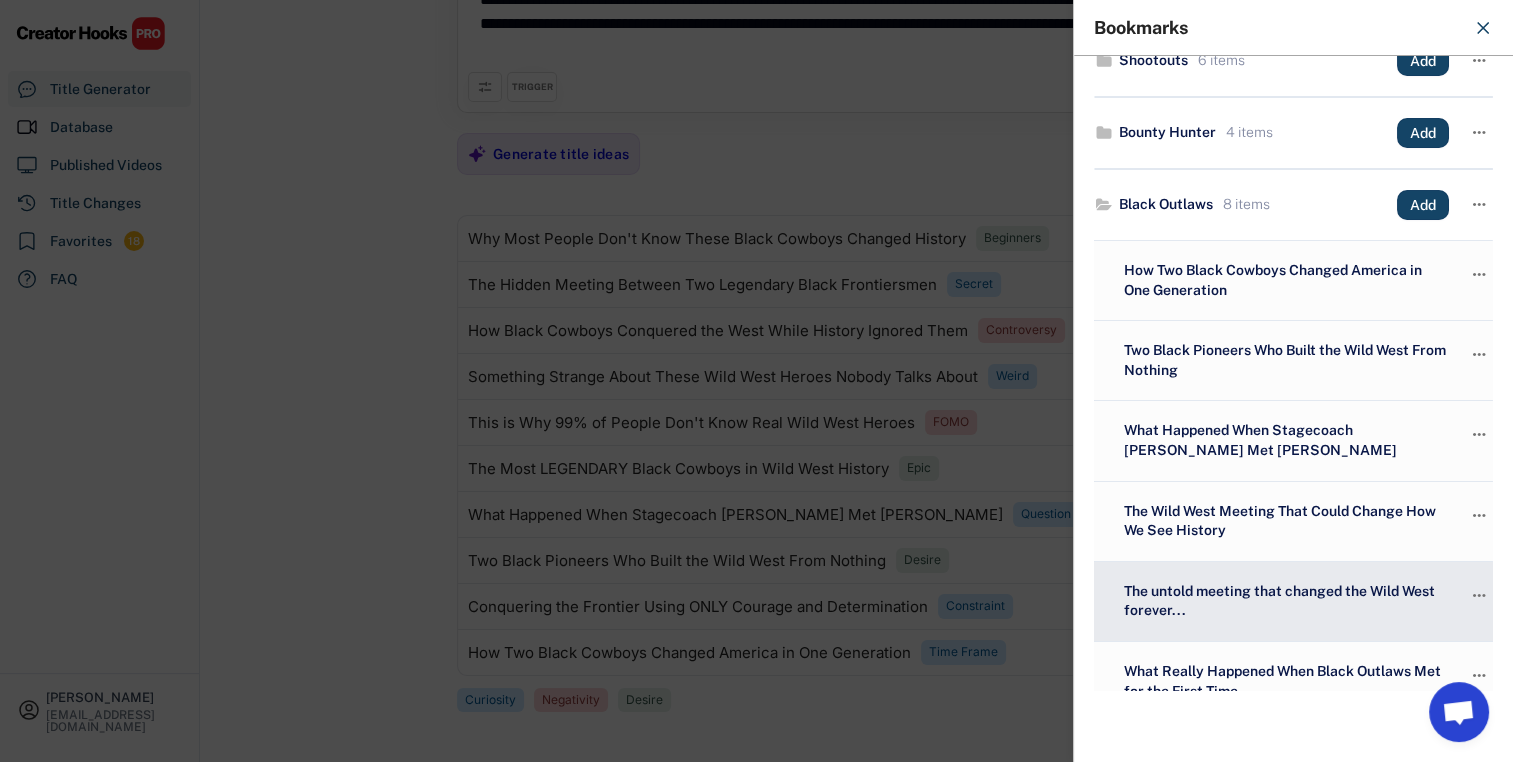 click on "The untold meeting that changed the Wild West forever..." at bounding box center (1284, 601) 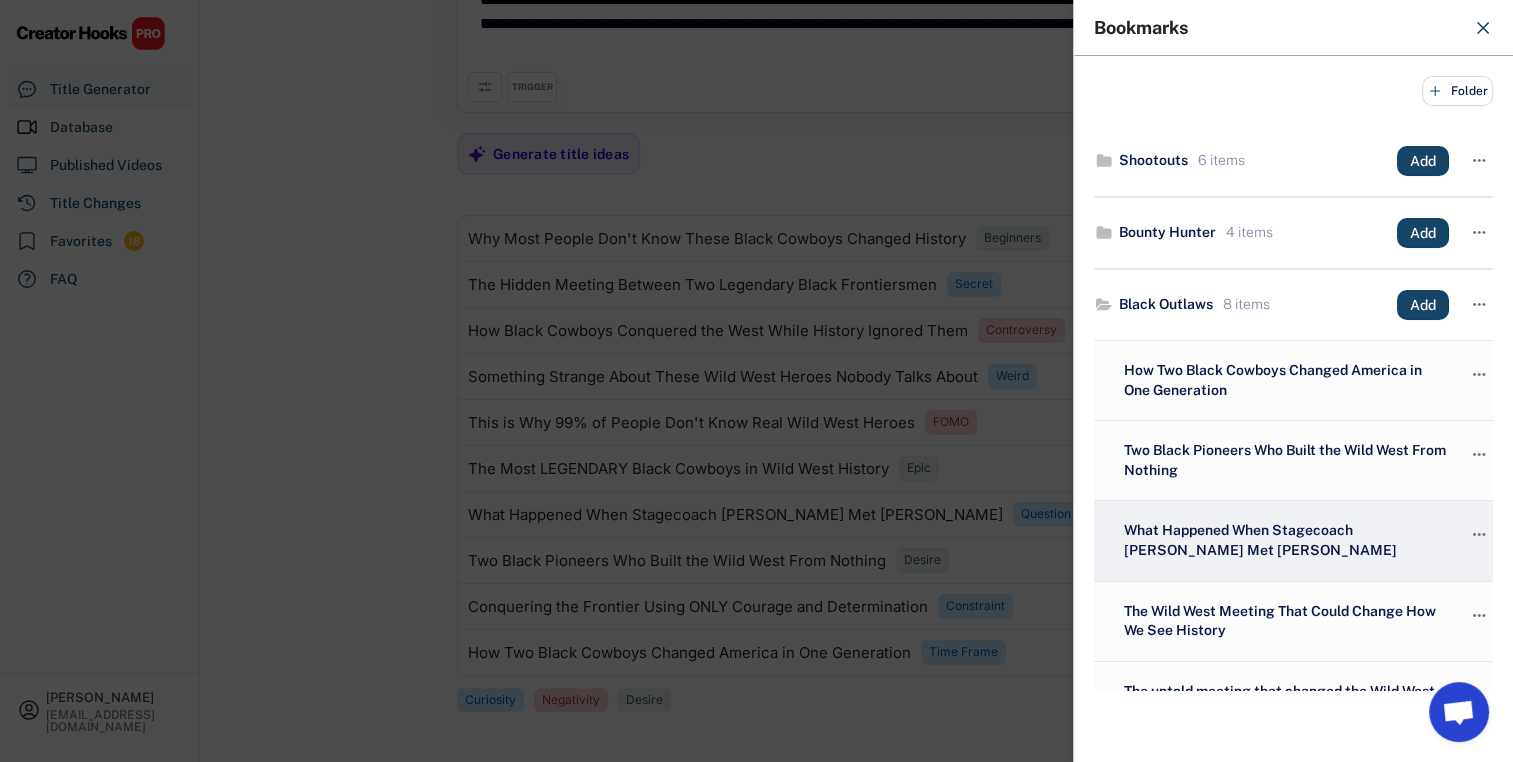 scroll, scrollTop: 100, scrollLeft: 0, axis: vertical 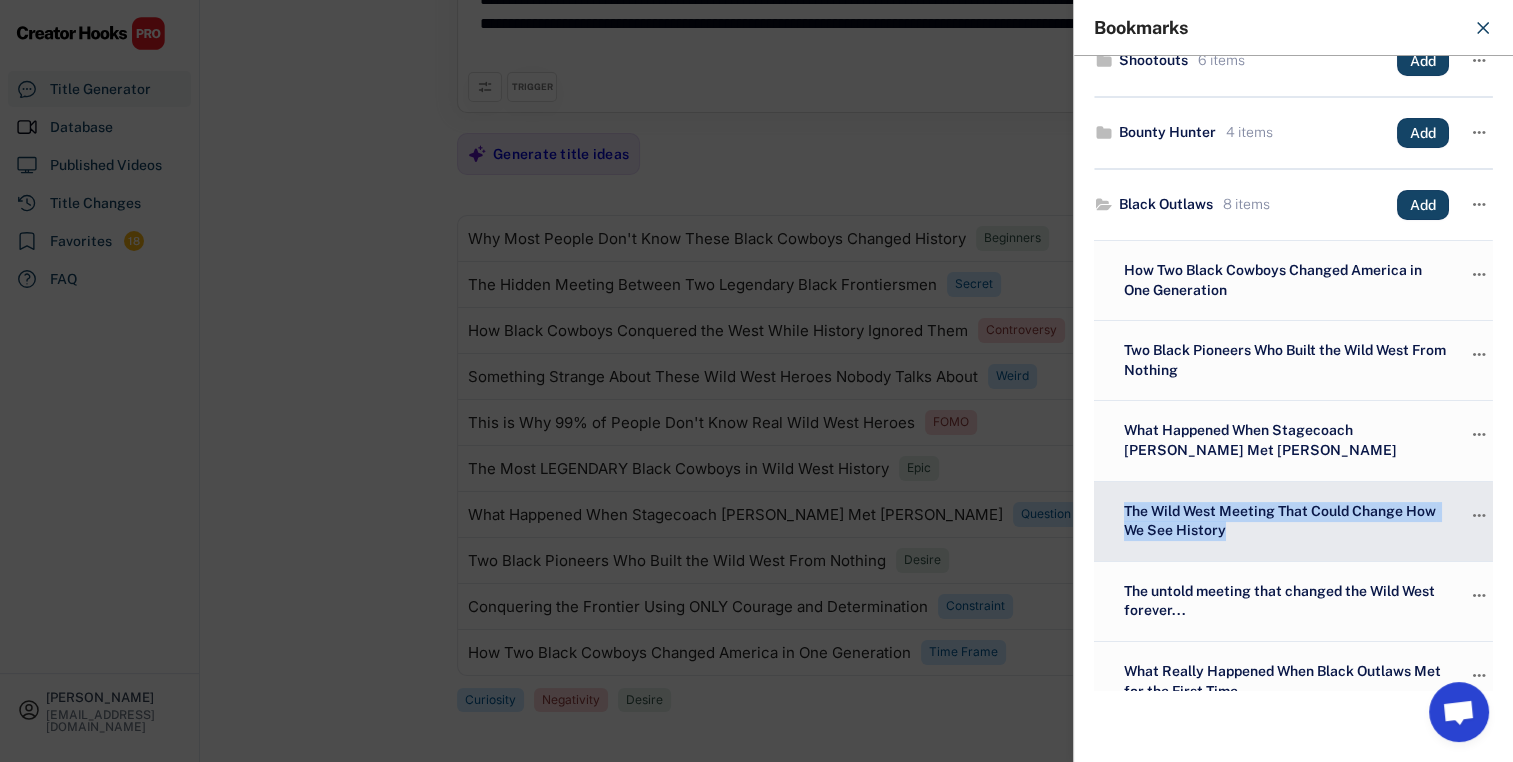 drag, startPoint x: 1259, startPoint y: 531, endPoint x: 1100, endPoint y: 503, distance: 161.44658 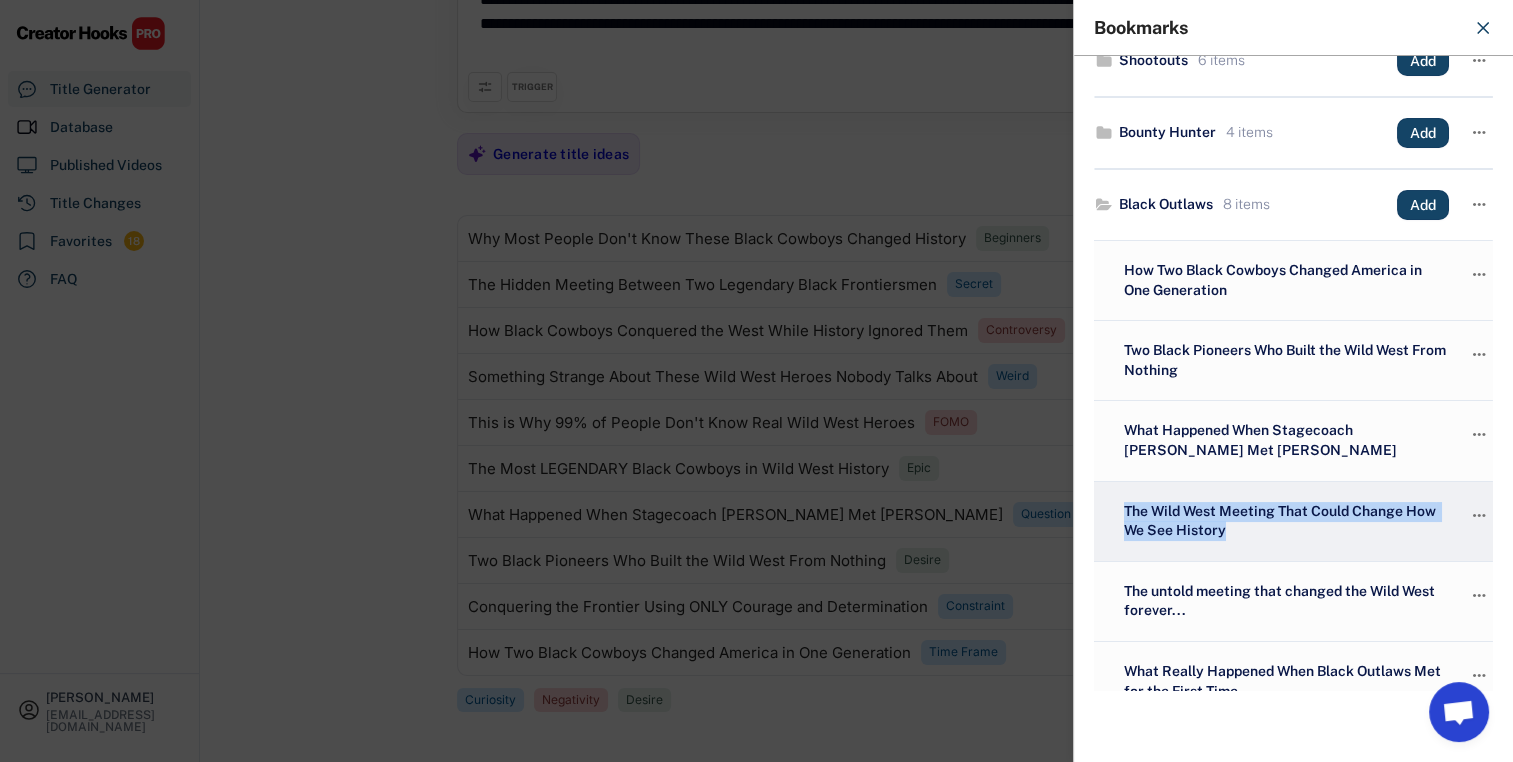 copy on "The Wild West Meeting That Could Change How We See History" 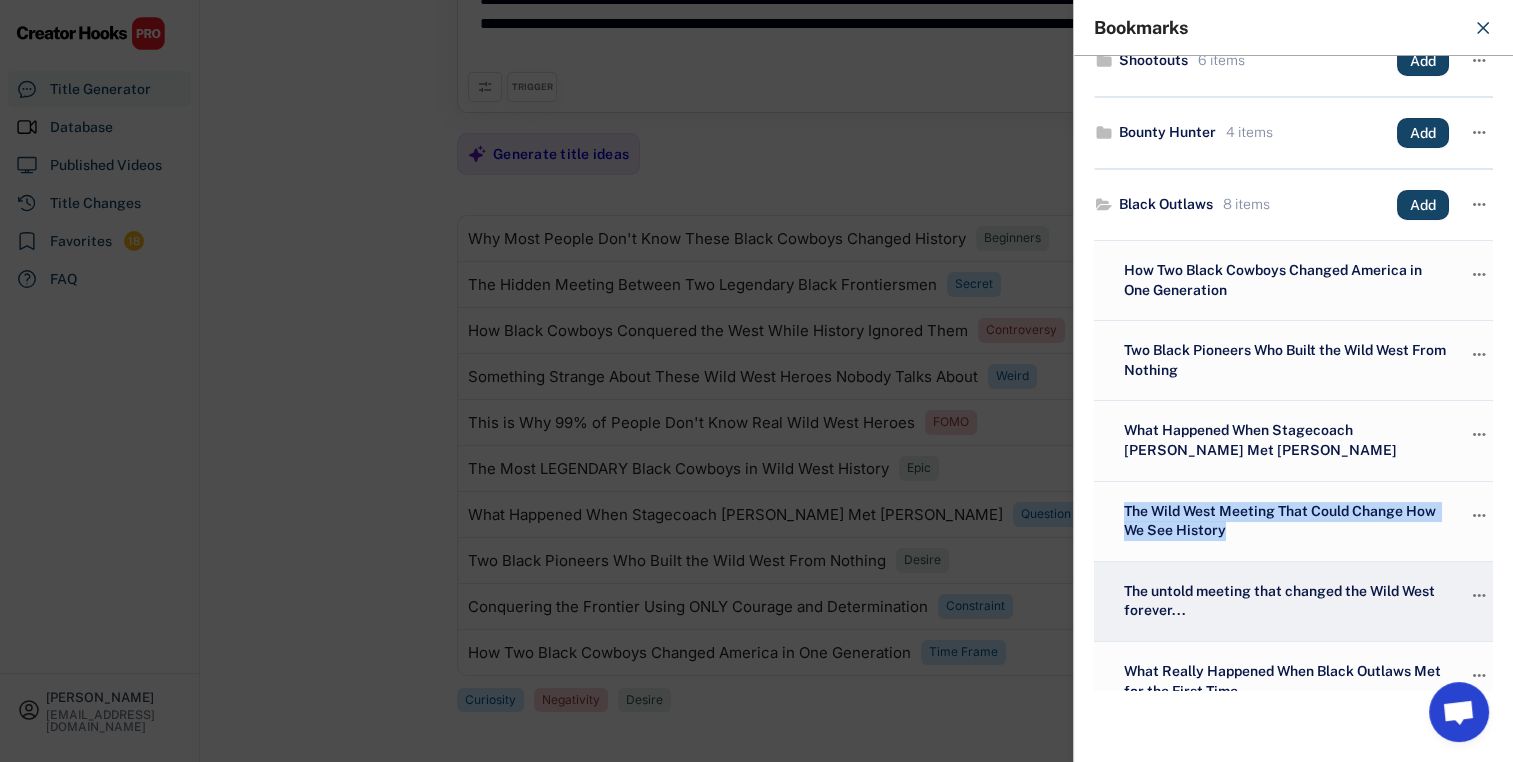 scroll, scrollTop: 200, scrollLeft: 0, axis: vertical 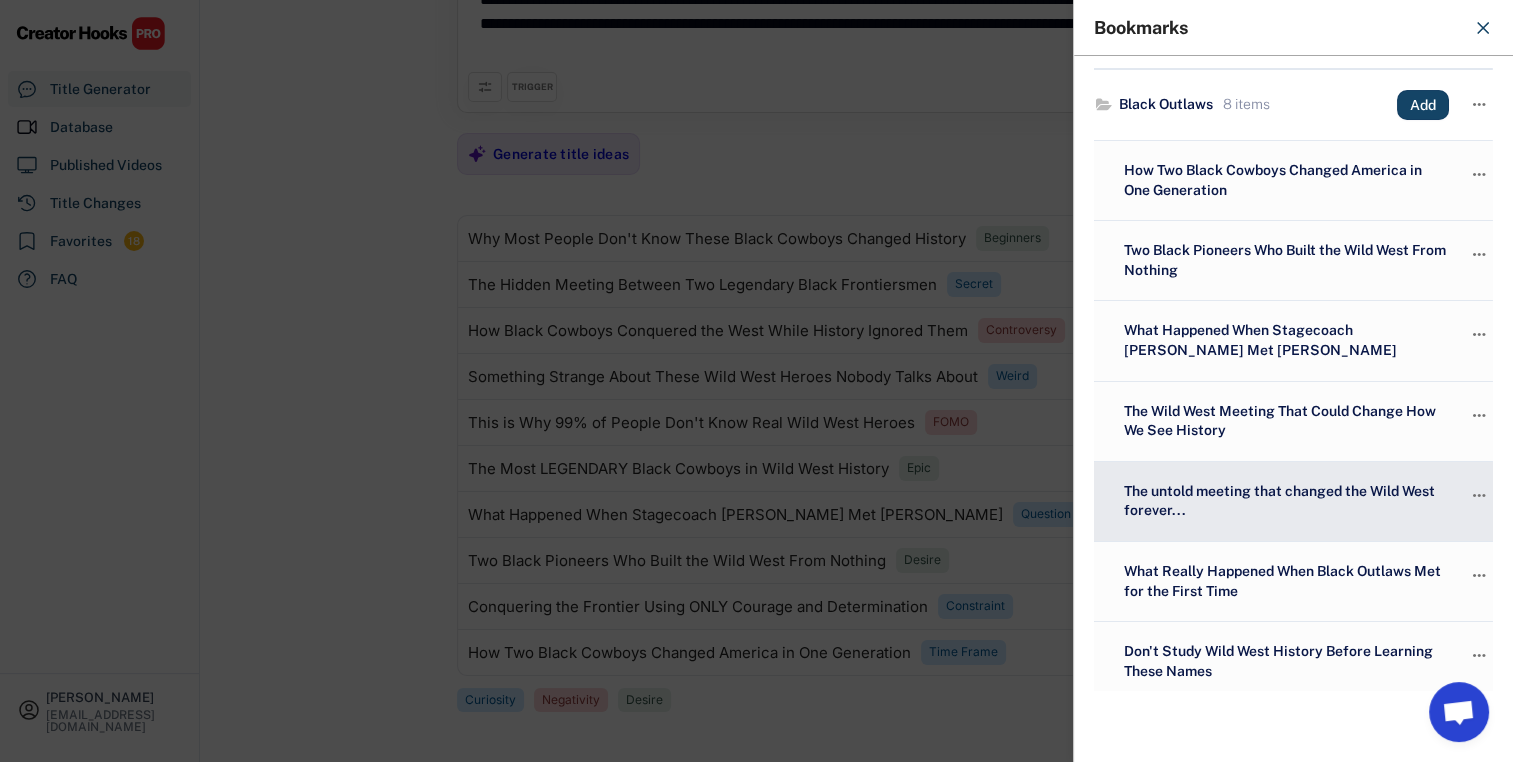 click on "The untold meeting that changed the Wild West forever..." at bounding box center (1284, 501) 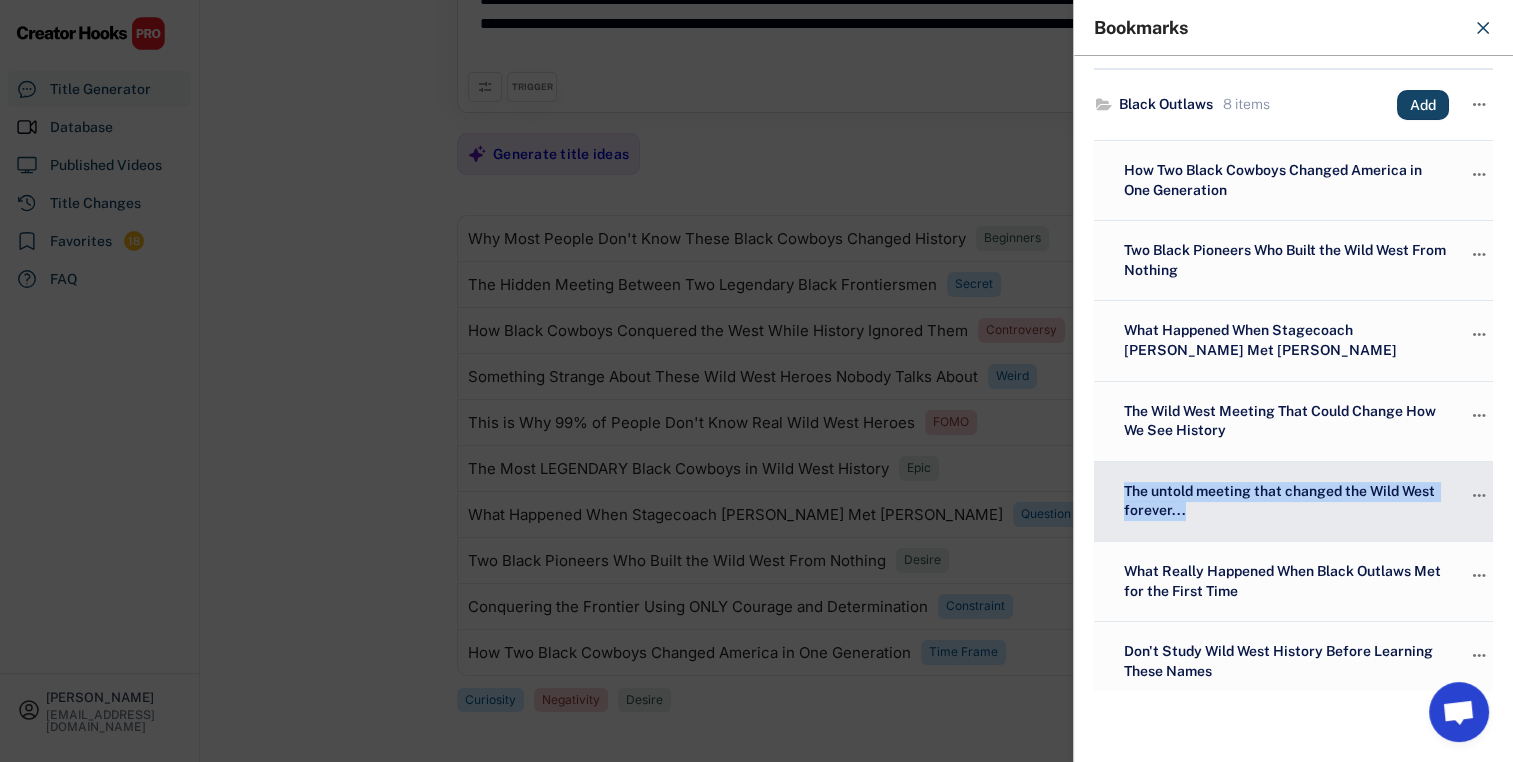 drag, startPoint x: 1241, startPoint y: 510, endPoint x: 1112, endPoint y: 495, distance: 129.86917 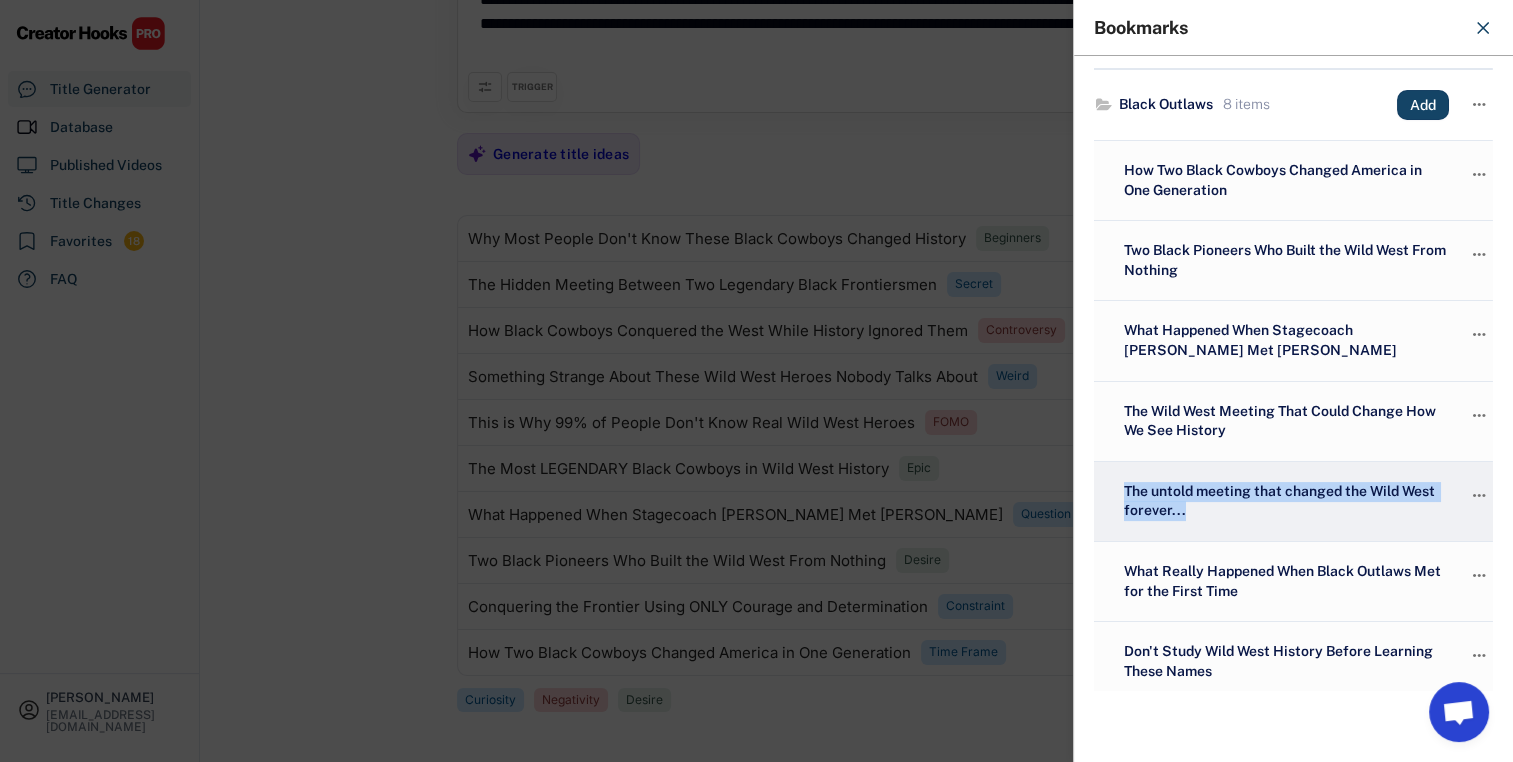 copy on "The untold meeting that changed the Wild West forever..." 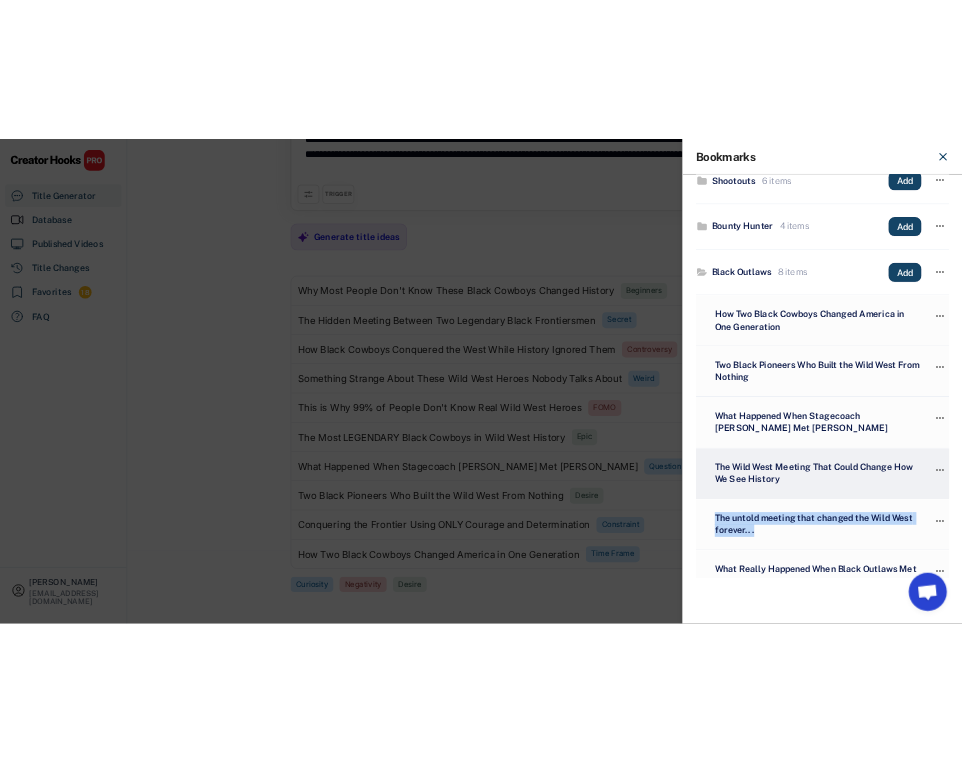 scroll, scrollTop: 0, scrollLeft: 0, axis: both 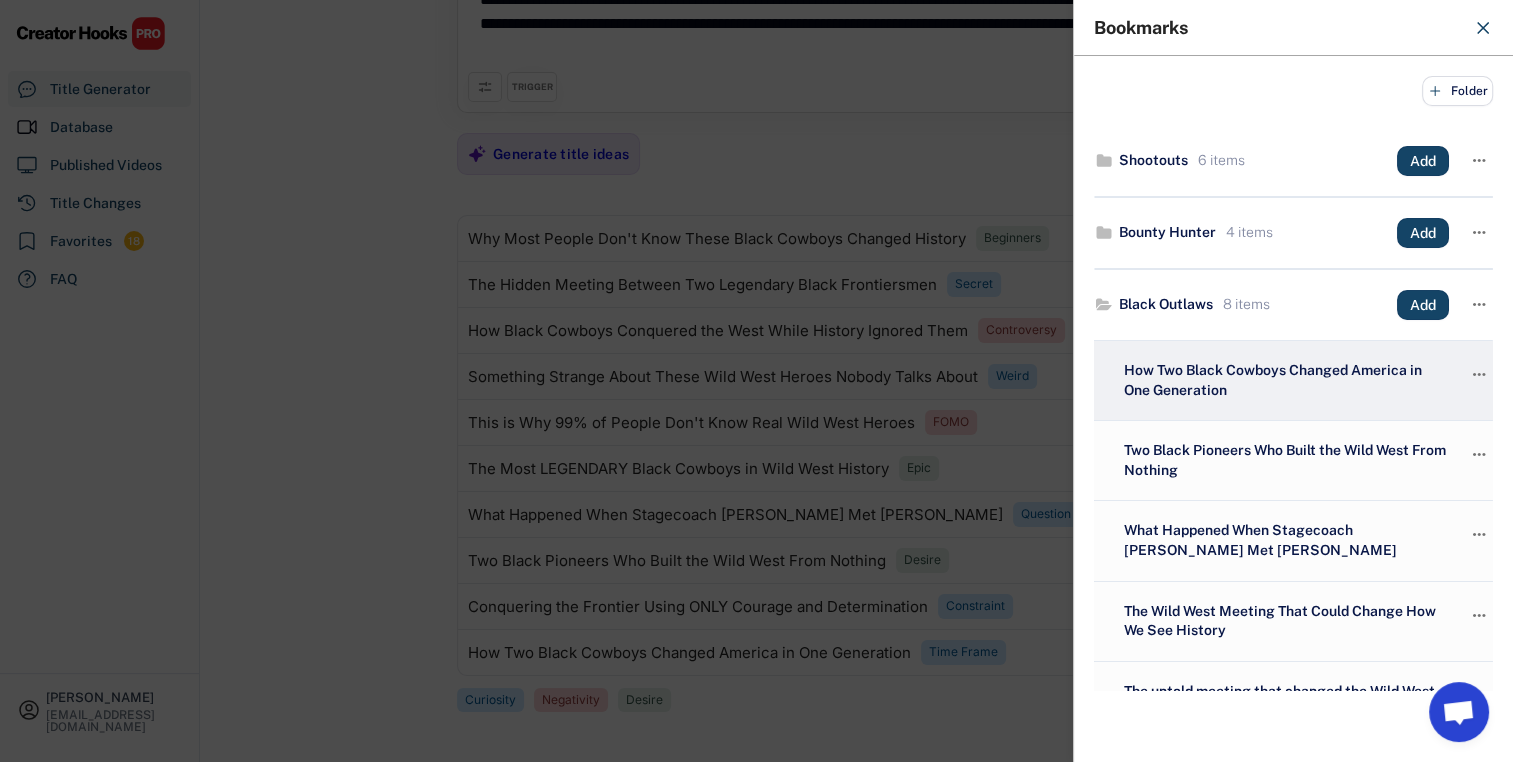 click on "How Two Black Cowboys Changed America in One Generation" at bounding box center [1284, 380] 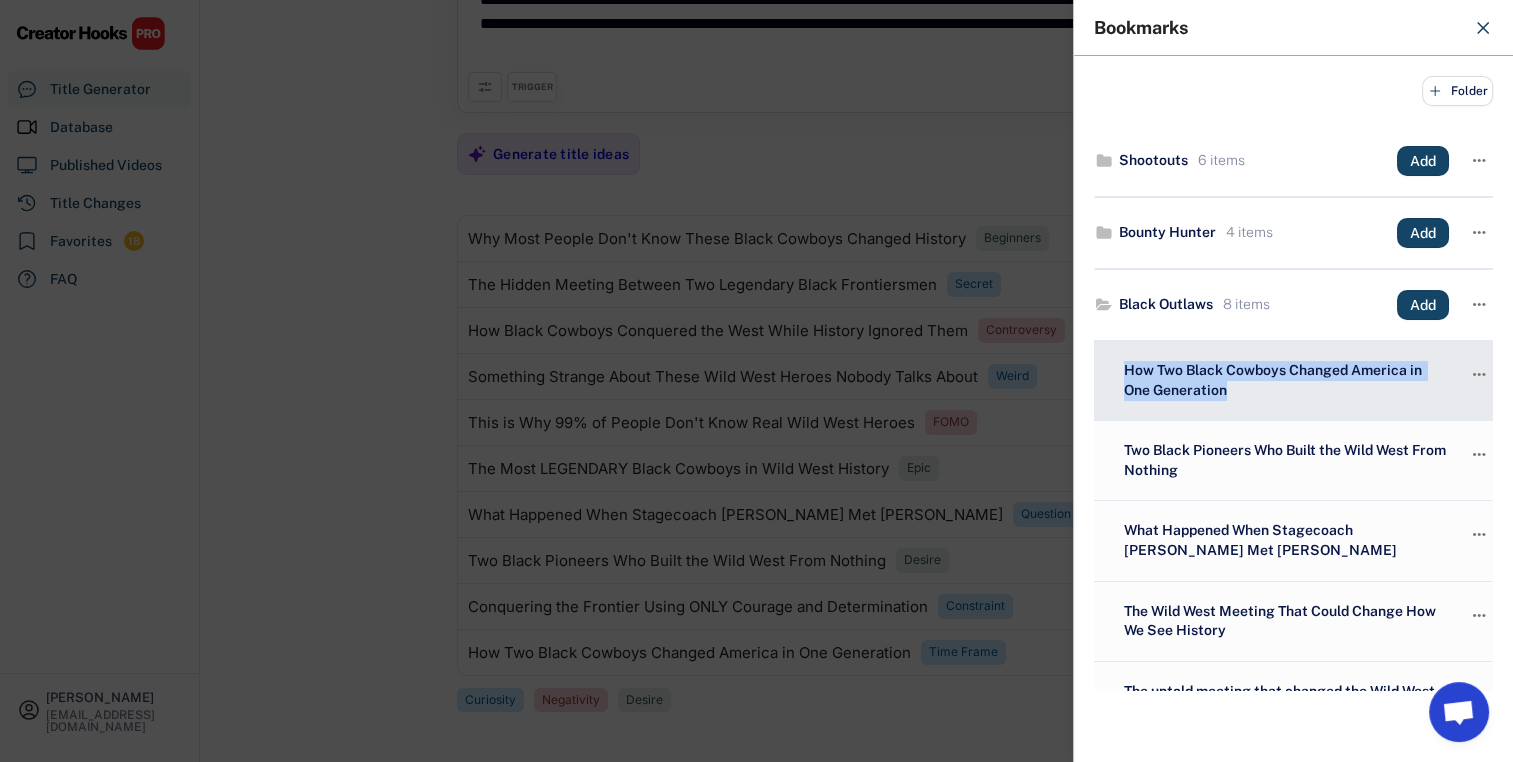drag, startPoint x: 1235, startPoint y: 393, endPoint x: 1099, endPoint y: 370, distance: 137.93114 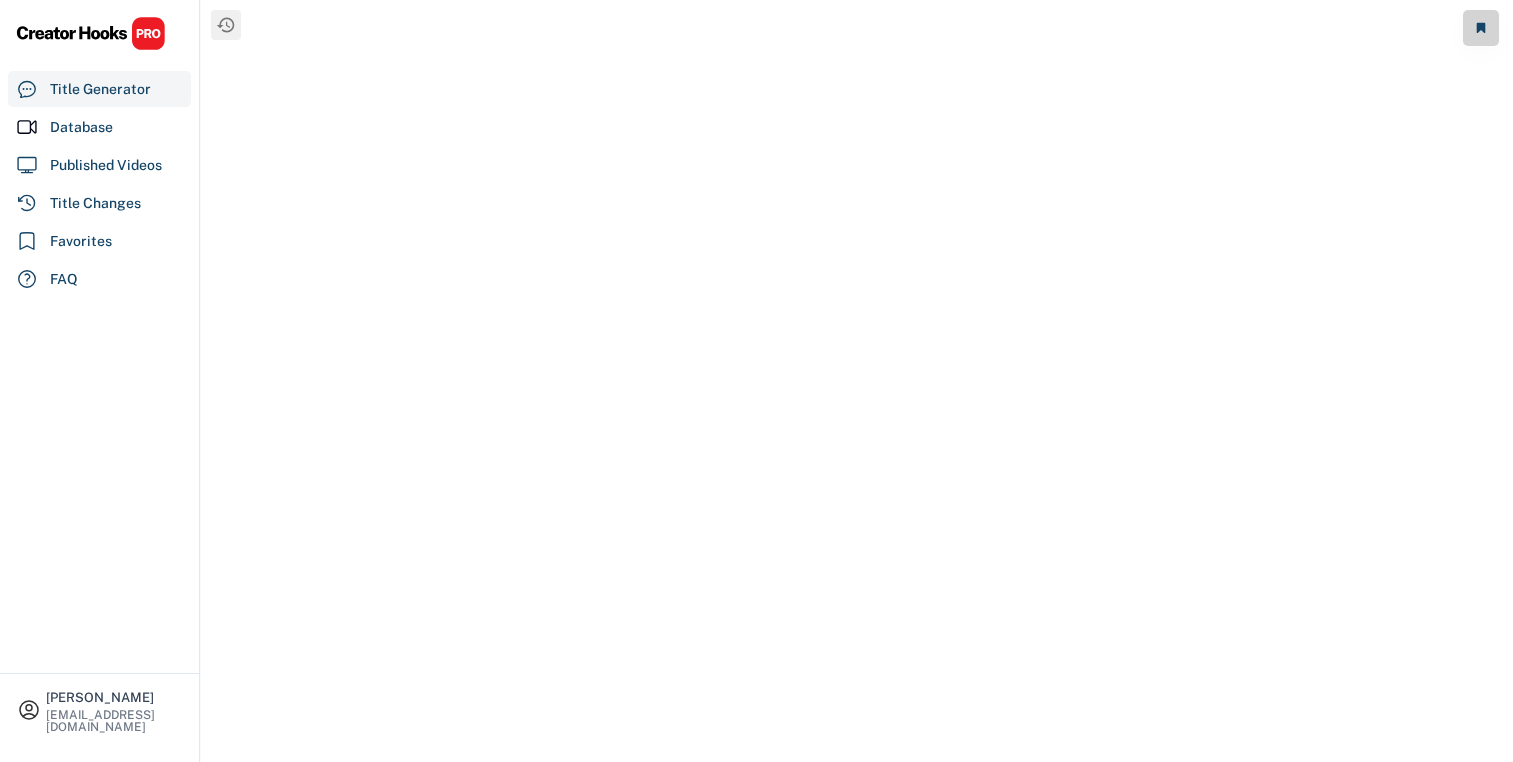 scroll, scrollTop: 0, scrollLeft: 0, axis: both 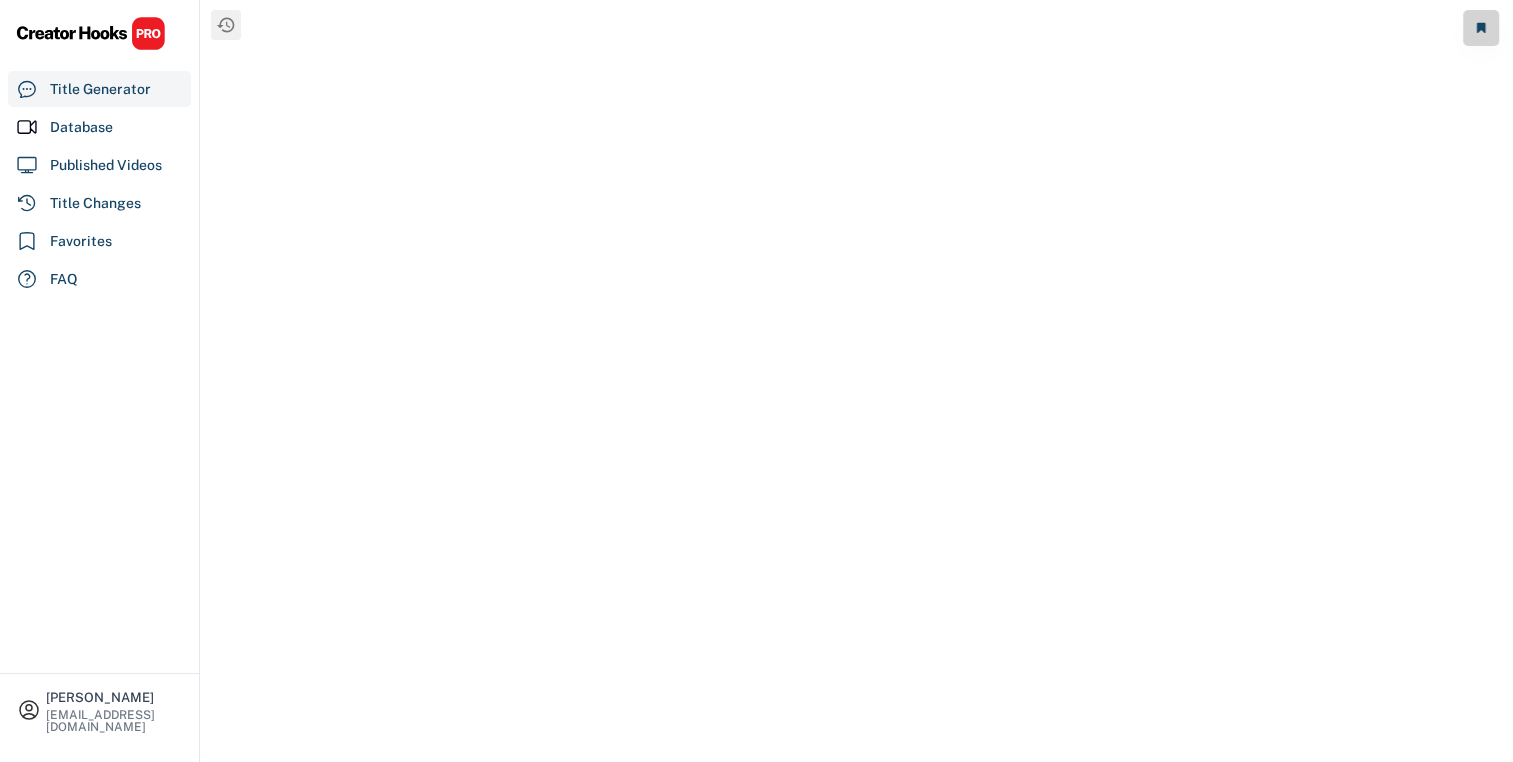 select on "**********" 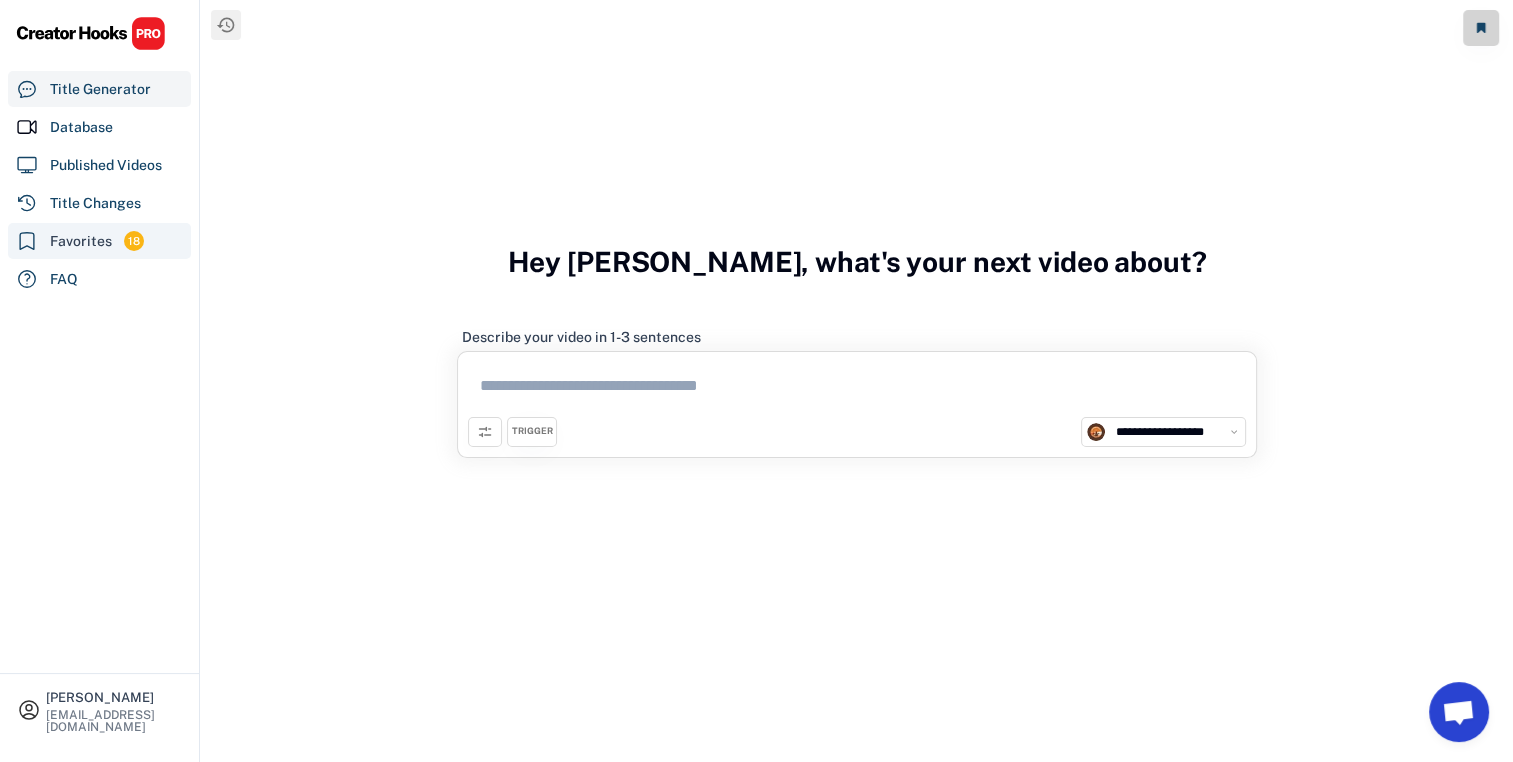 click on "Favorites" at bounding box center [81, 241] 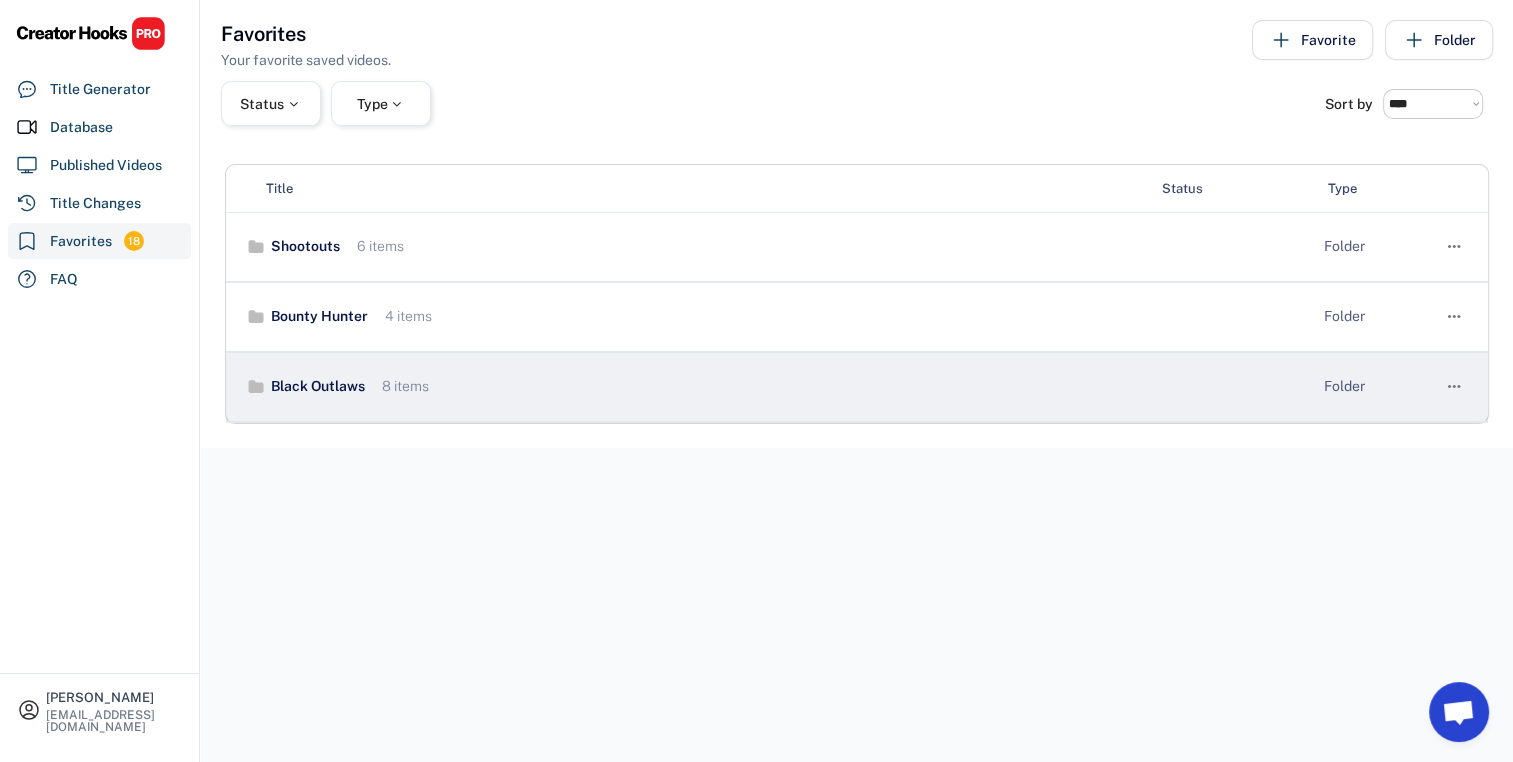 click on "Black Outlaws 8 items  Folder
" at bounding box center (857, 387) 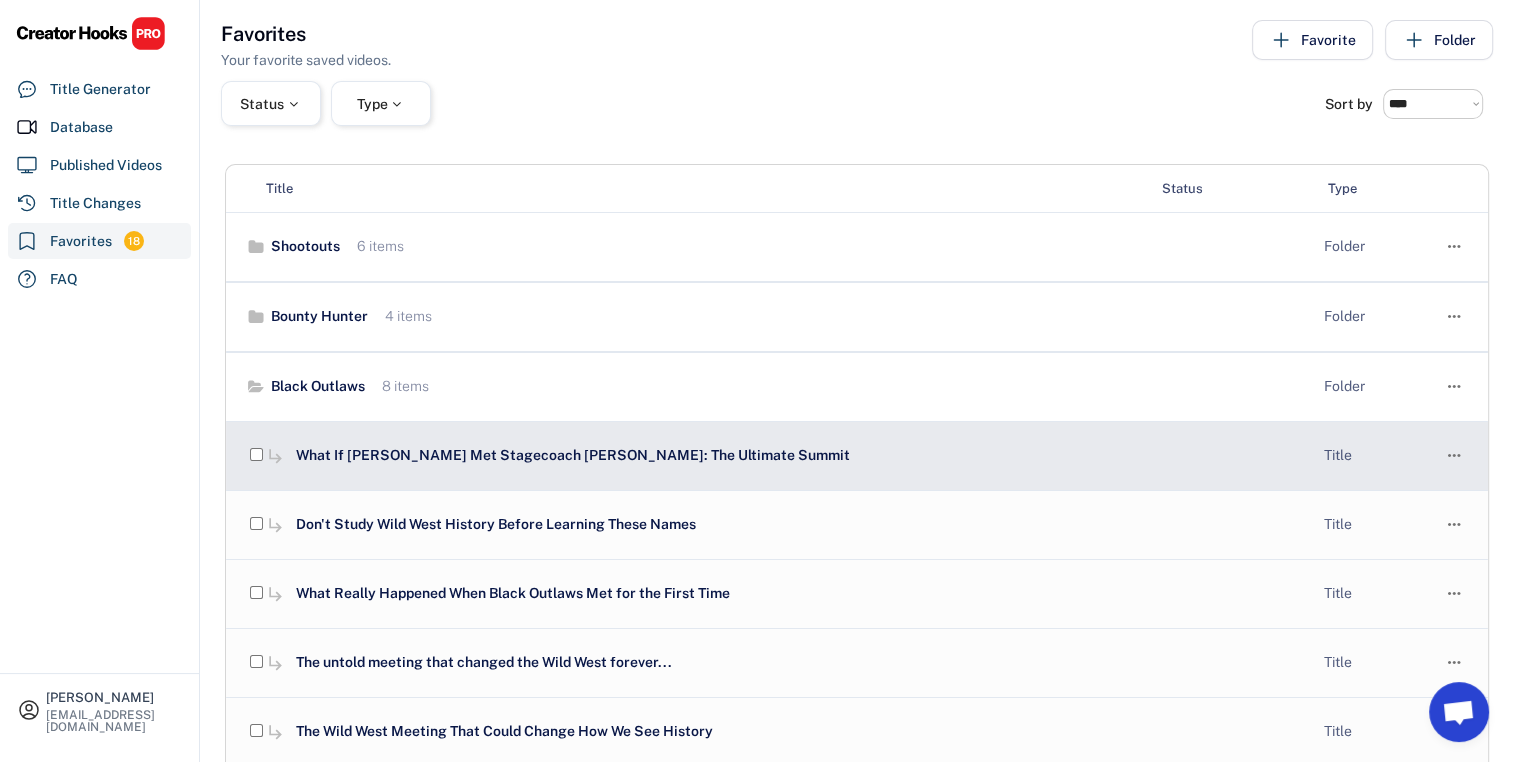 click on "What If [PERSON_NAME] Met Stagecoach [PERSON_NAME]: The Ultimate Summit" at bounding box center [716, 456] 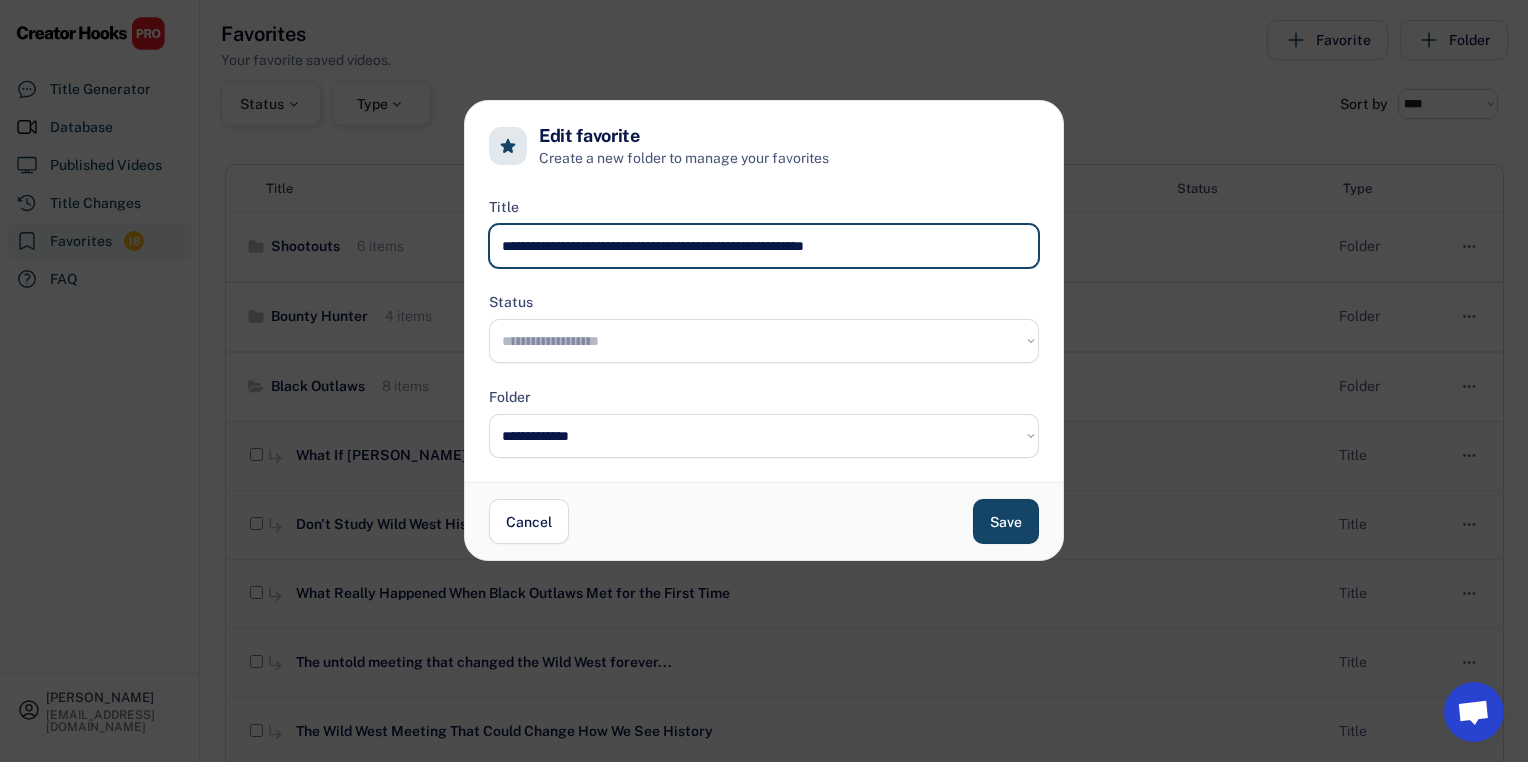 drag, startPoint x: 952, startPoint y: 254, endPoint x: 288, endPoint y: 251, distance: 664.0068 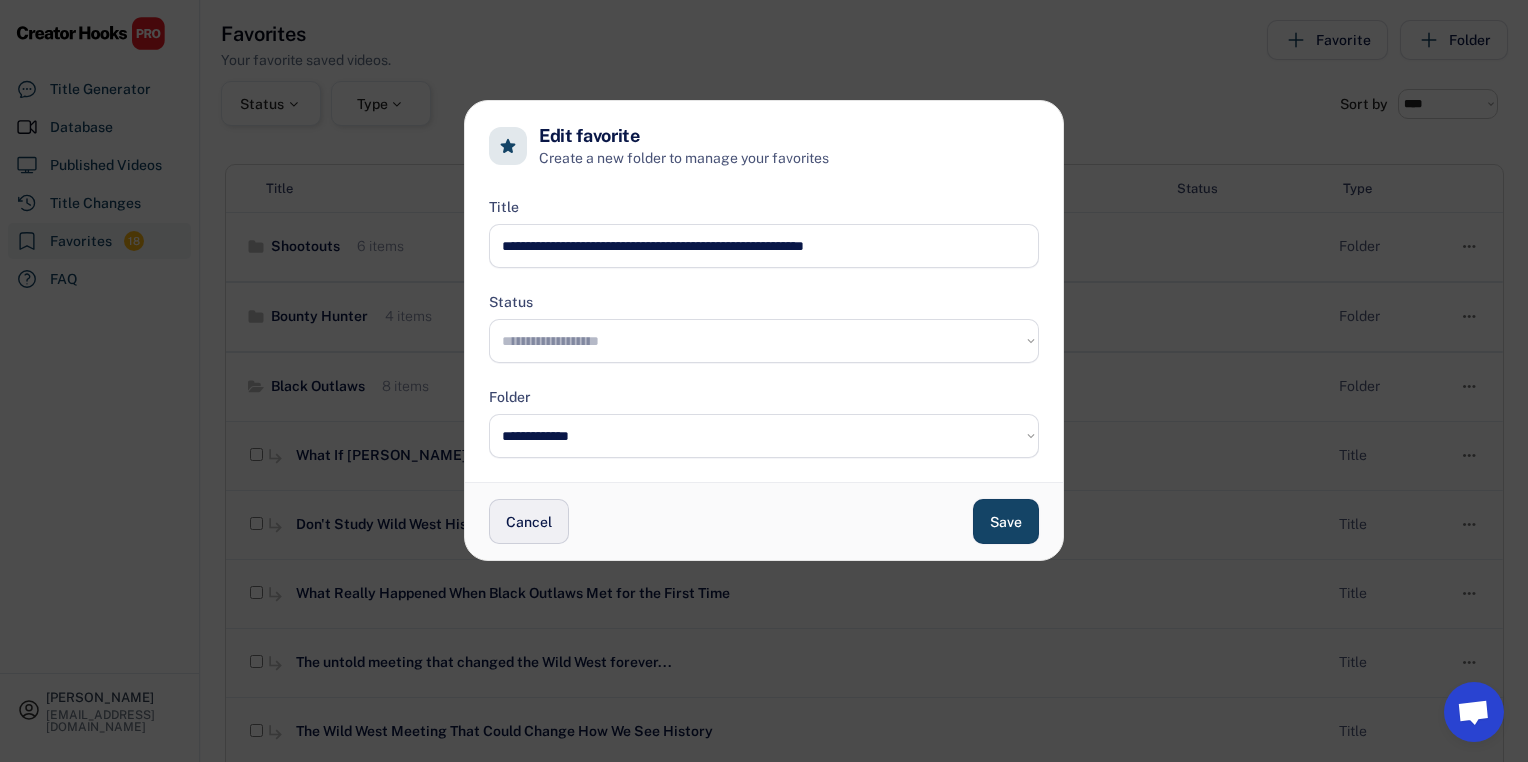 click on "Cancel" at bounding box center (529, 521) 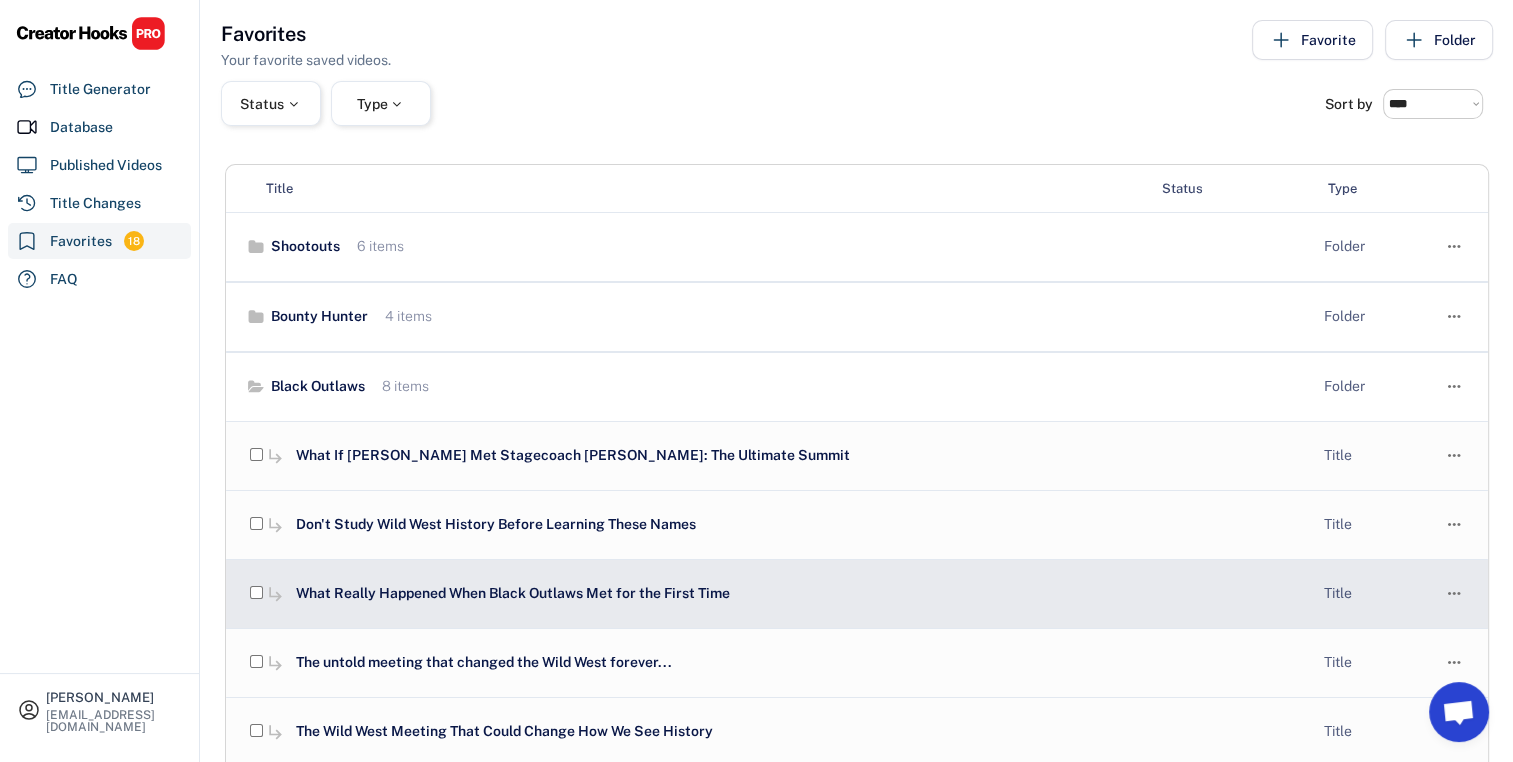 click on "What Really Happened When Black Outlaws Met for the First Time" at bounding box center [716, 594] 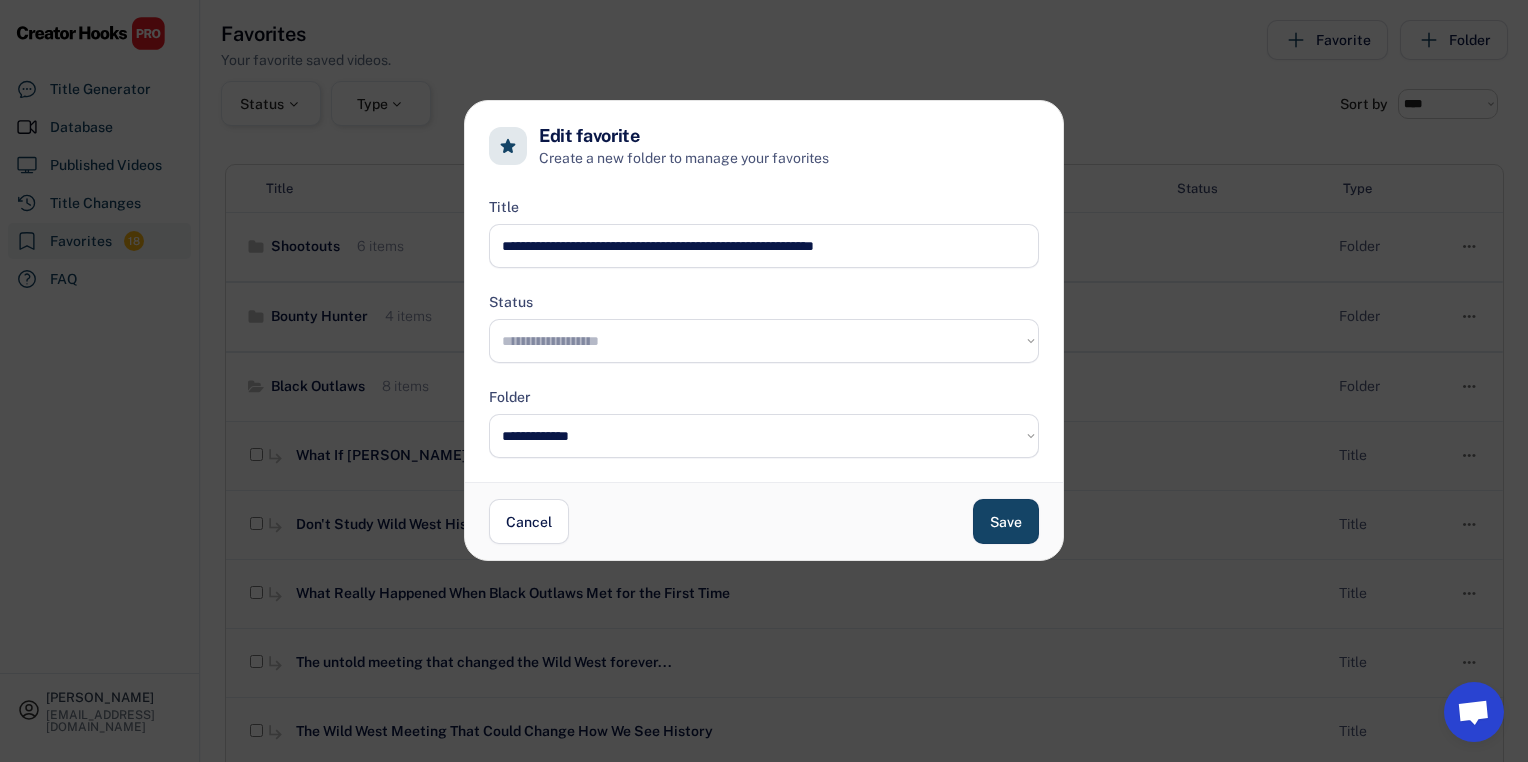 drag, startPoint x: 947, startPoint y: 246, endPoint x: -4, endPoint y: 209, distance: 951.7195 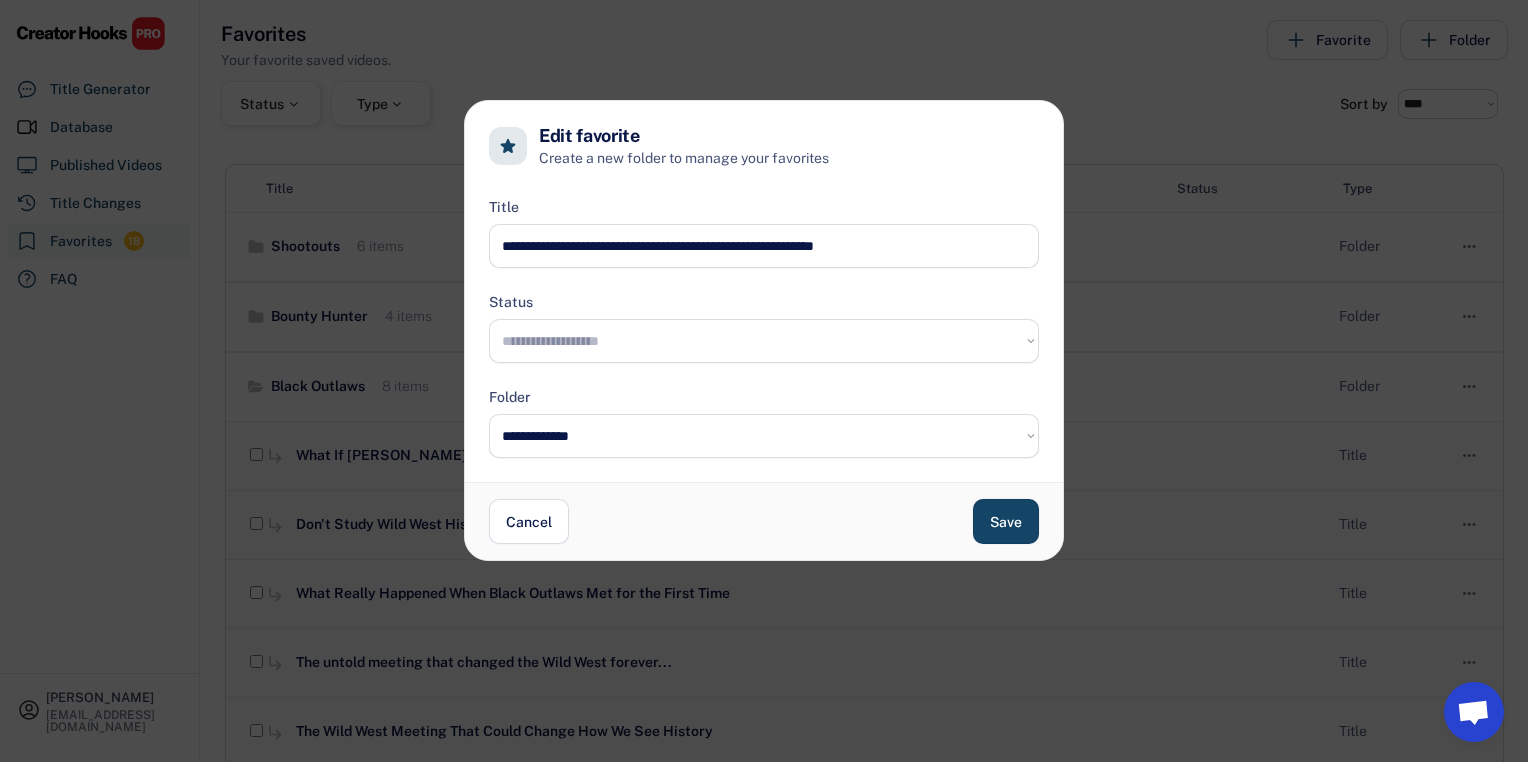 click at bounding box center (764, 381) 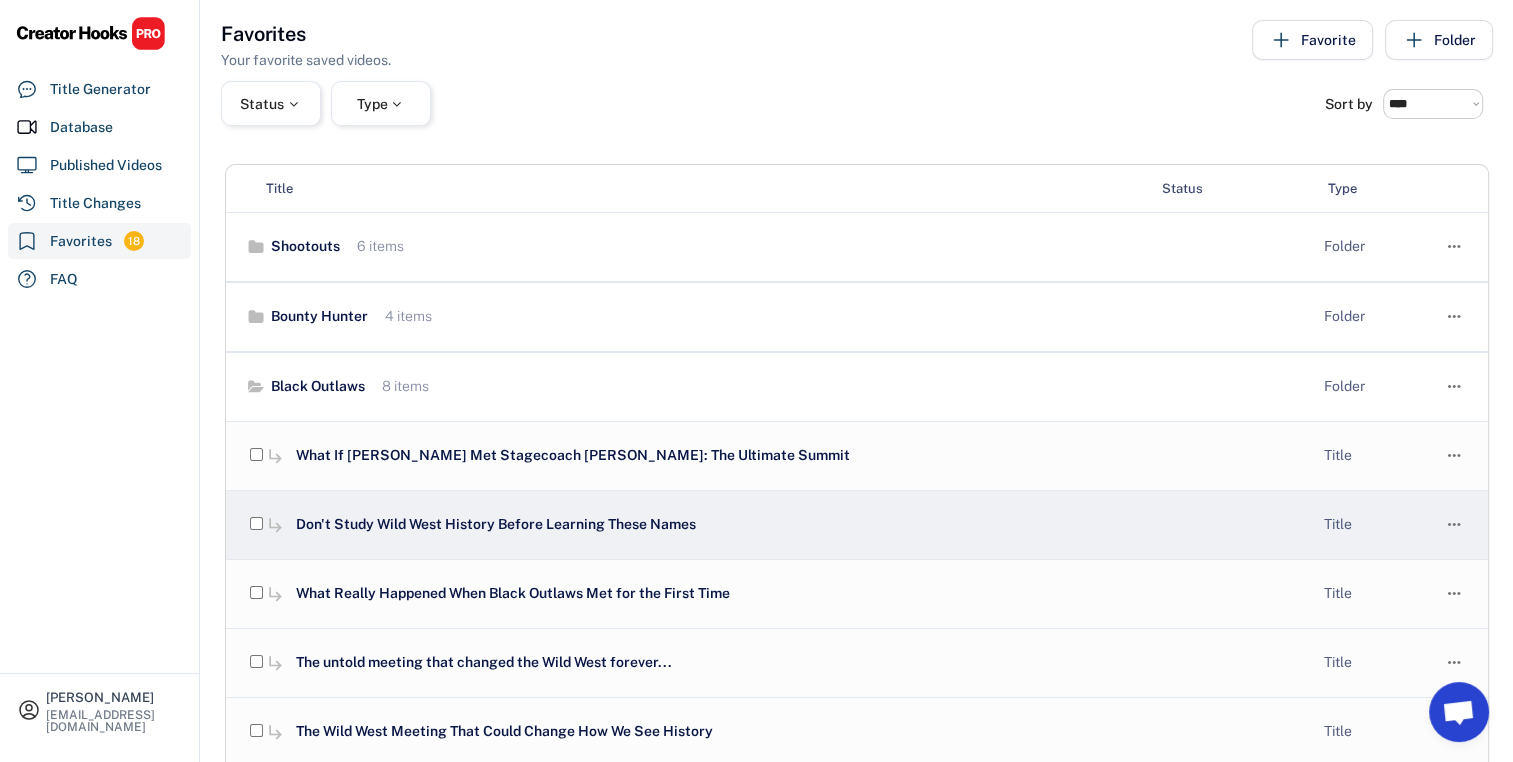 click on "Don't Study Wild West History Before Learning These Names" at bounding box center [716, 525] 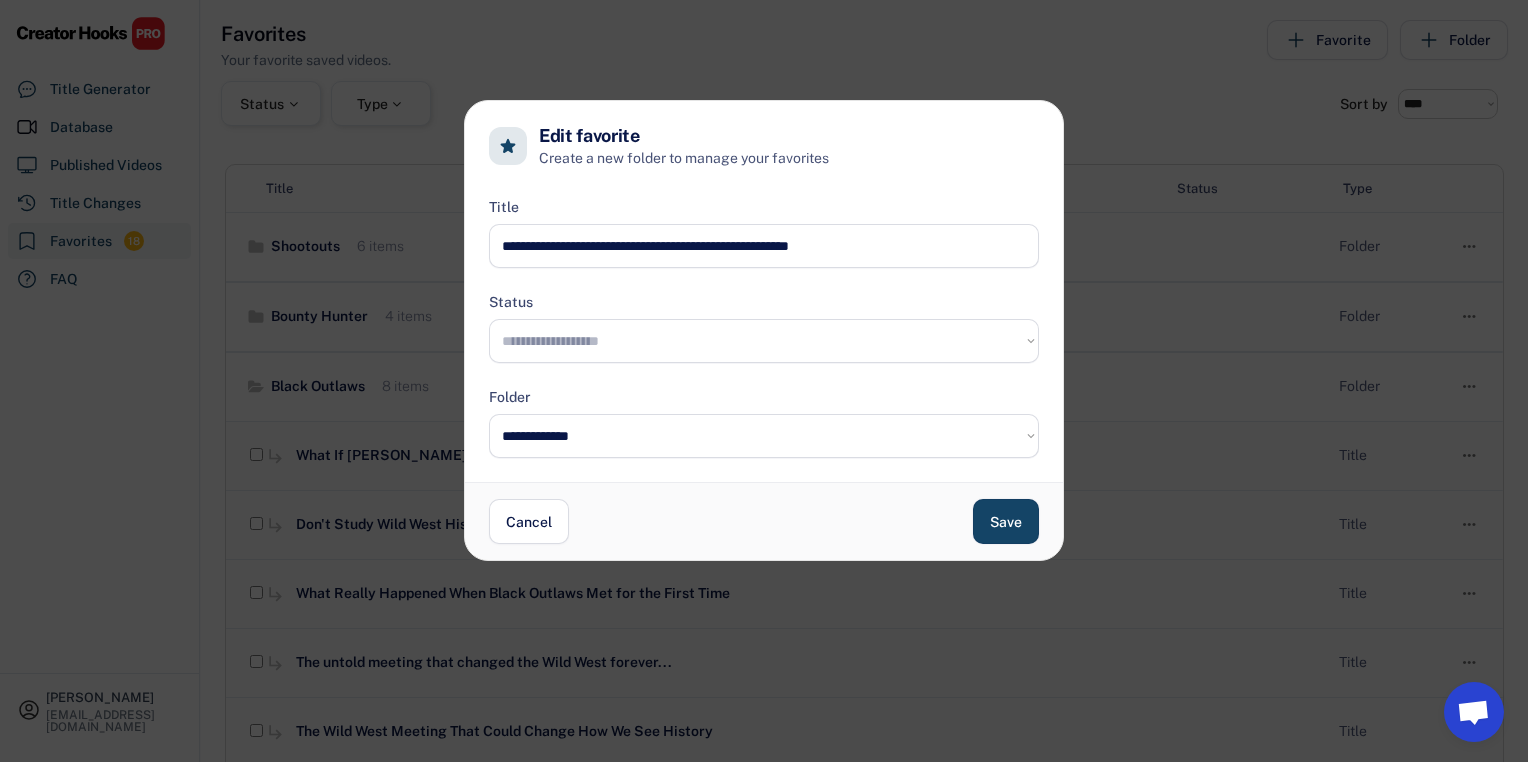drag, startPoint x: 914, startPoint y: 252, endPoint x: 326, endPoint y: 274, distance: 588.41144 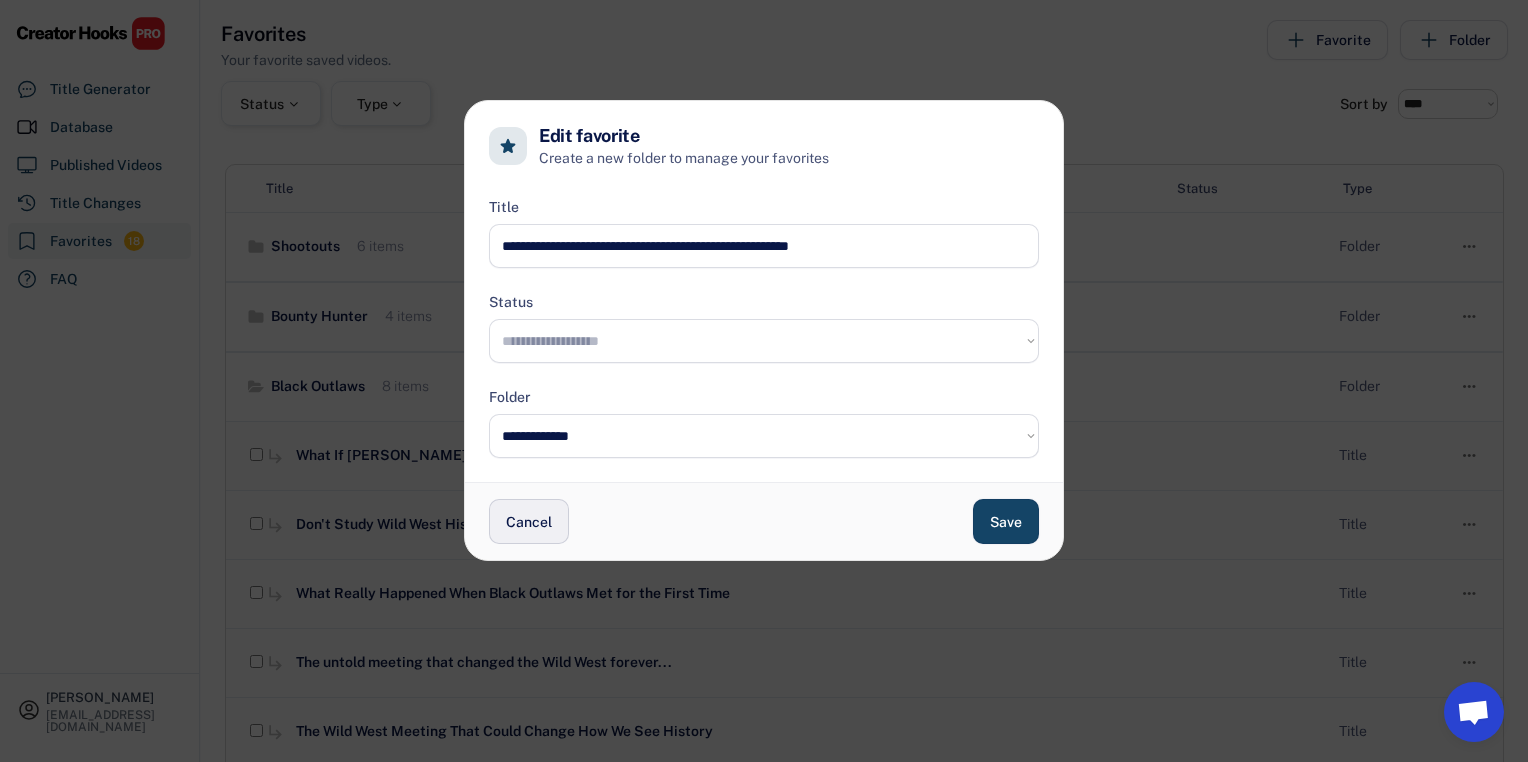 click on "Cancel" at bounding box center (529, 521) 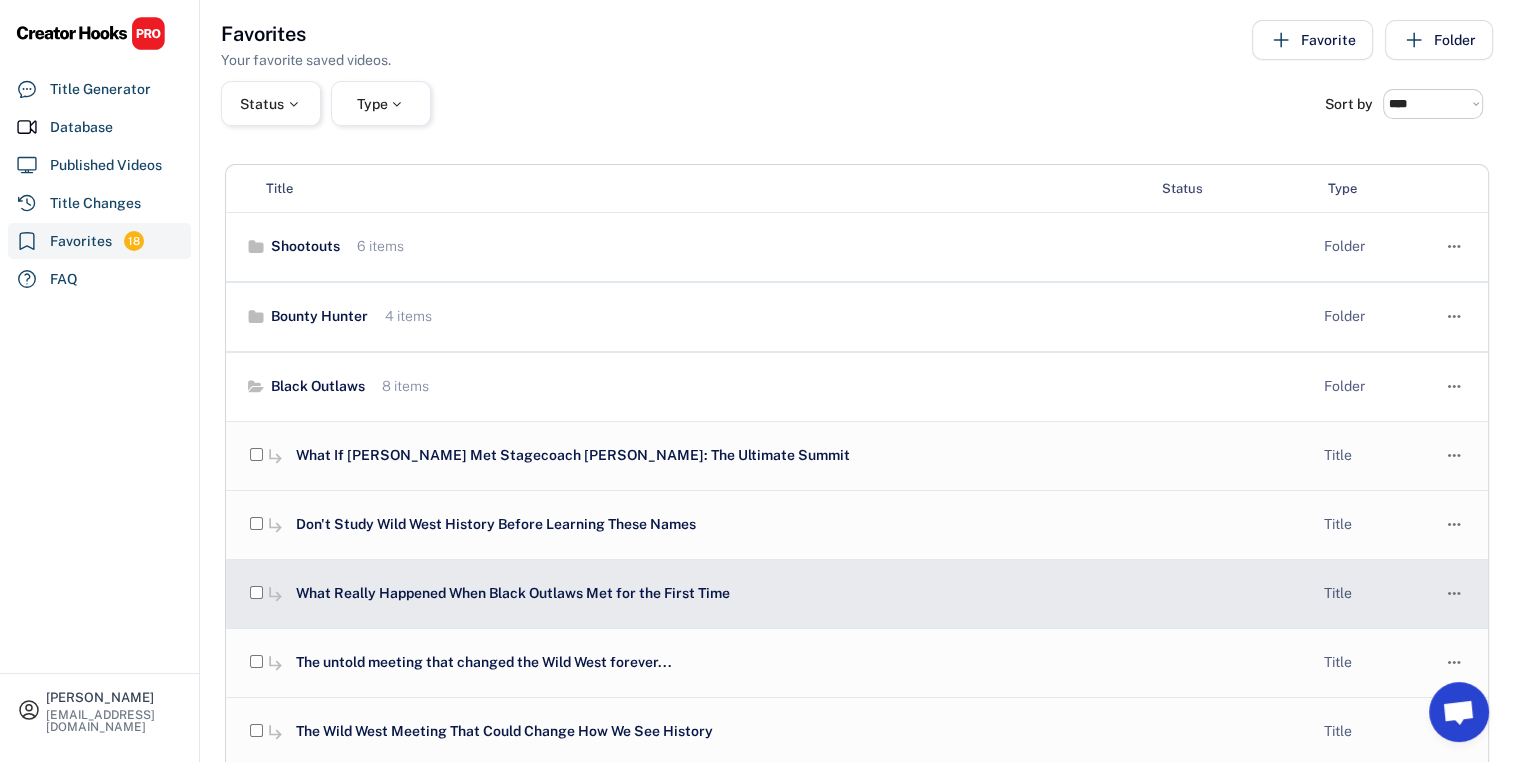 click on "What Really Happened When Black Outlaws Met for the First Time" at bounding box center [716, 594] 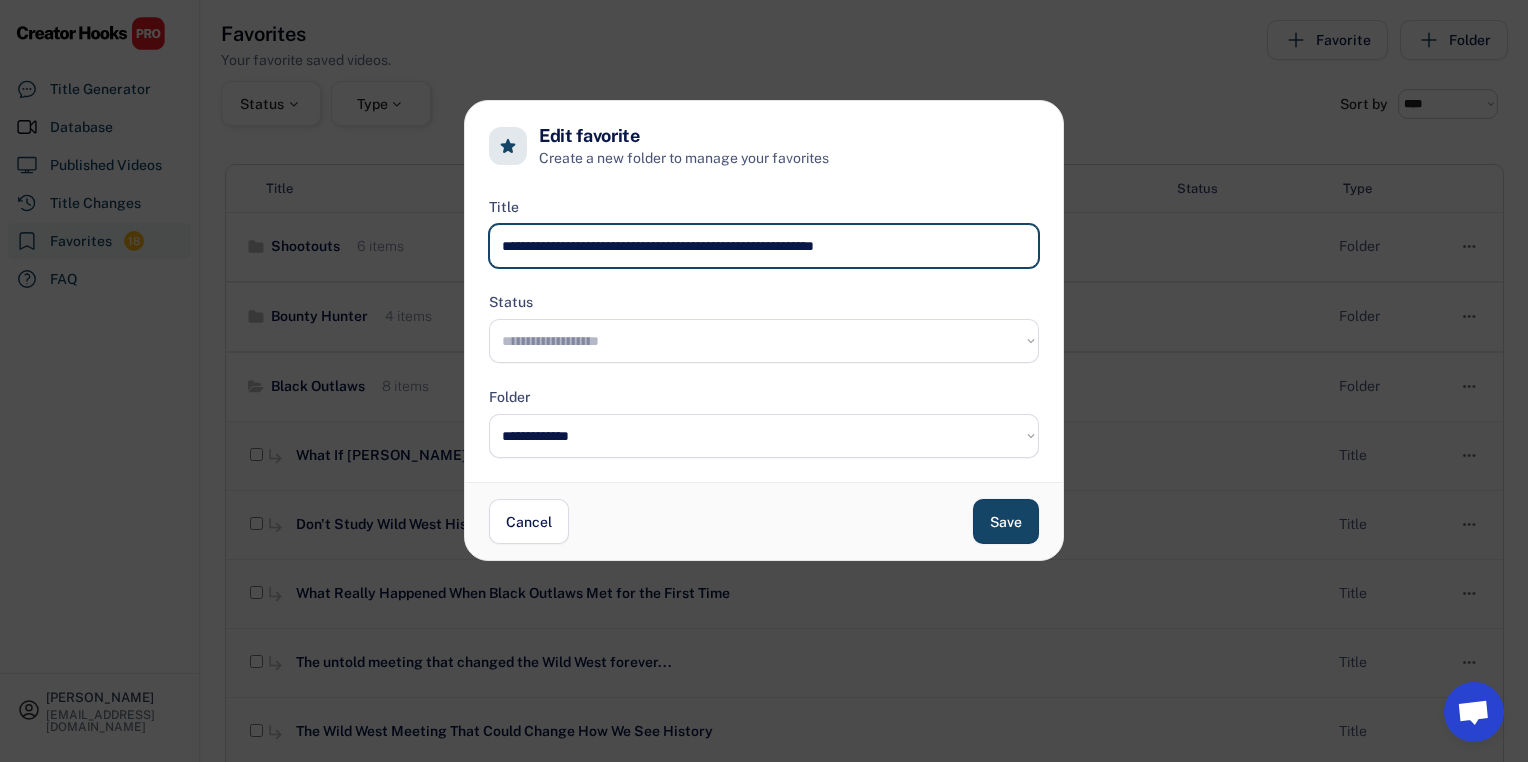 drag, startPoint x: 940, startPoint y: 244, endPoint x: 180, endPoint y: 289, distance: 761.33105 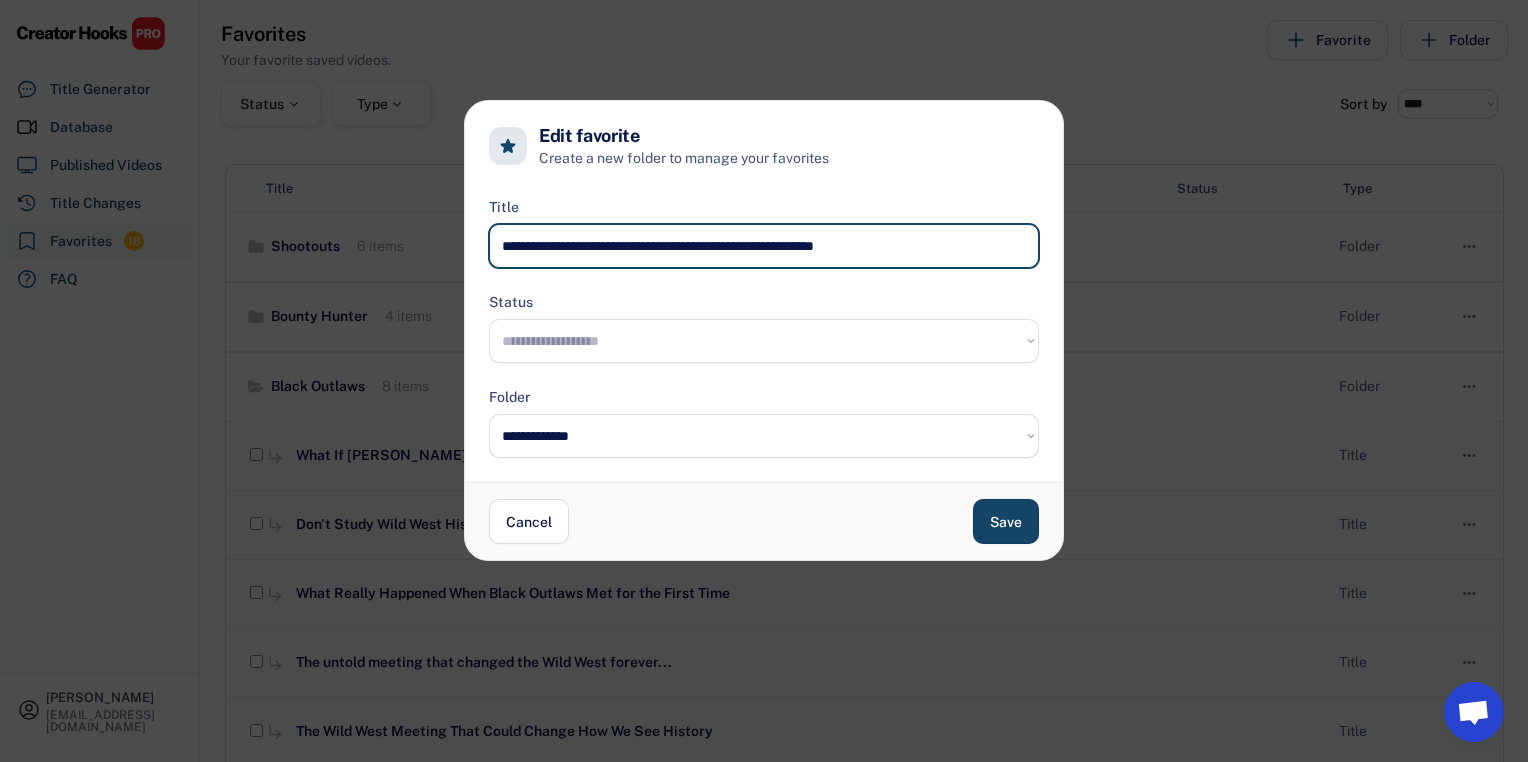 click at bounding box center (764, 381) 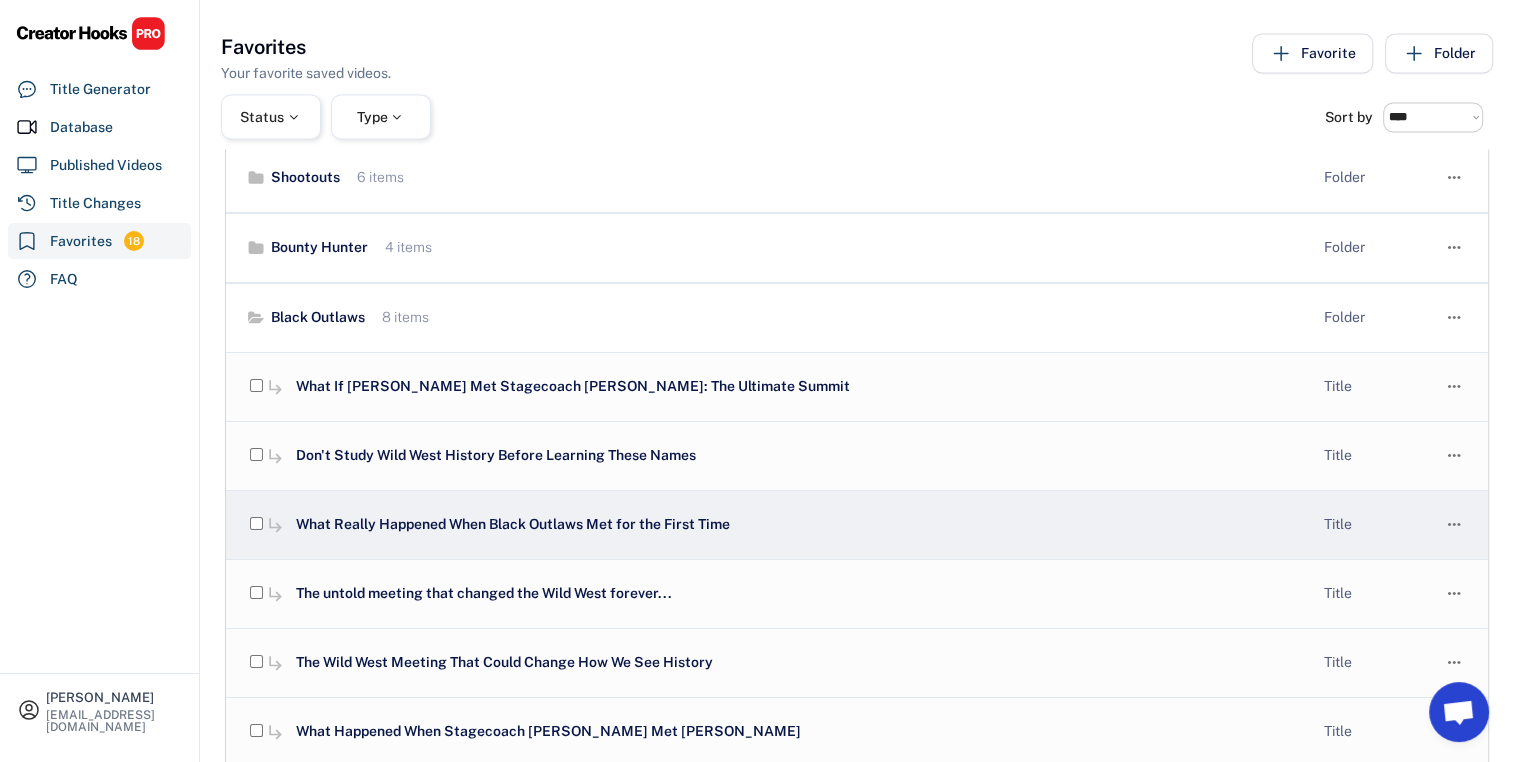scroll, scrollTop: 100, scrollLeft: 0, axis: vertical 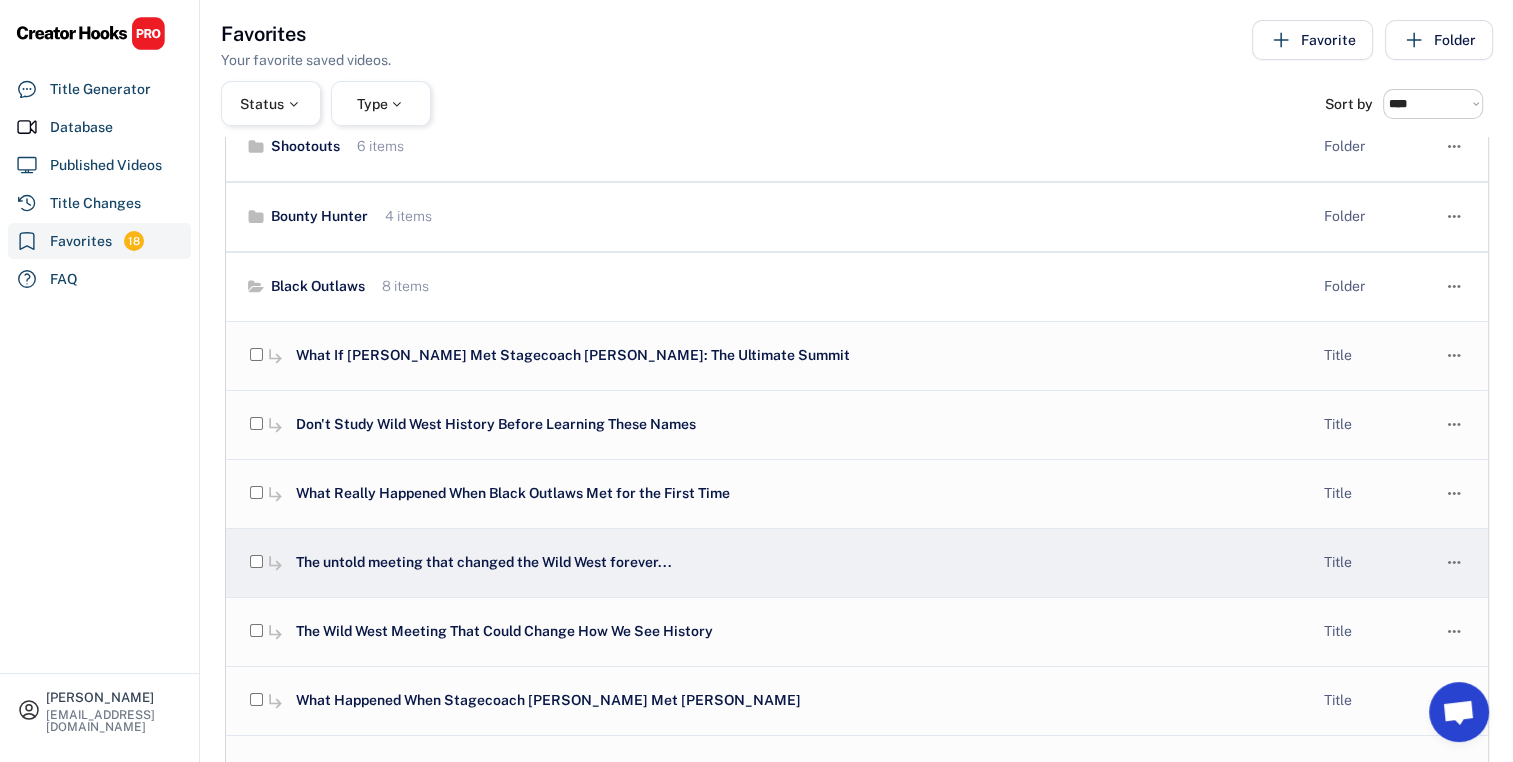 click on "The untold meeting that changed the Wild West forever..." at bounding box center [716, 563] 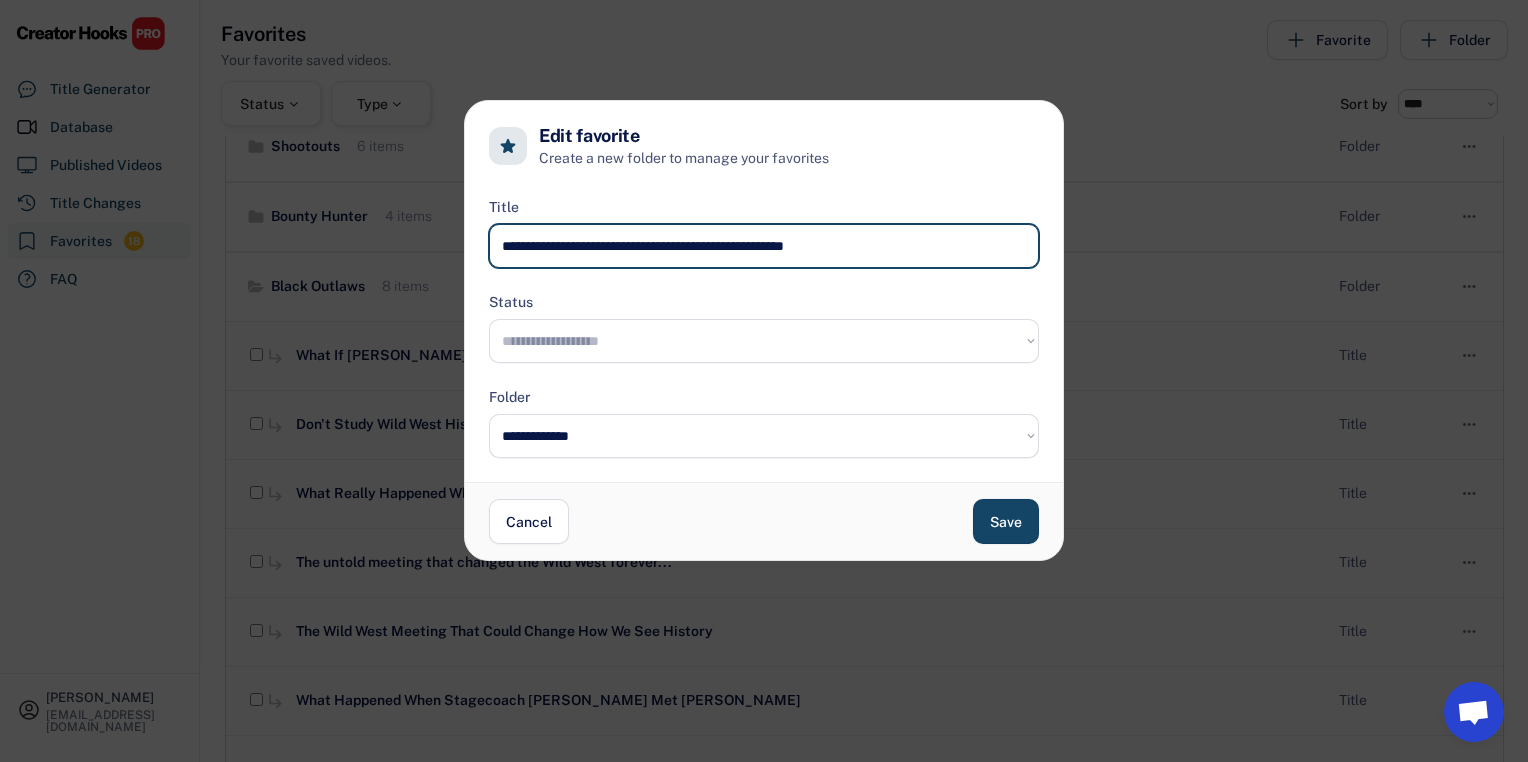 drag, startPoint x: 905, startPoint y: 244, endPoint x: 105, endPoint y: 246, distance: 800.0025 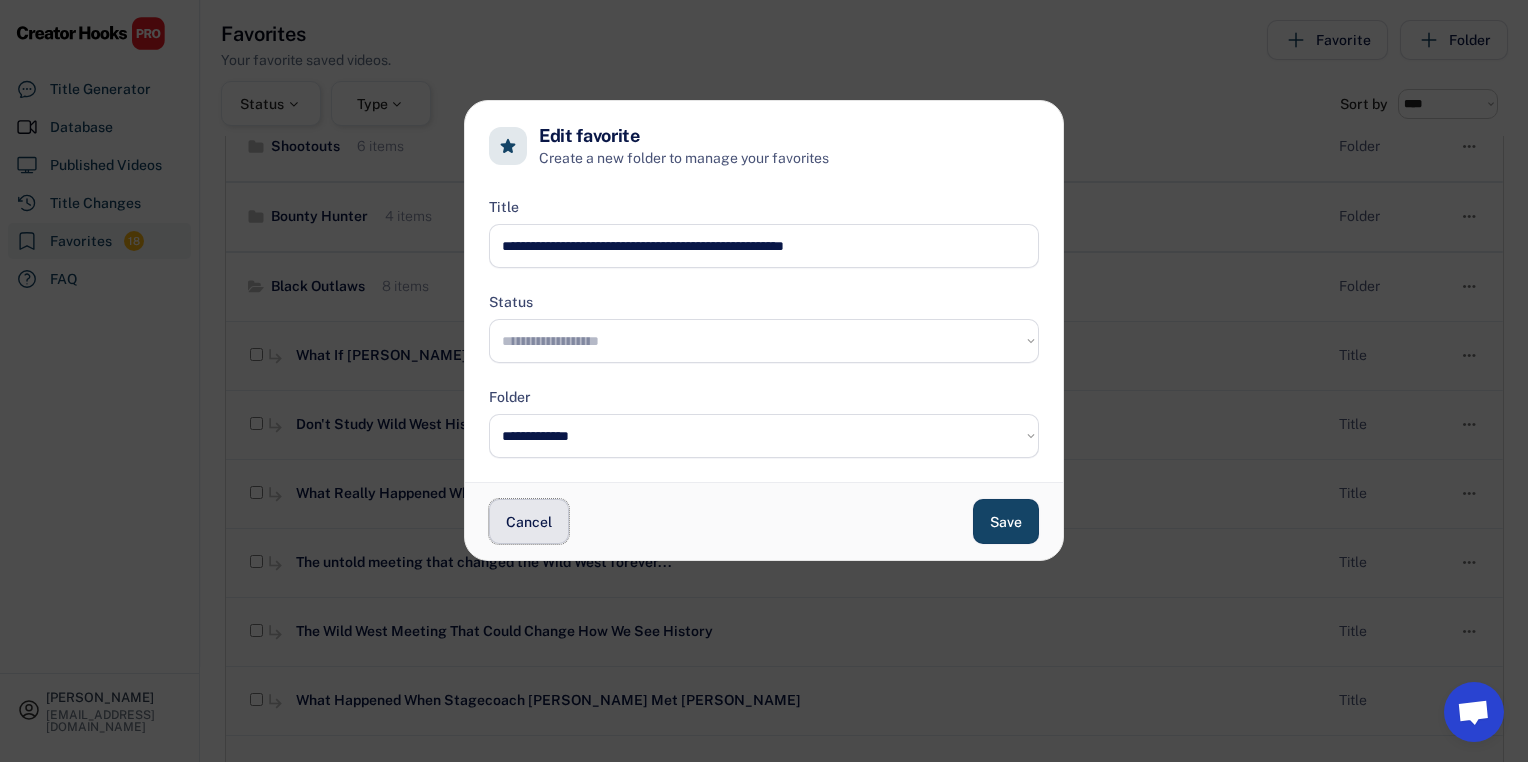 click on "Cancel" at bounding box center (529, 521) 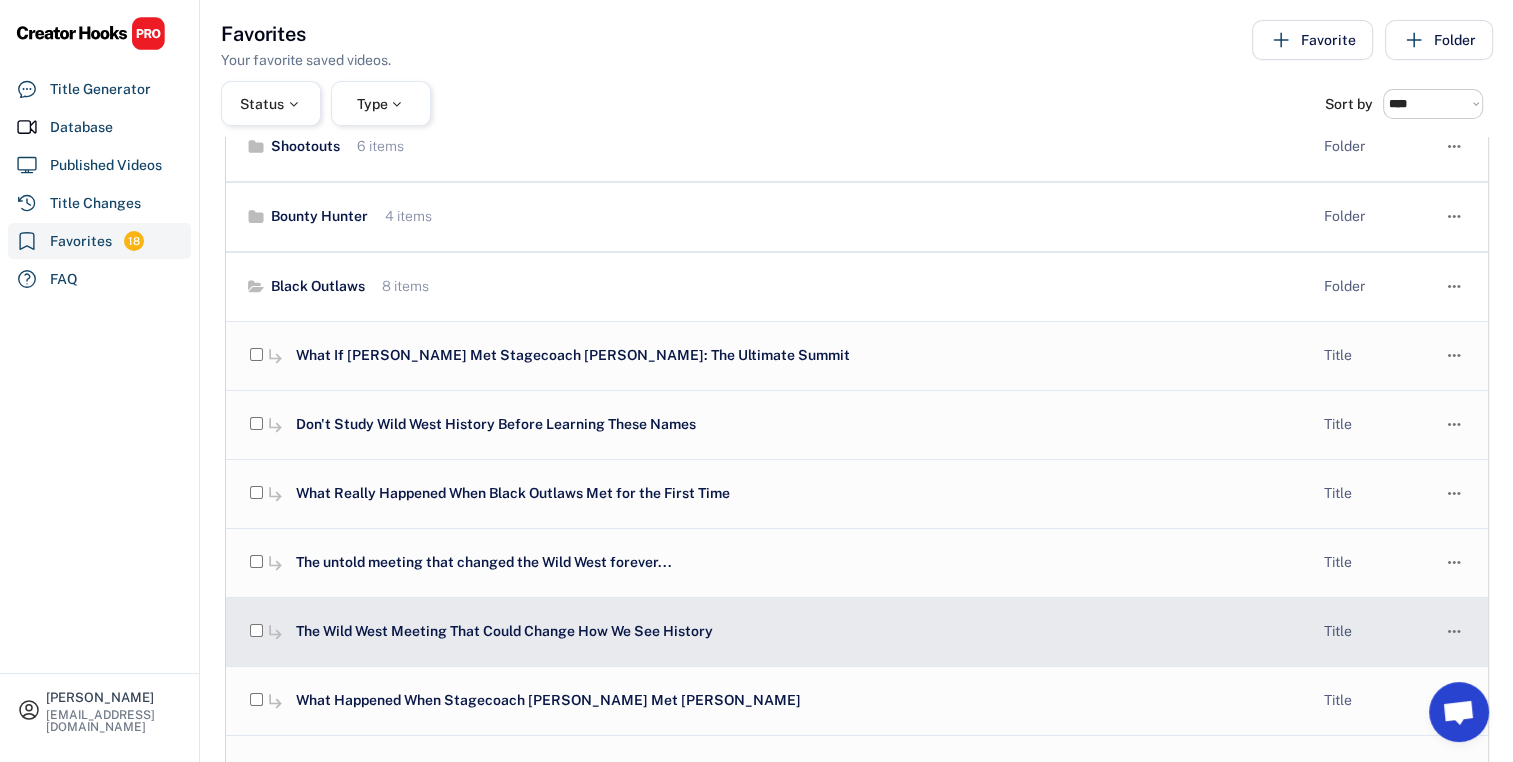 click on "The Wild West Meeting That Could Change How We See History" at bounding box center (716, 632) 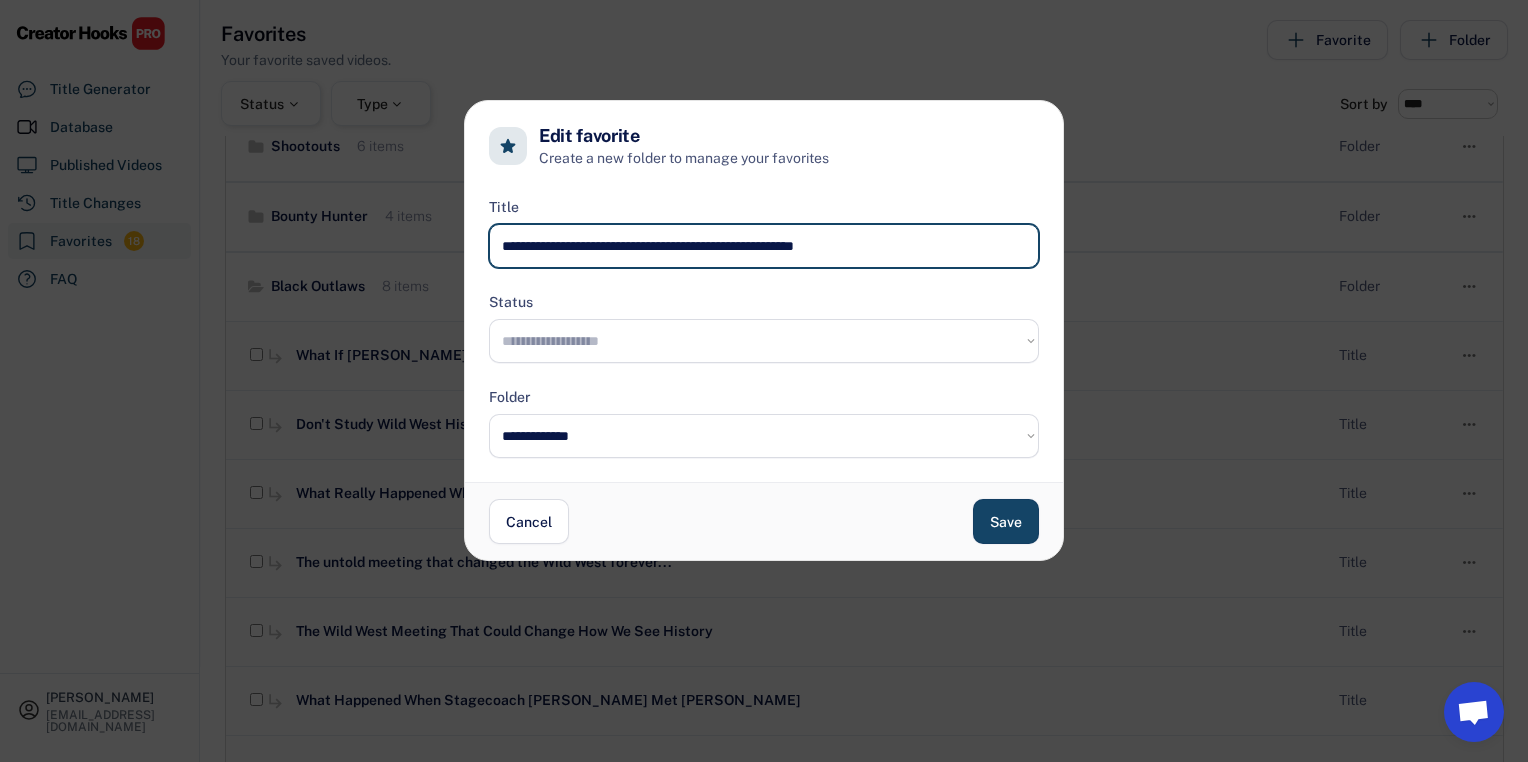 drag, startPoint x: 928, startPoint y: 246, endPoint x: 101, endPoint y: 234, distance: 827.08704 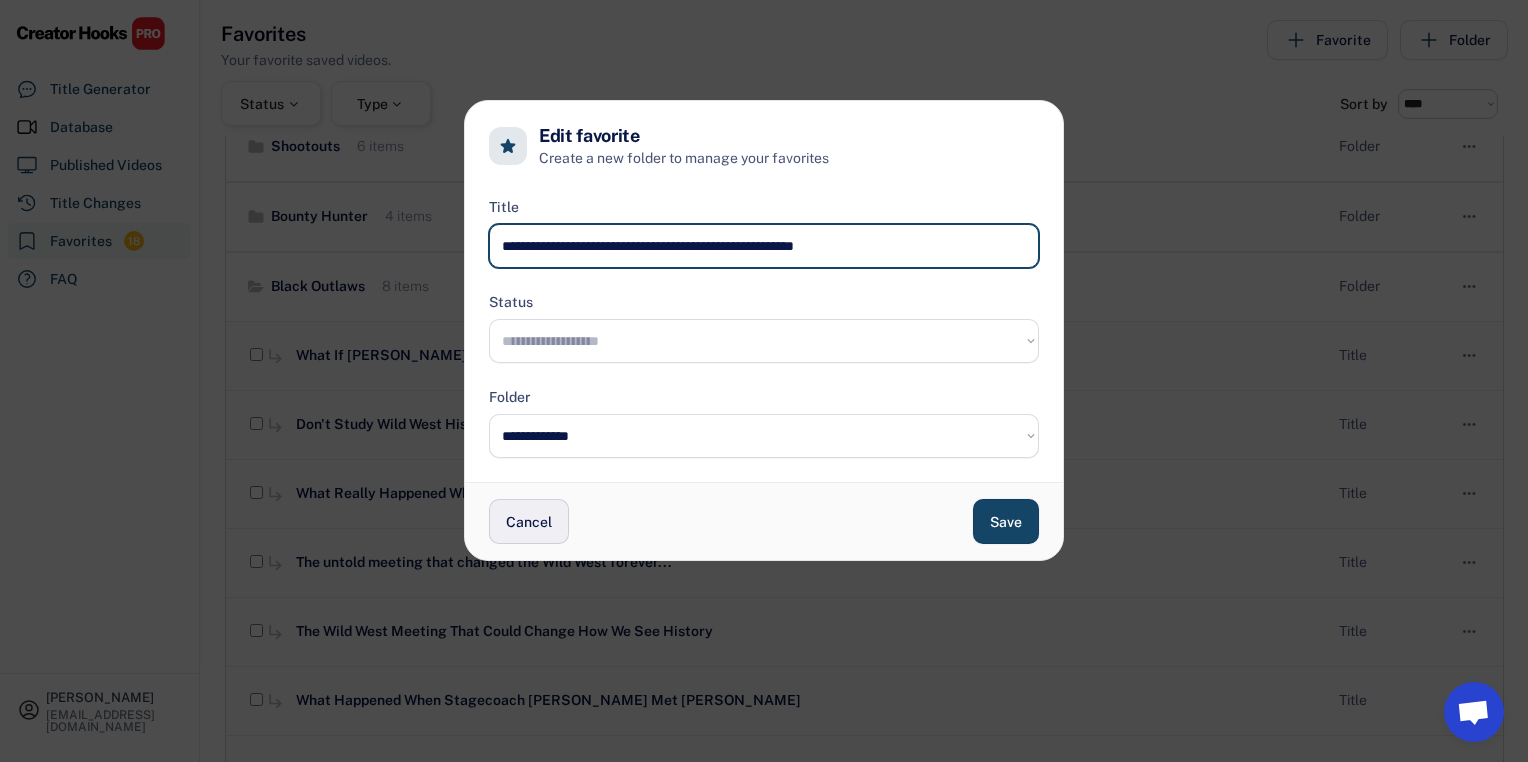 click on "Cancel" at bounding box center [529, 521] 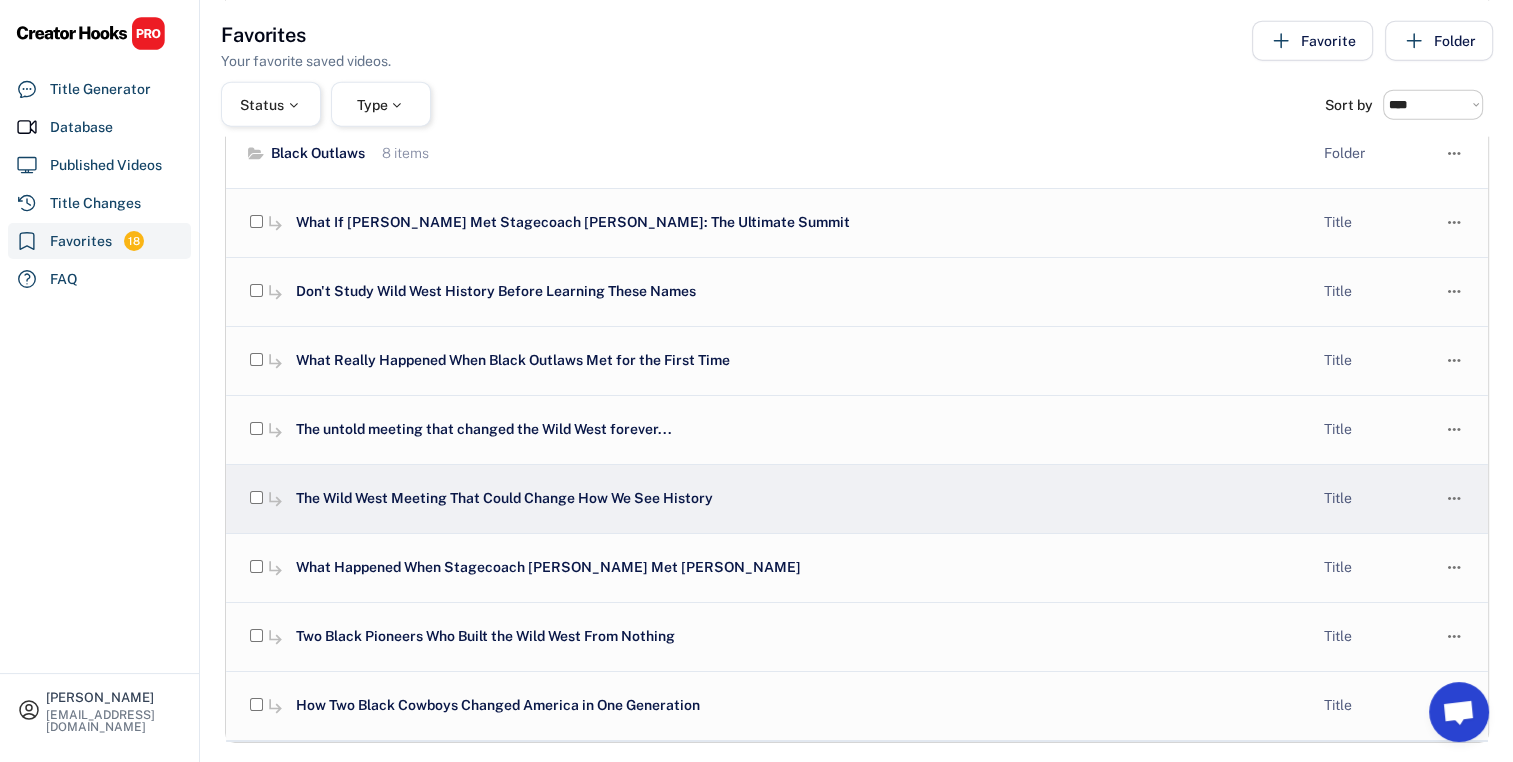 scroll, scrollTop: 234, scrollLeft: 0, axis: vertical 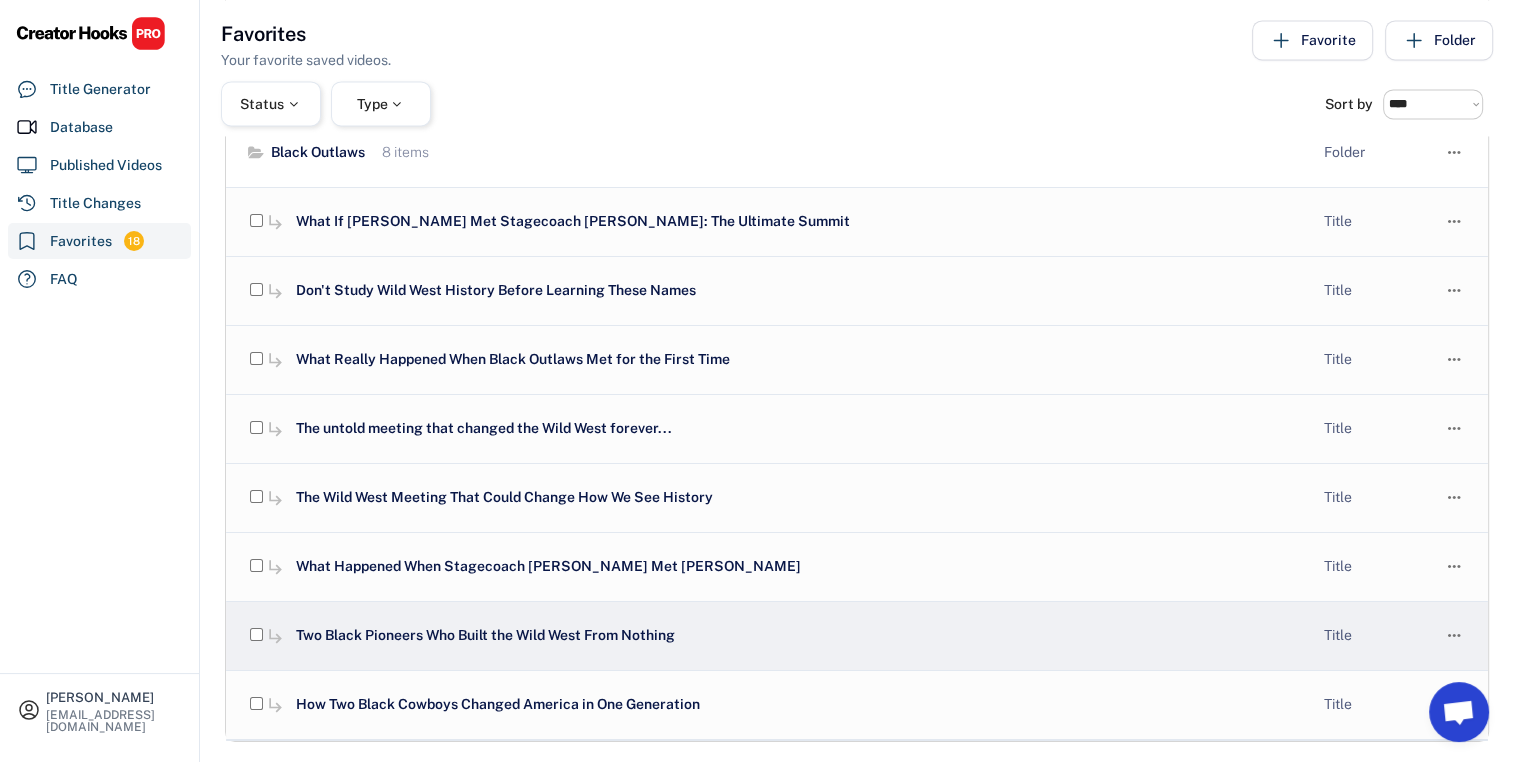 click on "subdirectory_arrow_right
Two Black Pioneers Who Built the Wild West From Nothing Title
" at bounding box center [857, 636] 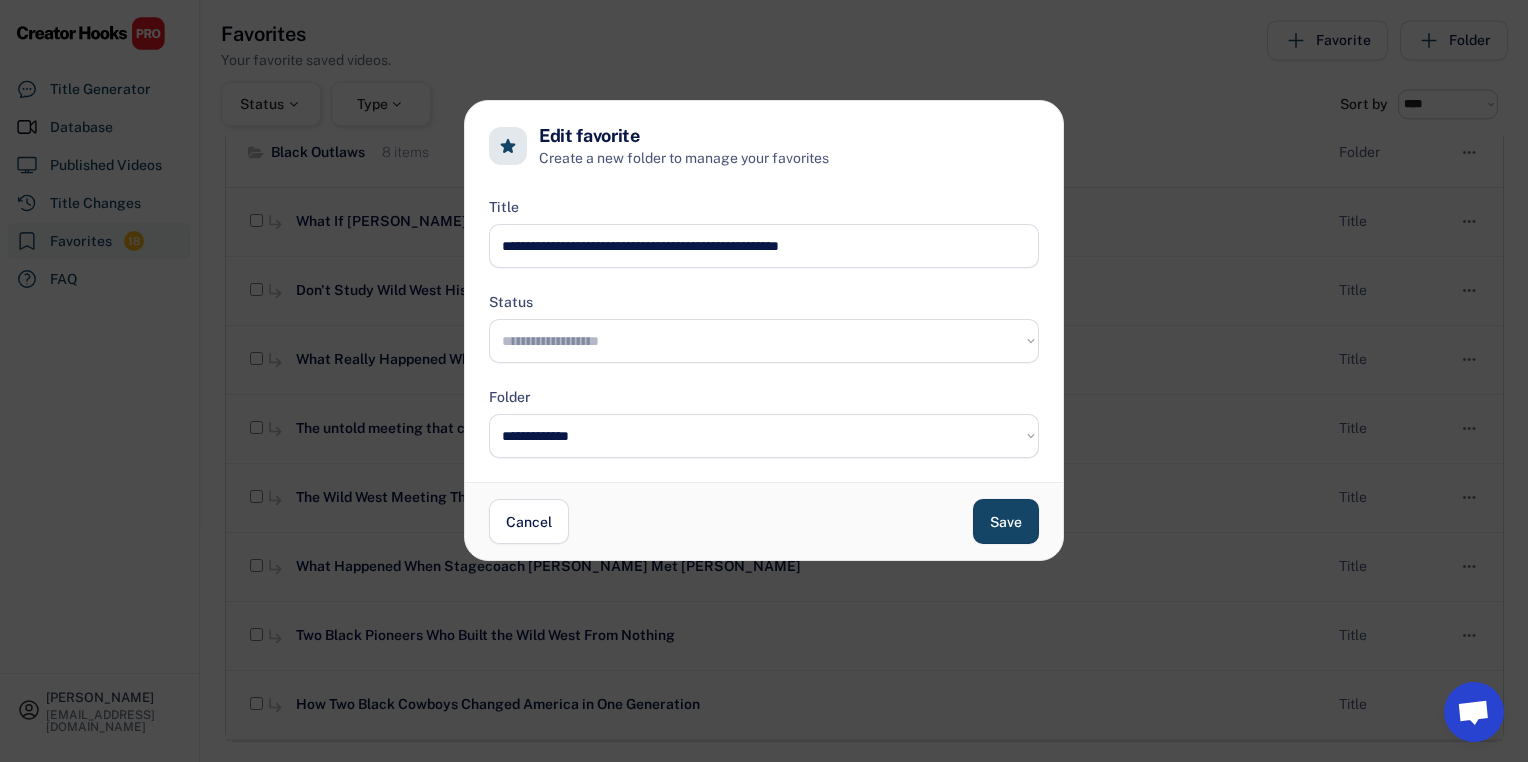 drag, startPoint x: 896, startPoint y: 238, endPoint x: 22, endPoint y: 244, distance: 874.02057 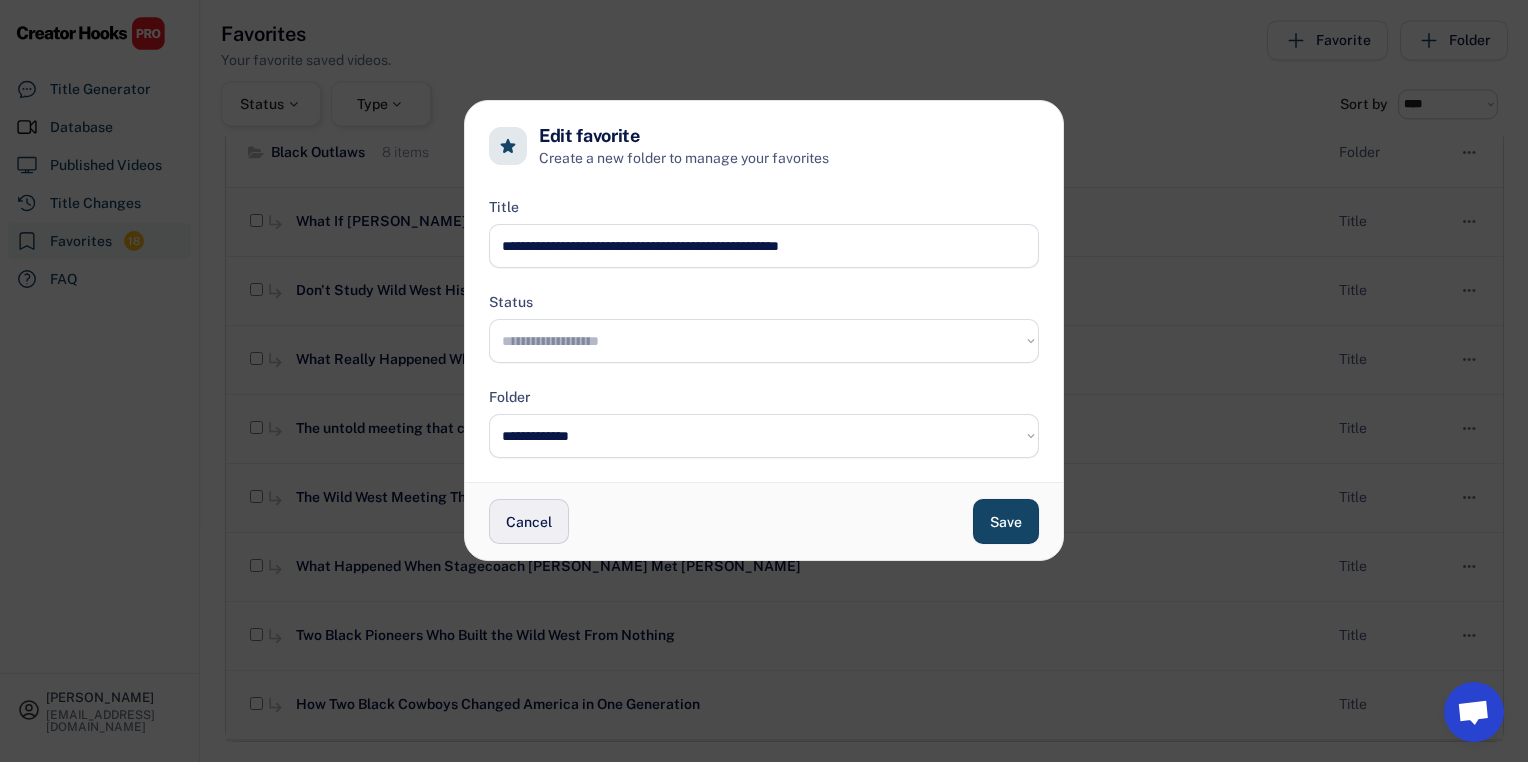click on "Cancel" at bounding box center (529, 521) 